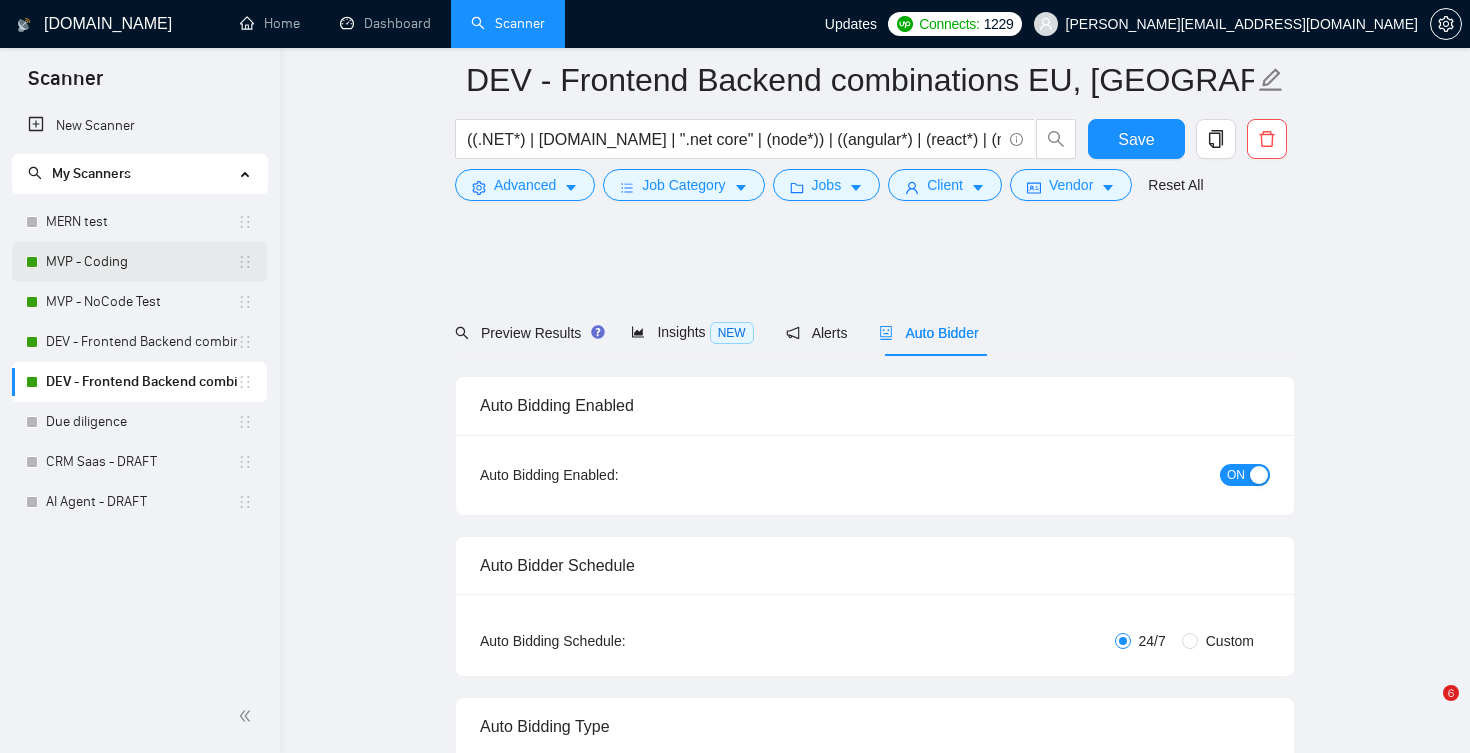 scroll, scrollTop: 2703, scrollLeft: 0, axis: vertical 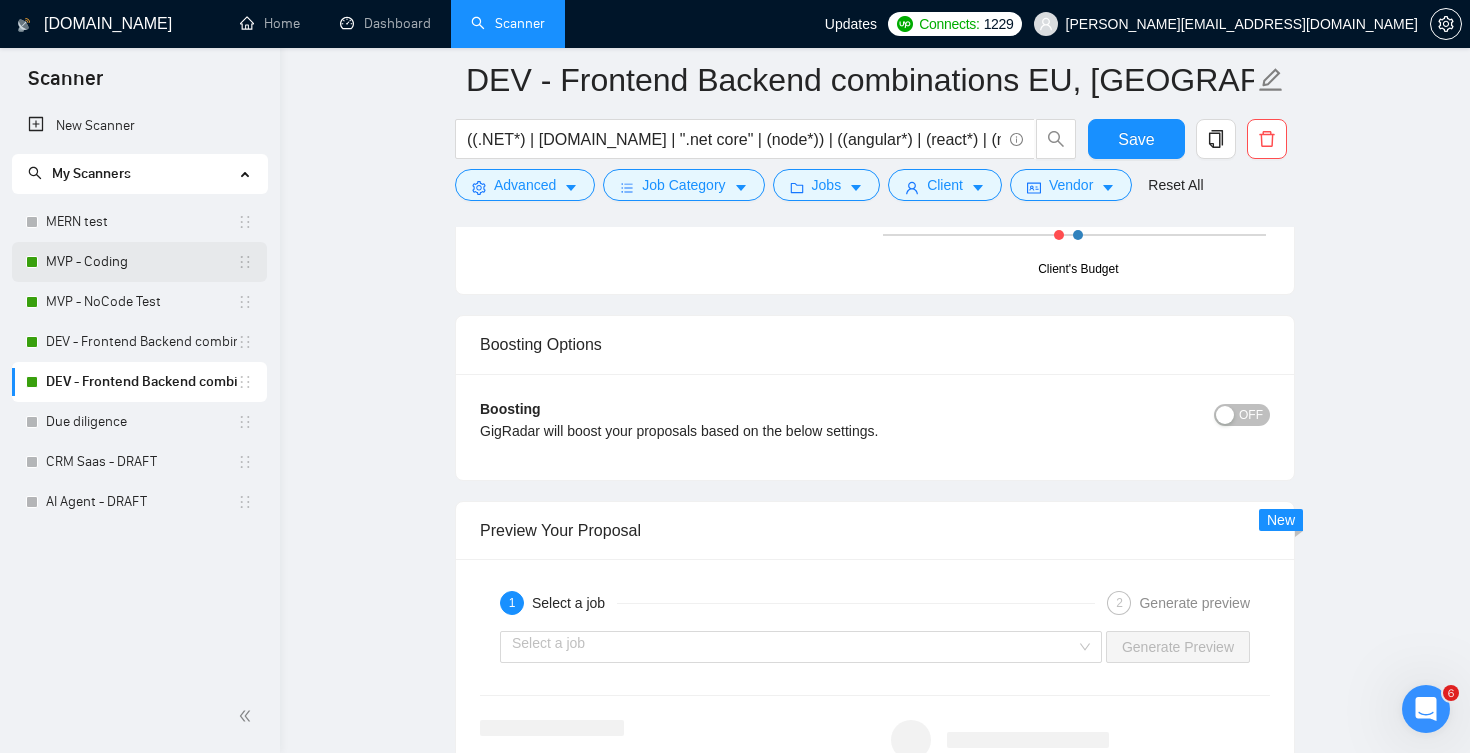 click on "MVP - Coding" at bounding box center (141, 262) 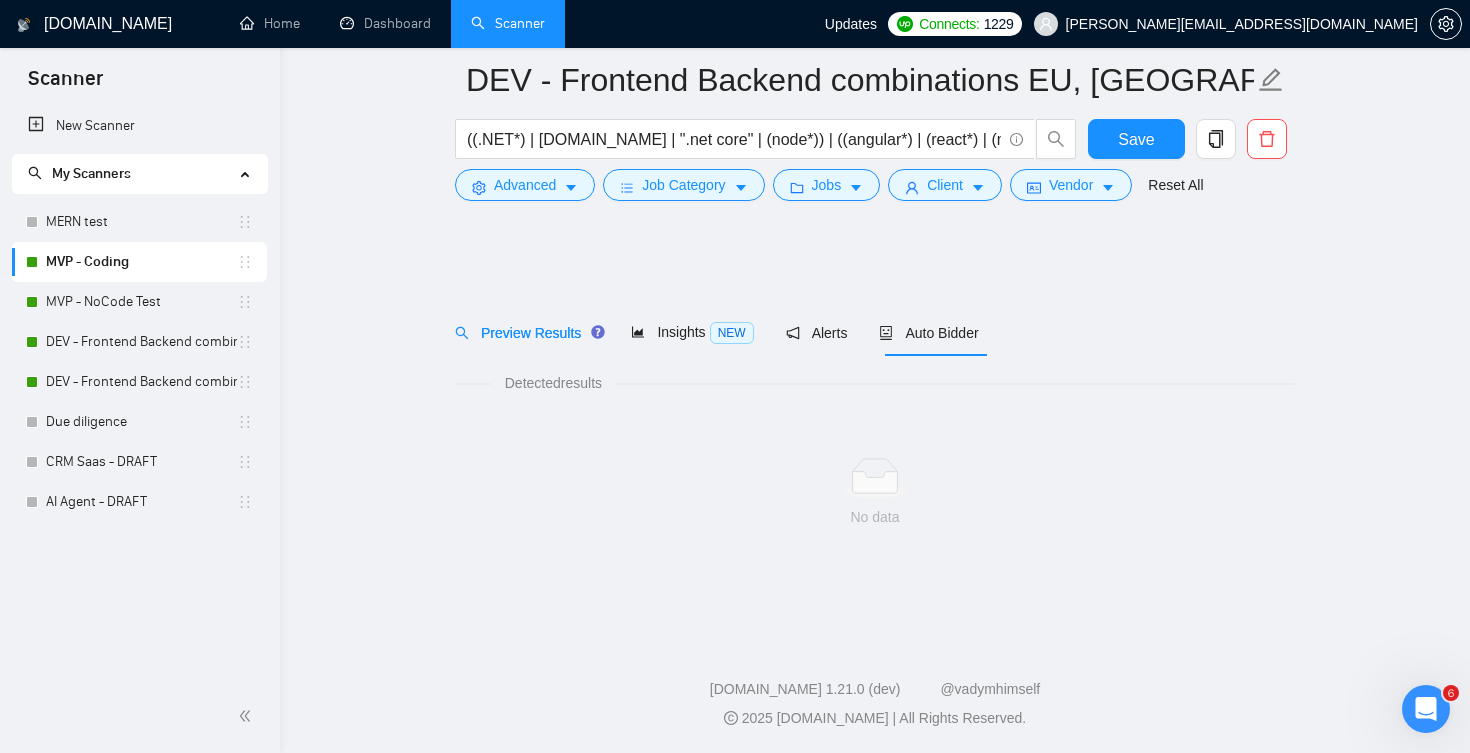 scroll, scrollTop: 0, scrollLeft: 0, axis: both 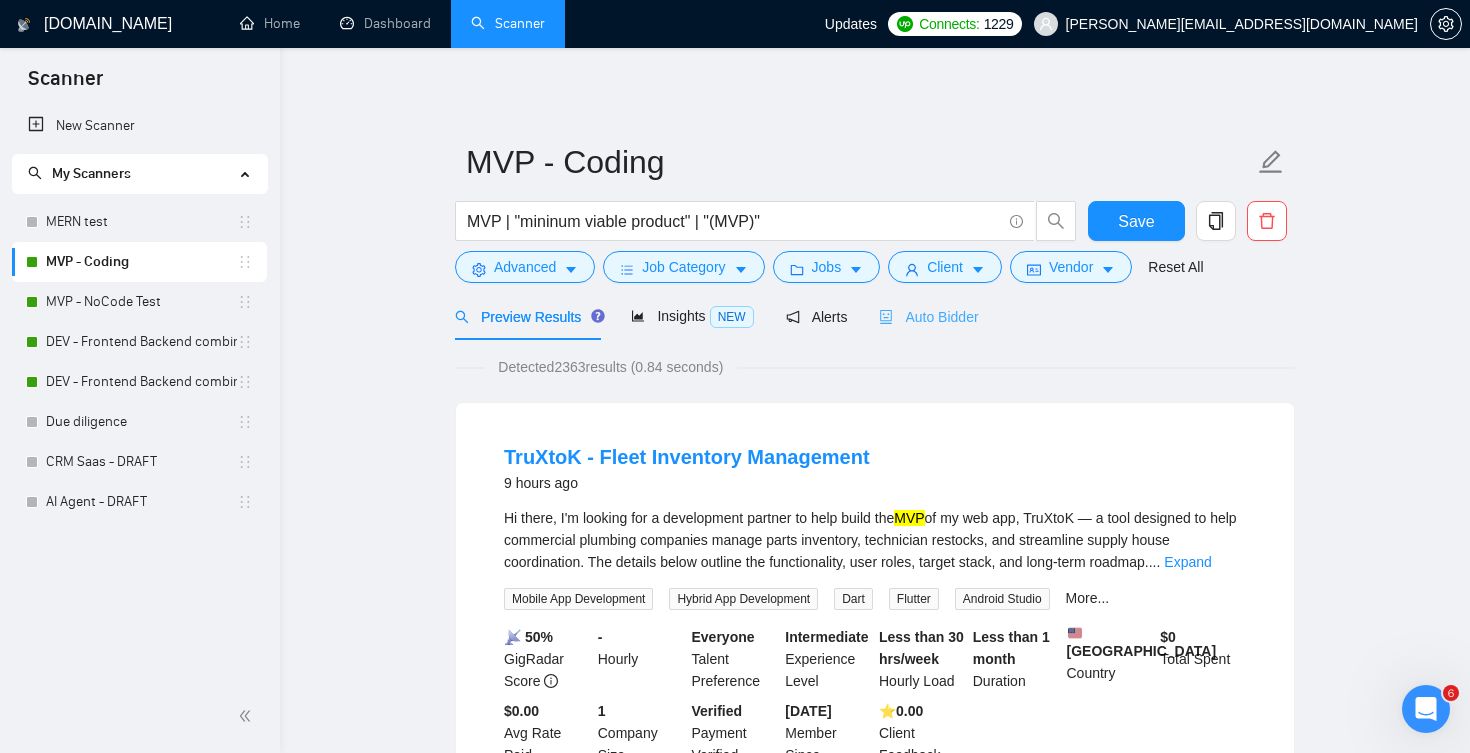 click on "Auto Bidder" at bounding box center [928, 316] 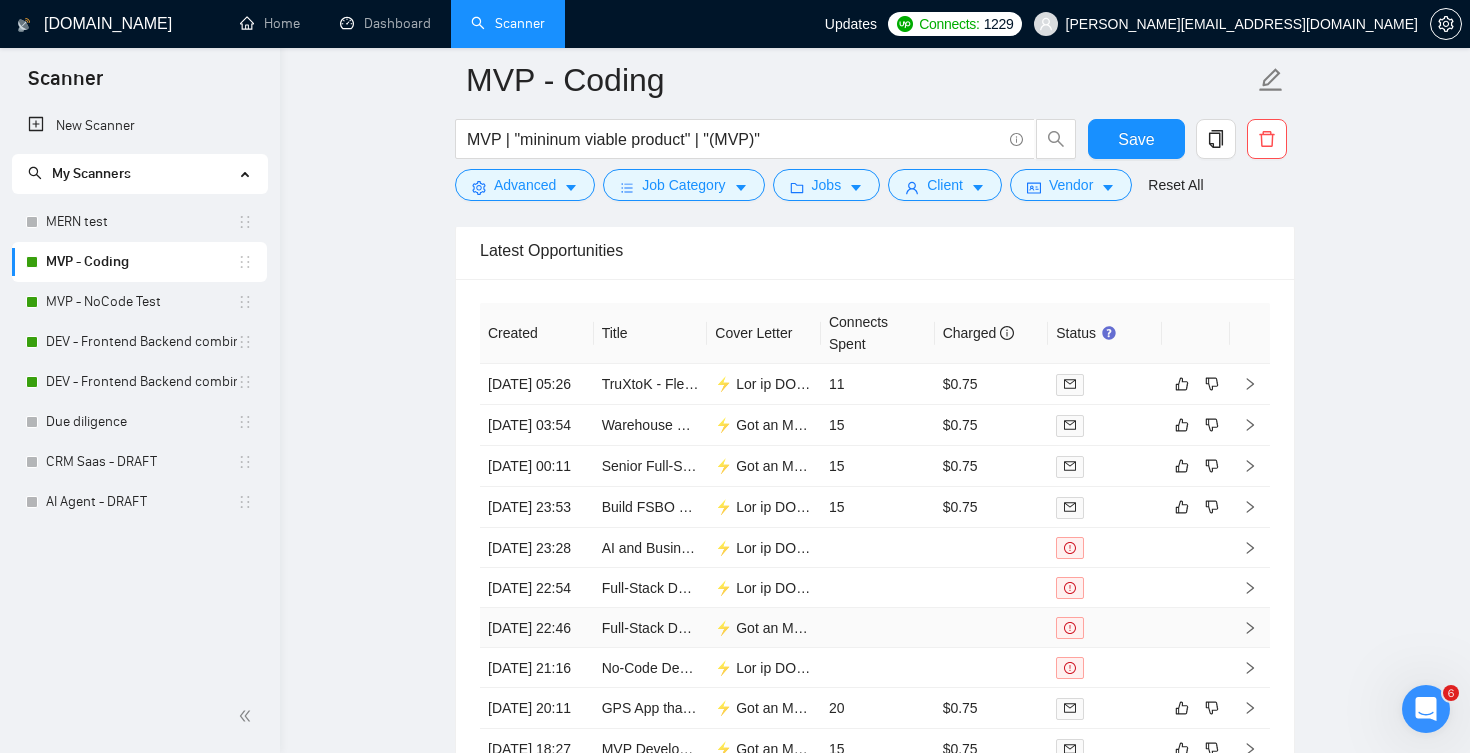 scroll, scrollTop: 4107, scrollLeft: 0, axis: vertical 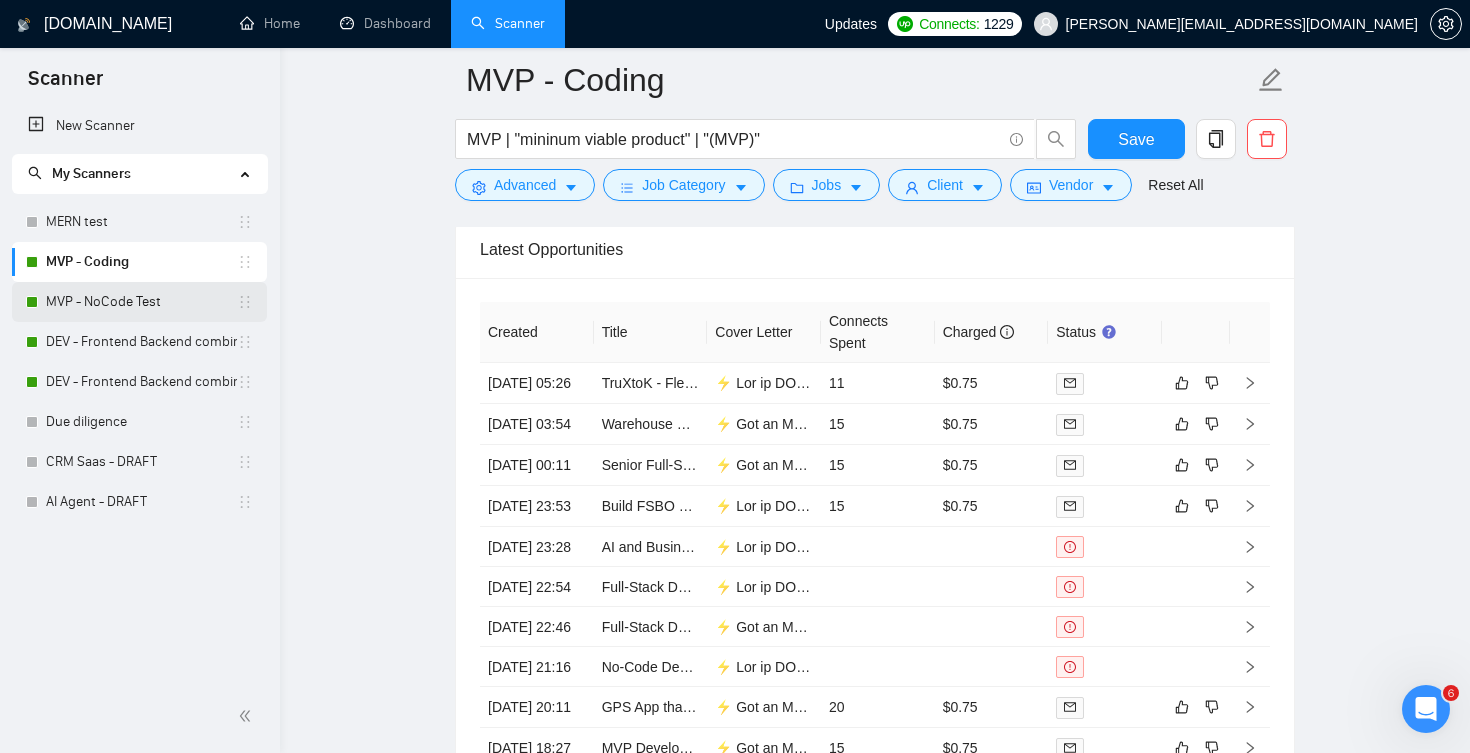 click on "MVP - NoCode Test" at bounding box center (141, 302) 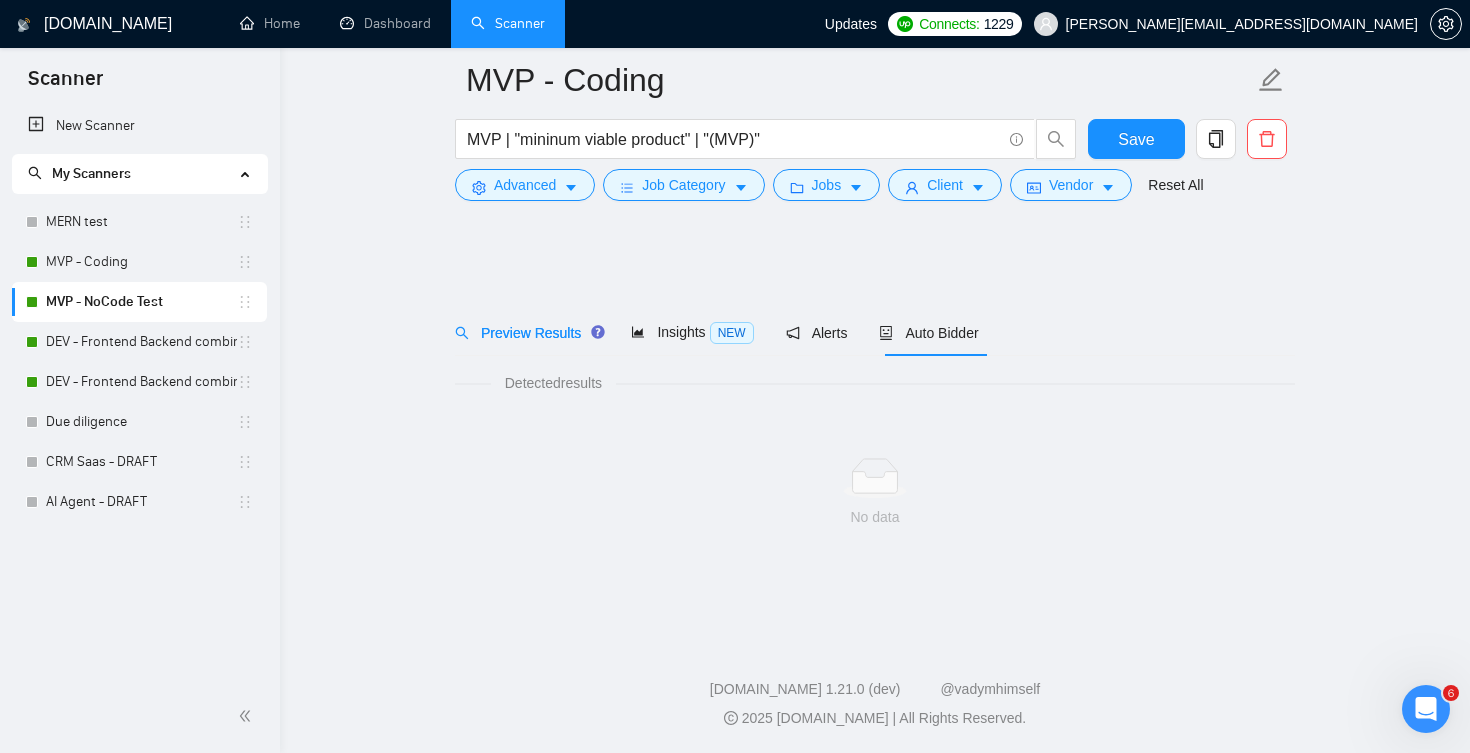 scroll, scrollTop: 0, scrollLeft: 0, axis: both 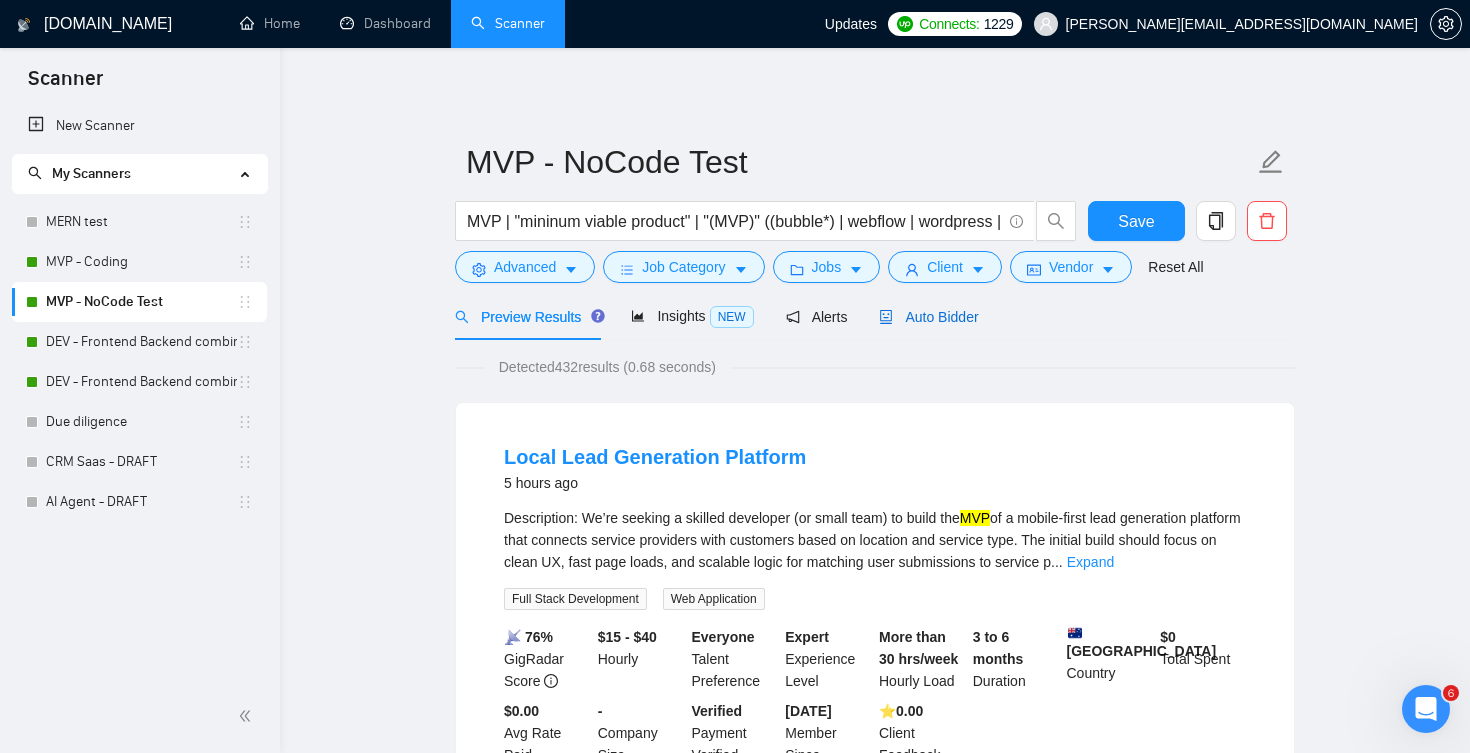 click on "Auto Bidder" at bounding box center (928, 317) 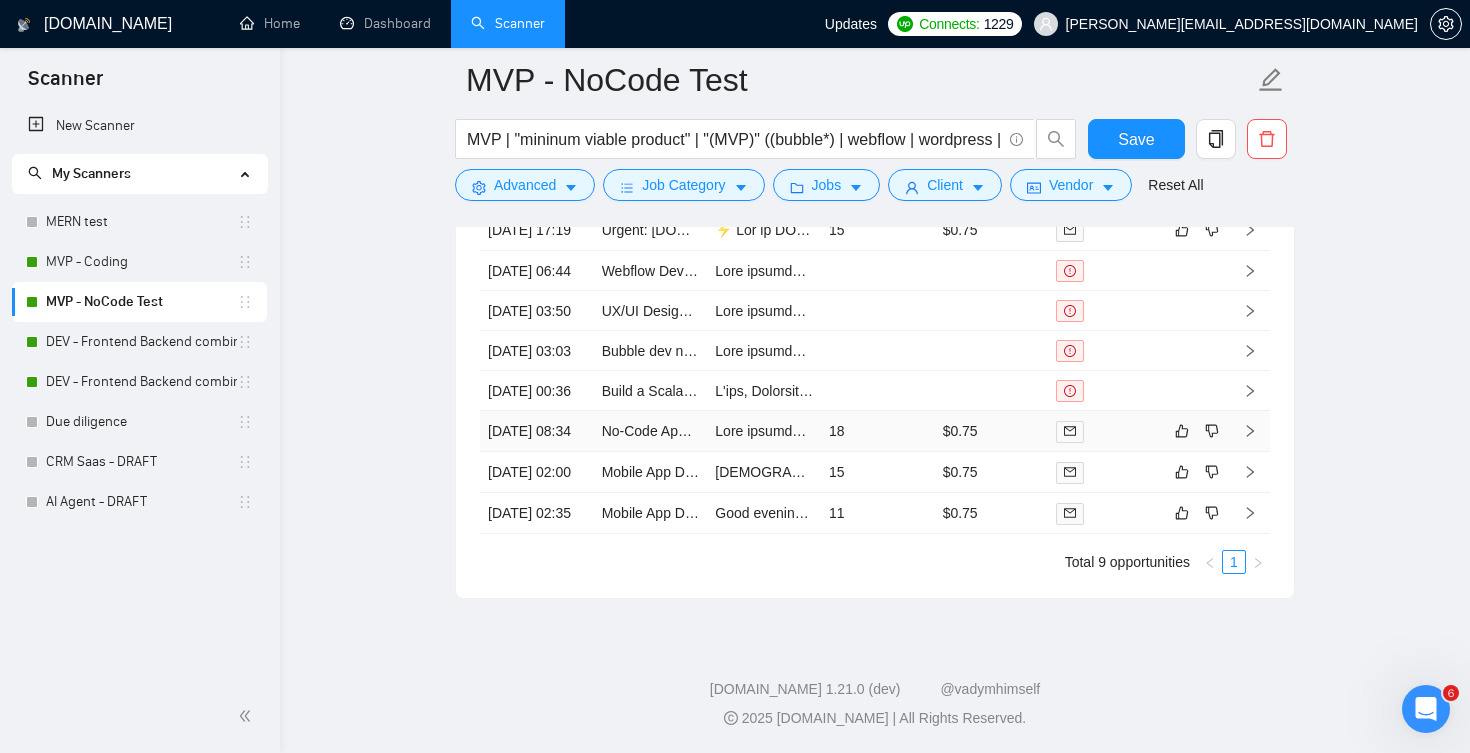 scroll, scrollTop: 4453, scrollLeft: 0, axis: vertical 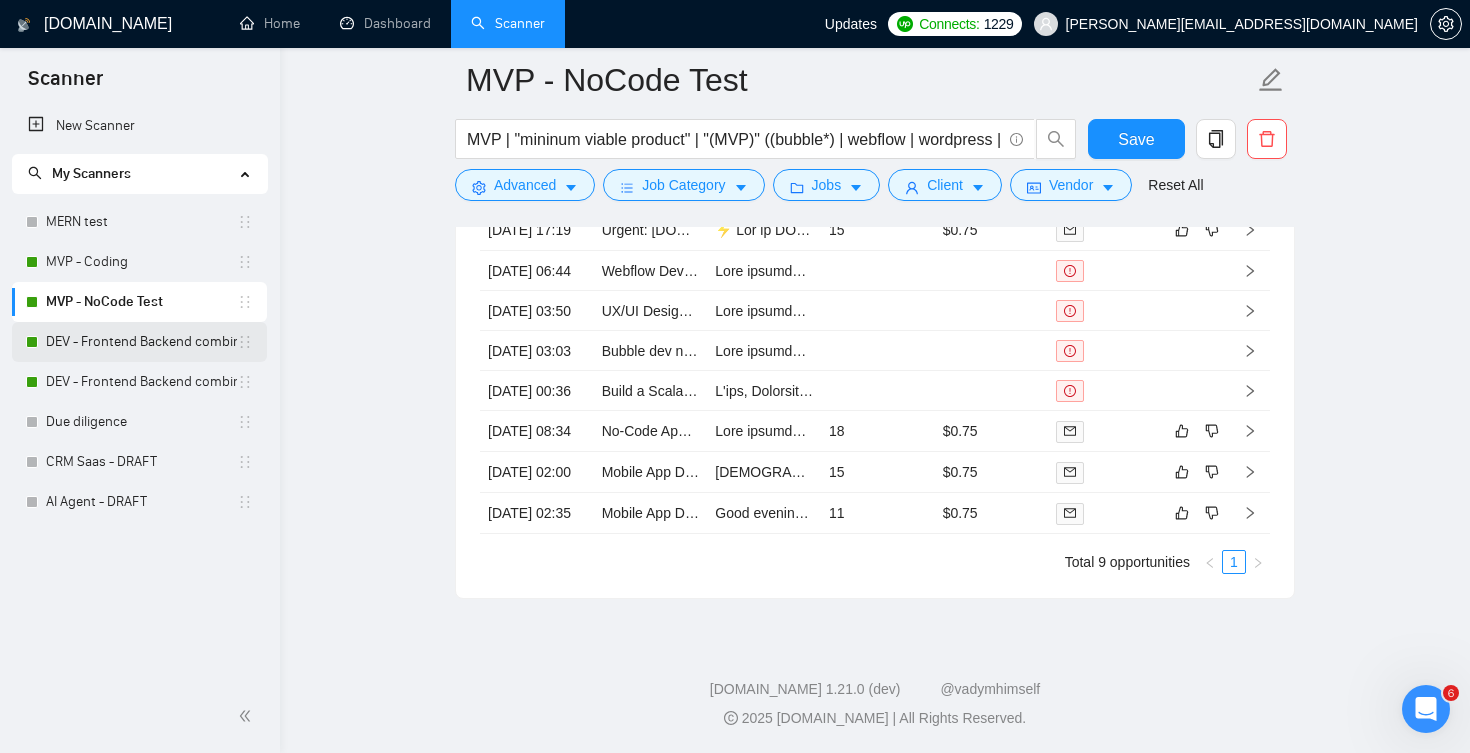 click on "DEV - Frontend Backend combinations US CAN, AUS [GEOGRAPHIC_DATA]" at bounding box center [141, 342] 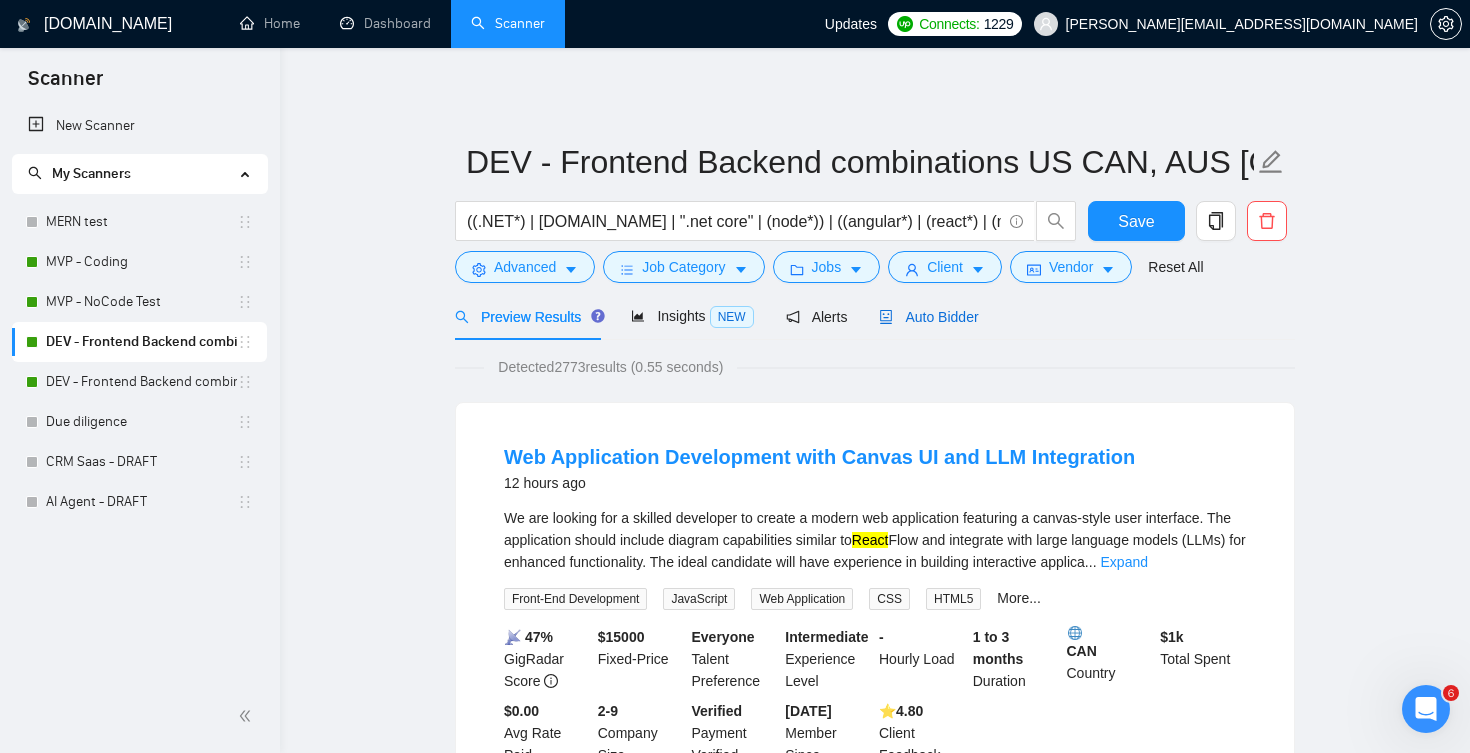 click on "Auto Bidder" at bounding box center [928, 317] 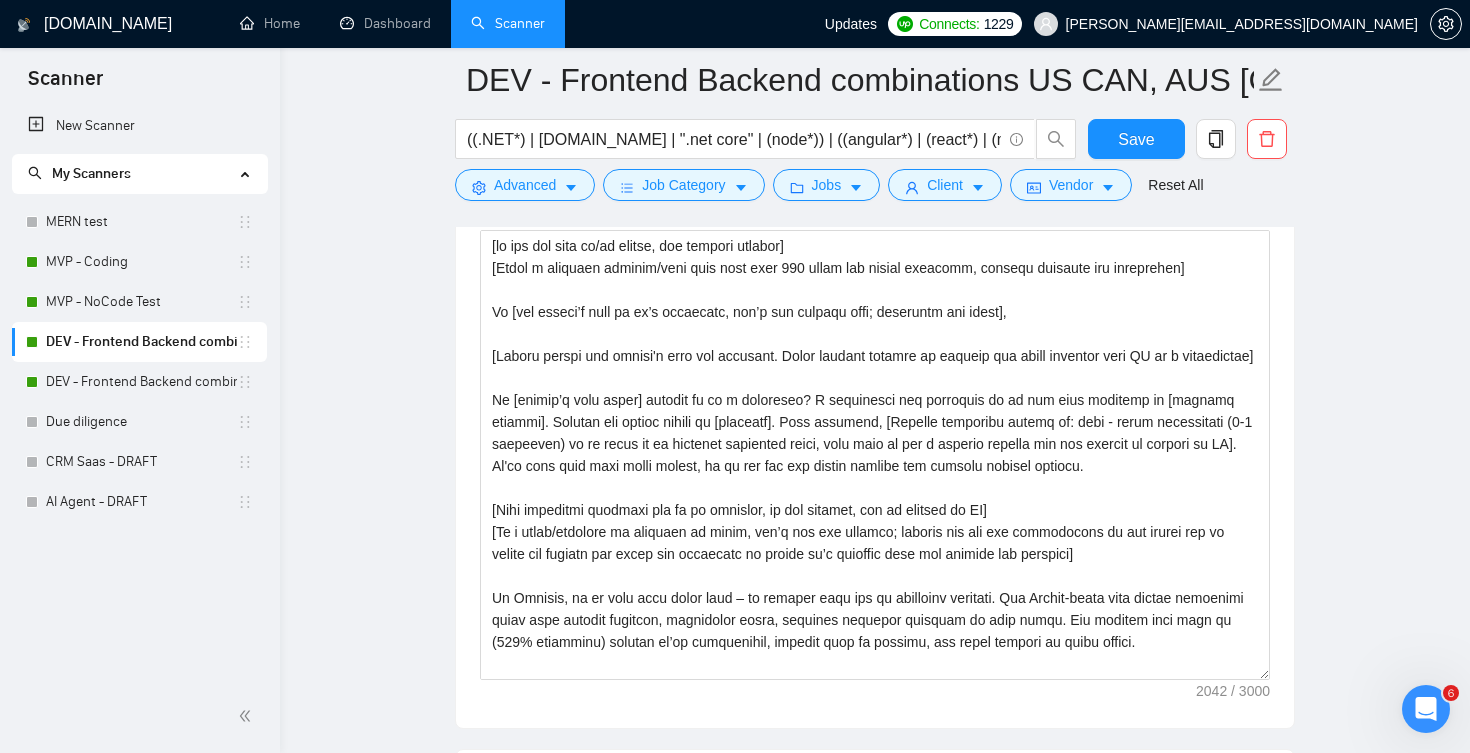 scroll, scrollTop: 1418, scrollLeft: 0, axis: vertical 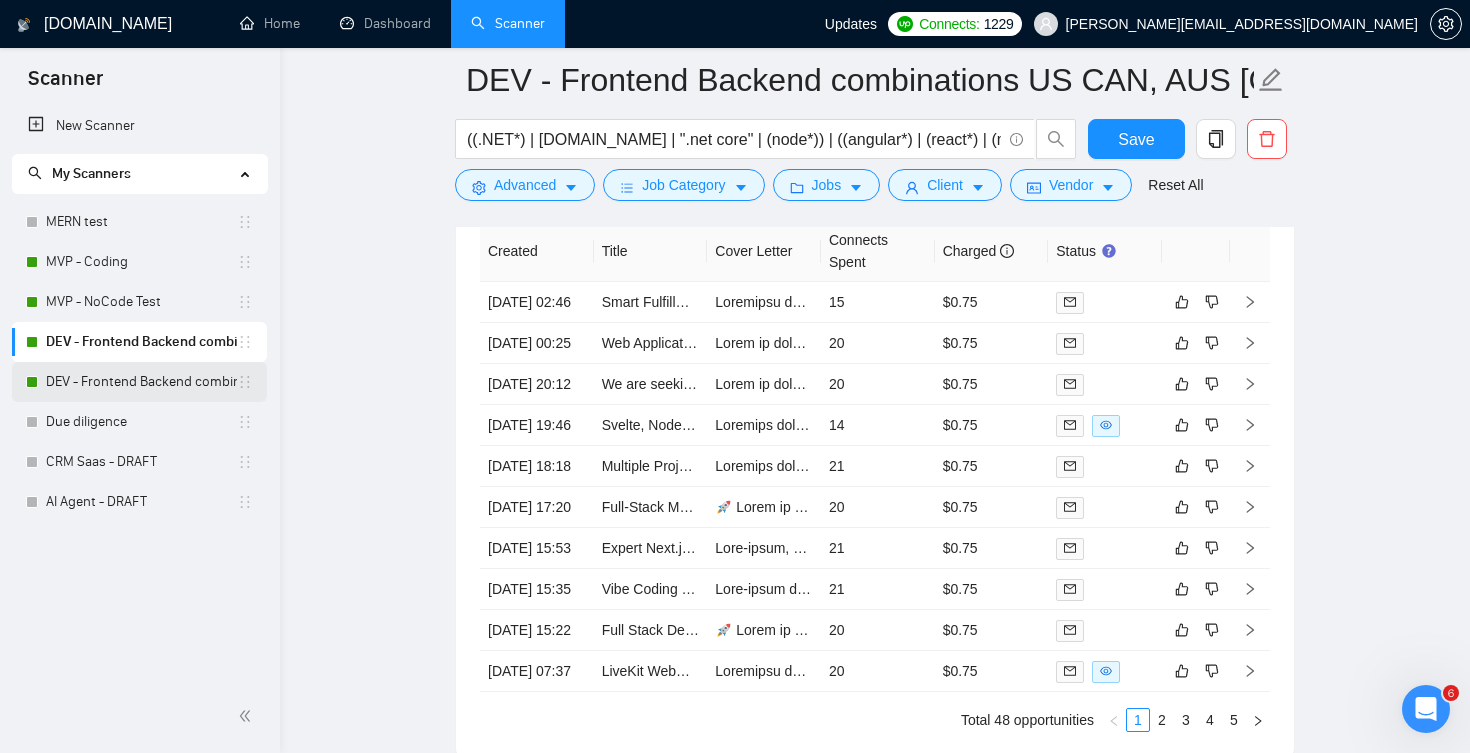 click on "DEV - Frontend Backend combinations EU, [GEOGRAPHIC_DATA]" at bounding box center [141, 382] 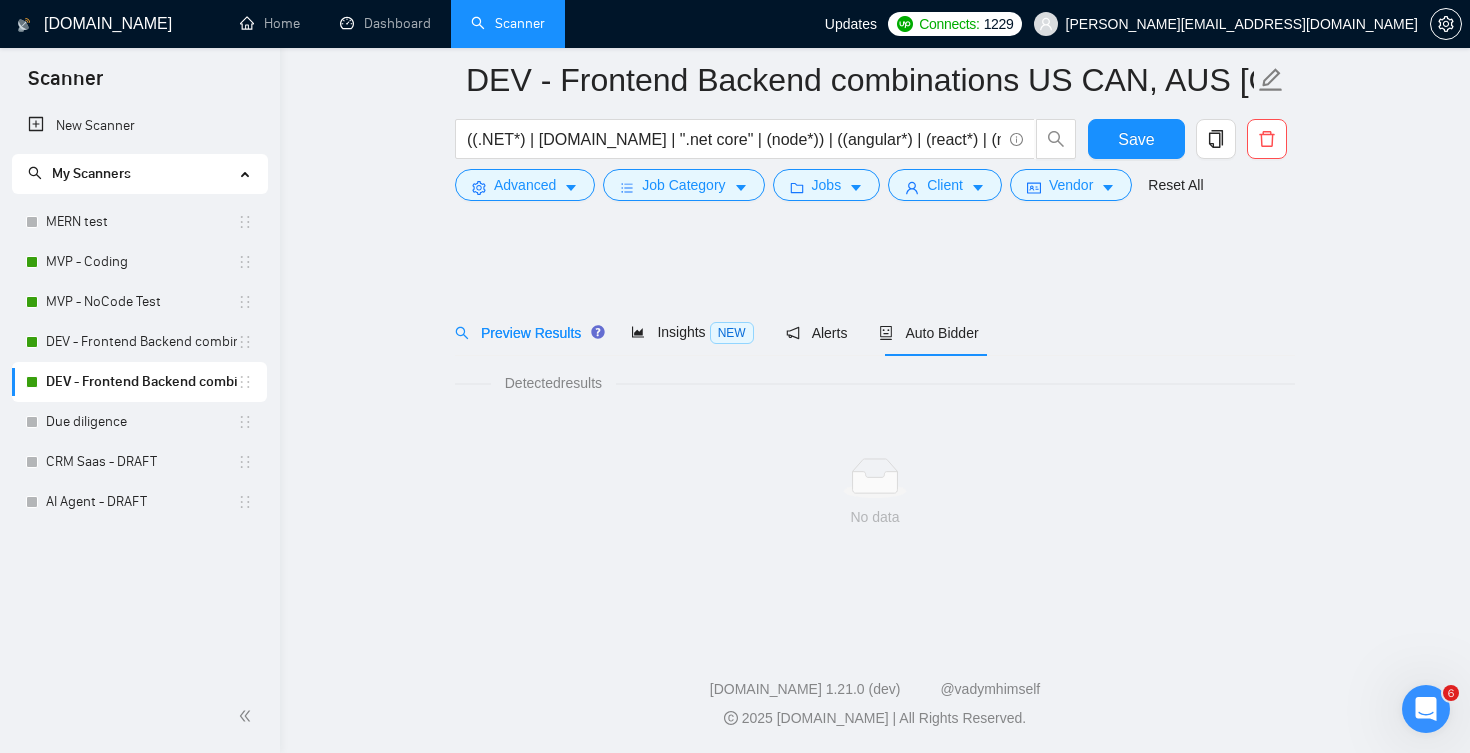 scroll, scrollTop: 0, scrollLeft: 0, axis: both 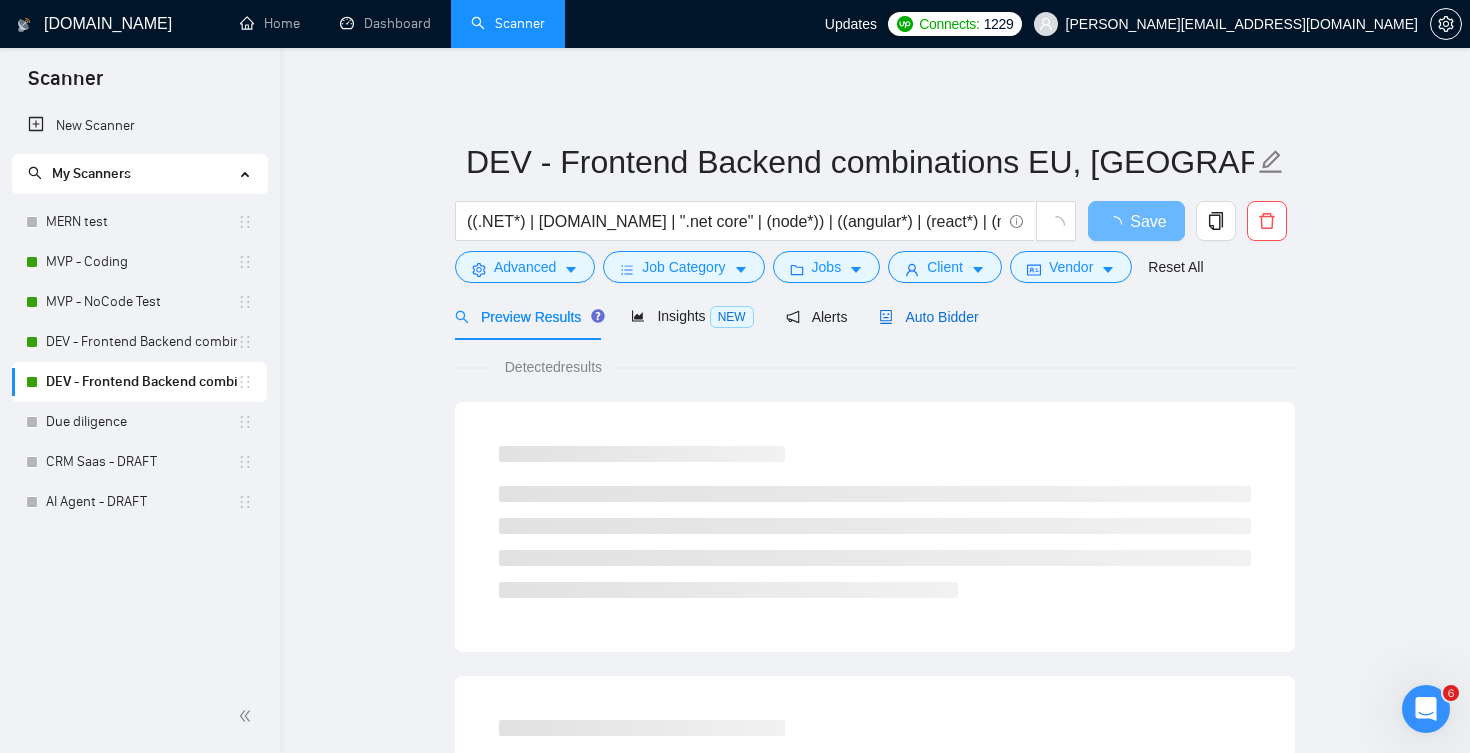 drag, startPoint x: 938, startPoint y: 318, endPoint x: 937, endPoint y: 308, distance: 10.049875 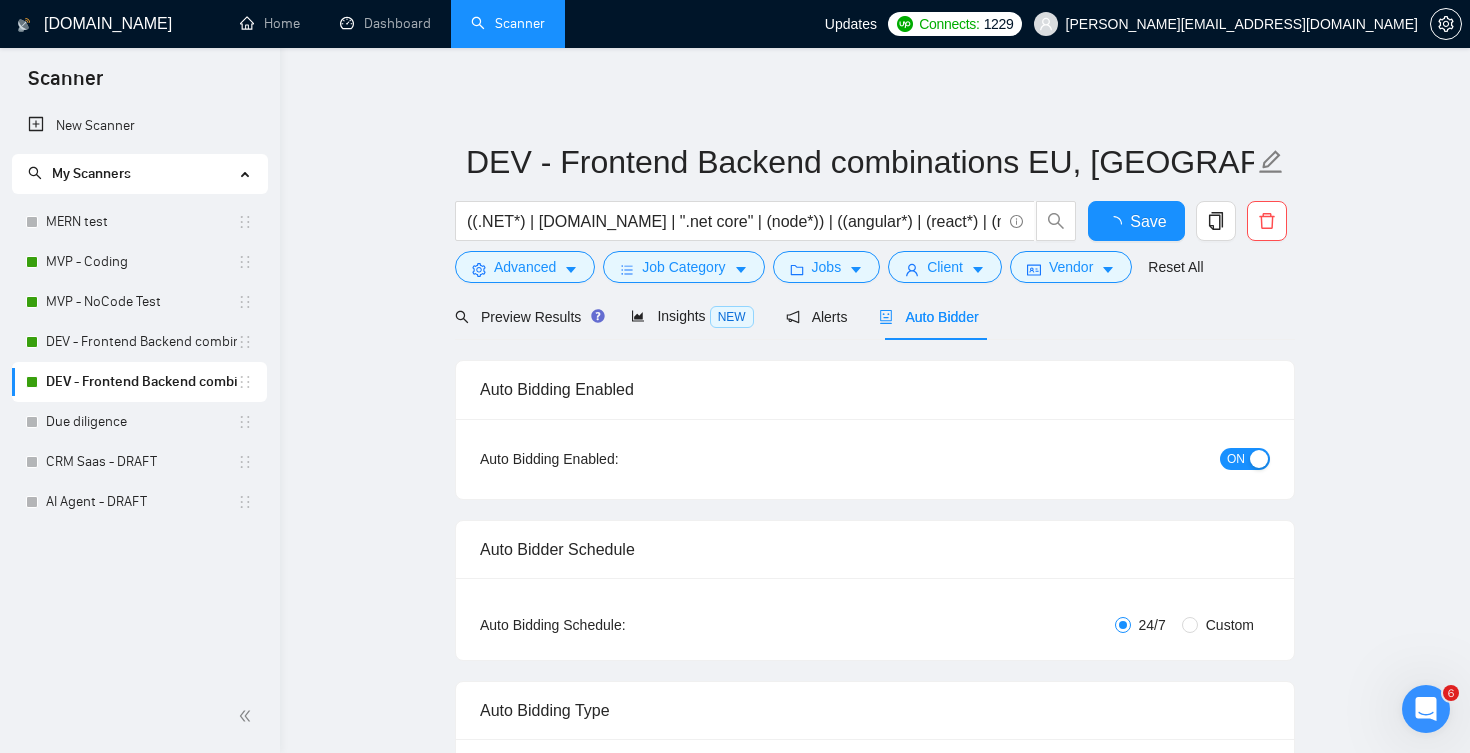 type 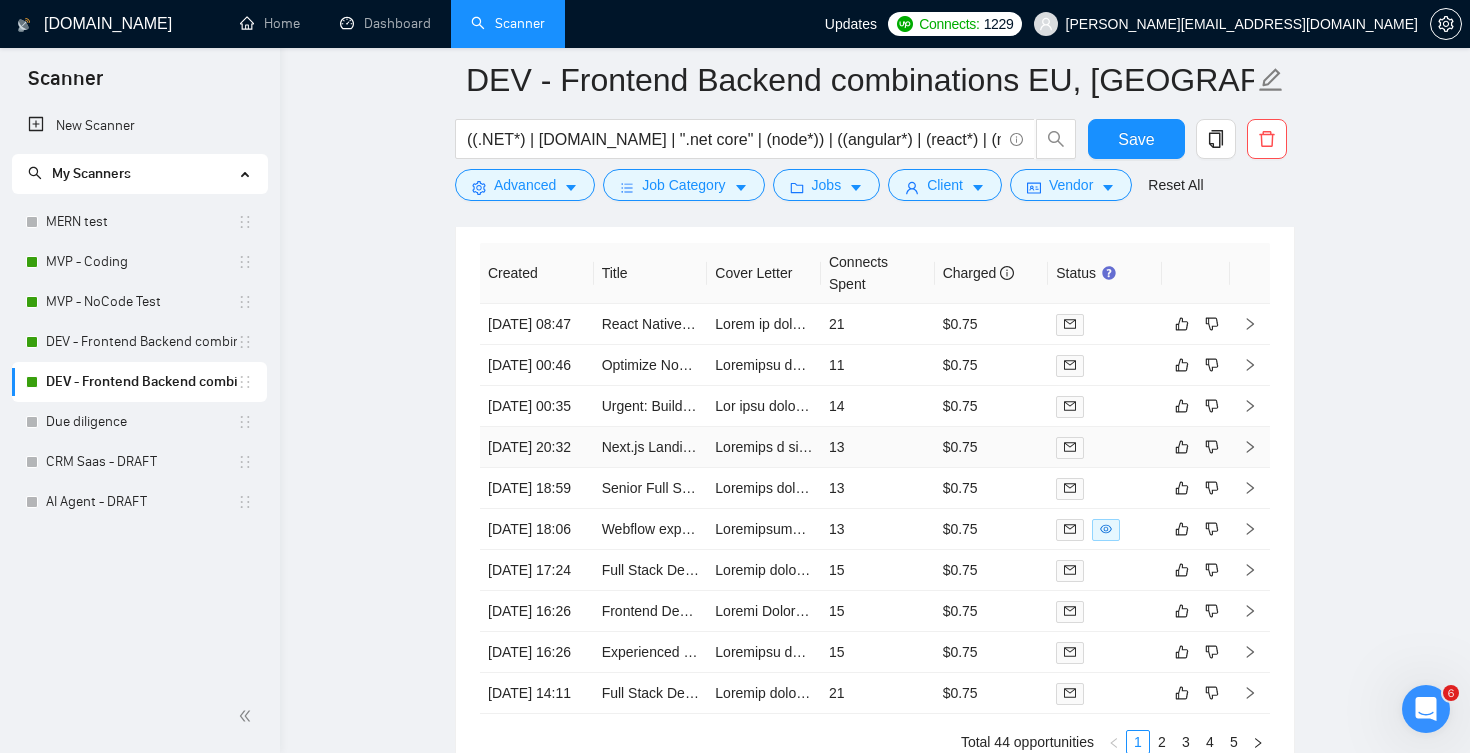 scroll, scrollTop: 4199, scrollLeft: 0, axis: vertical 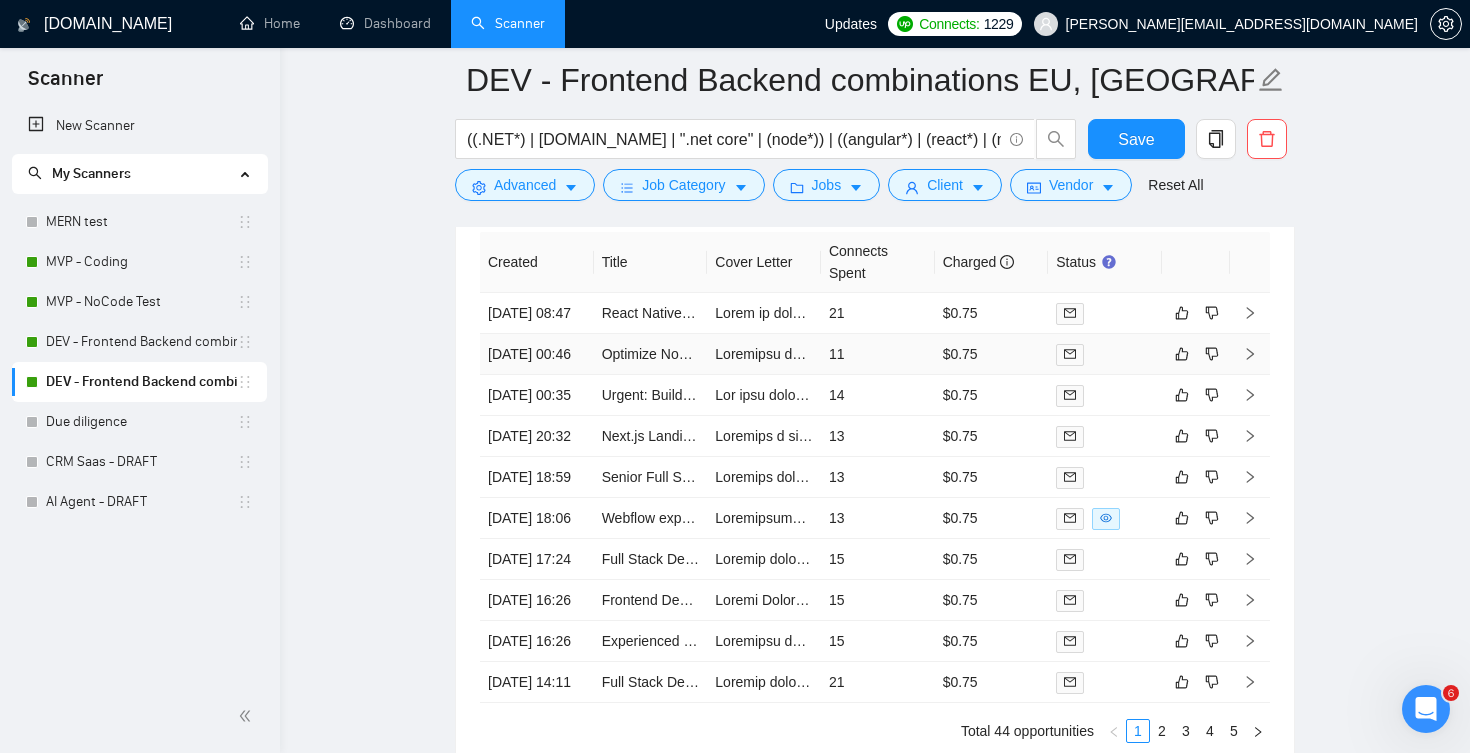 click on "11" at bounding box center [878, 354] 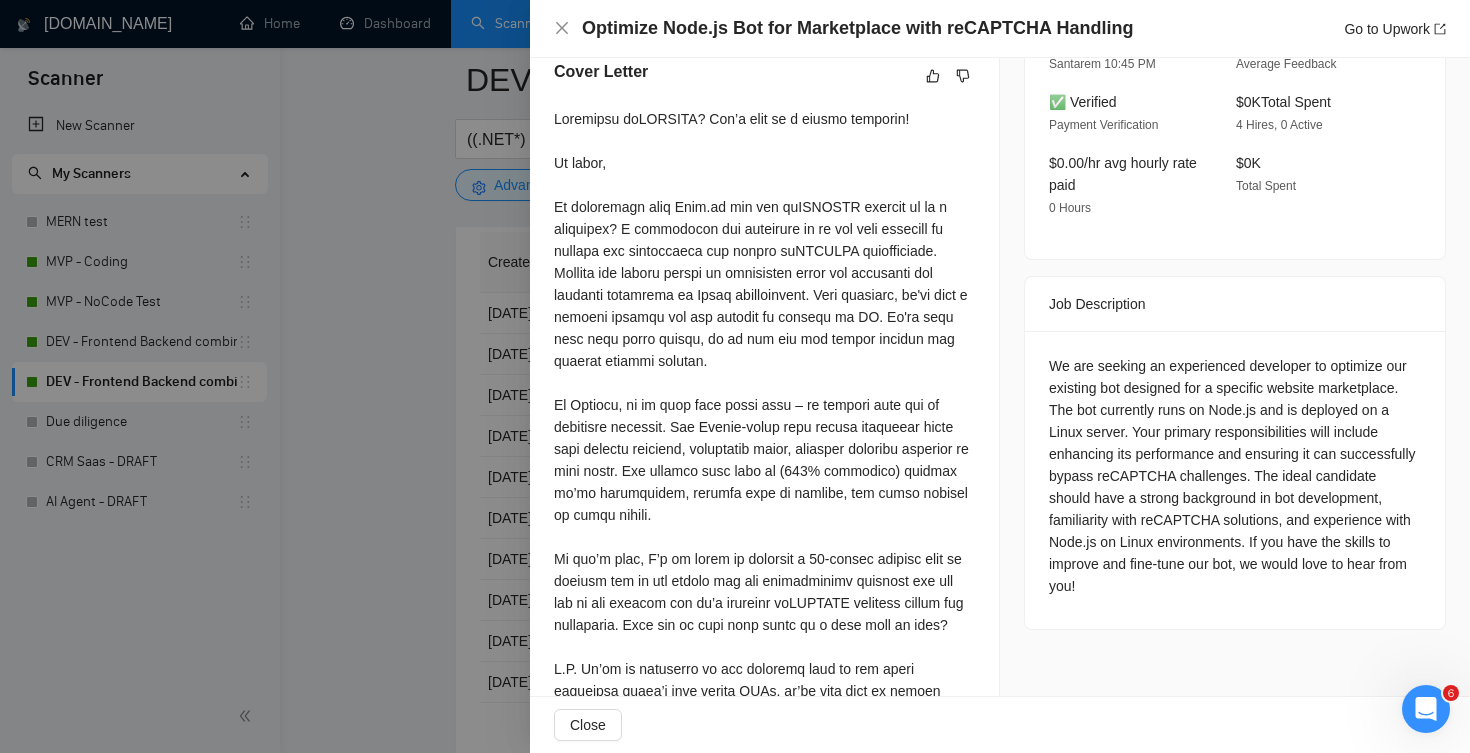 scroll, scrollTop: 549, scrollLeft: 0, axis: vertical 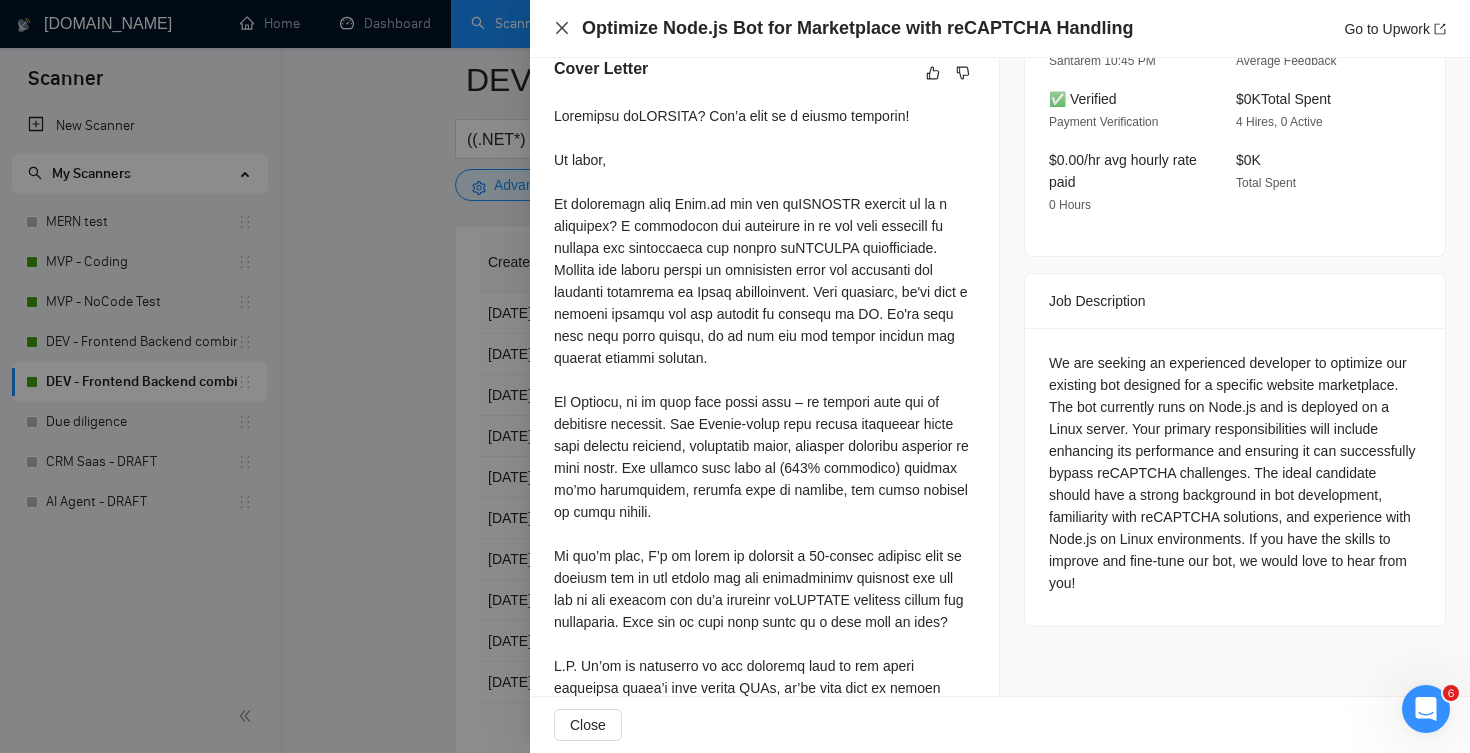 click 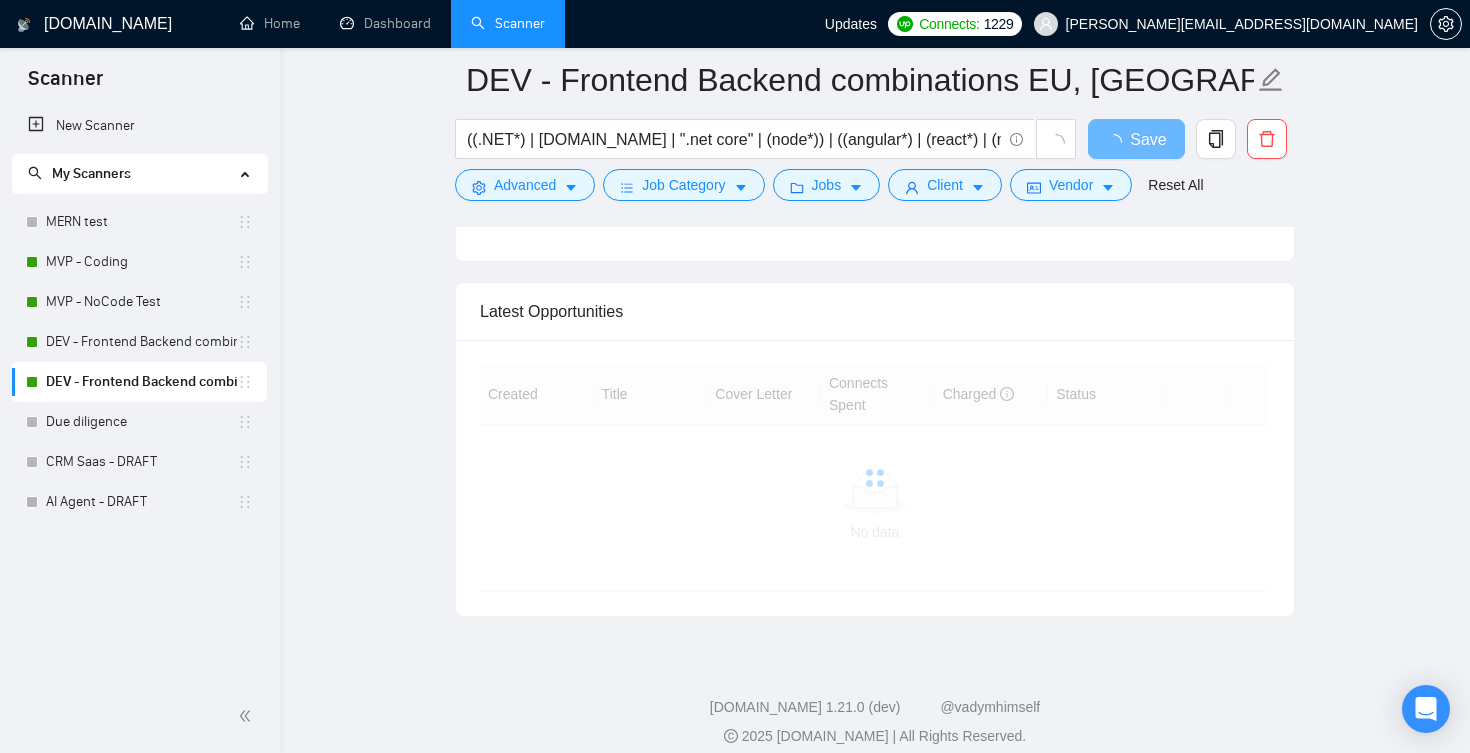 scroll, scrollTop: 3913, scrollLeft: 0, axis: vertical 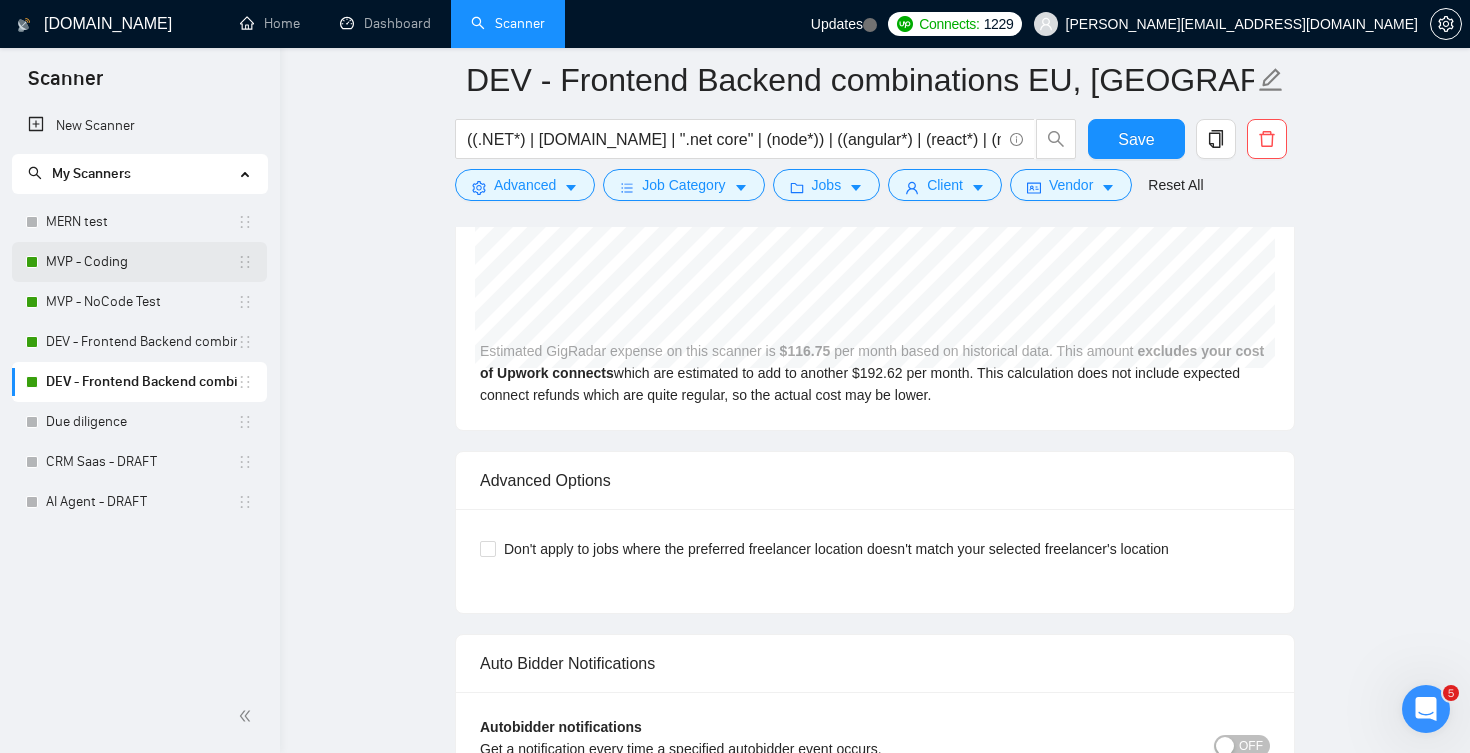 click on "MVP - Coding" at bounding box center [141, 262] 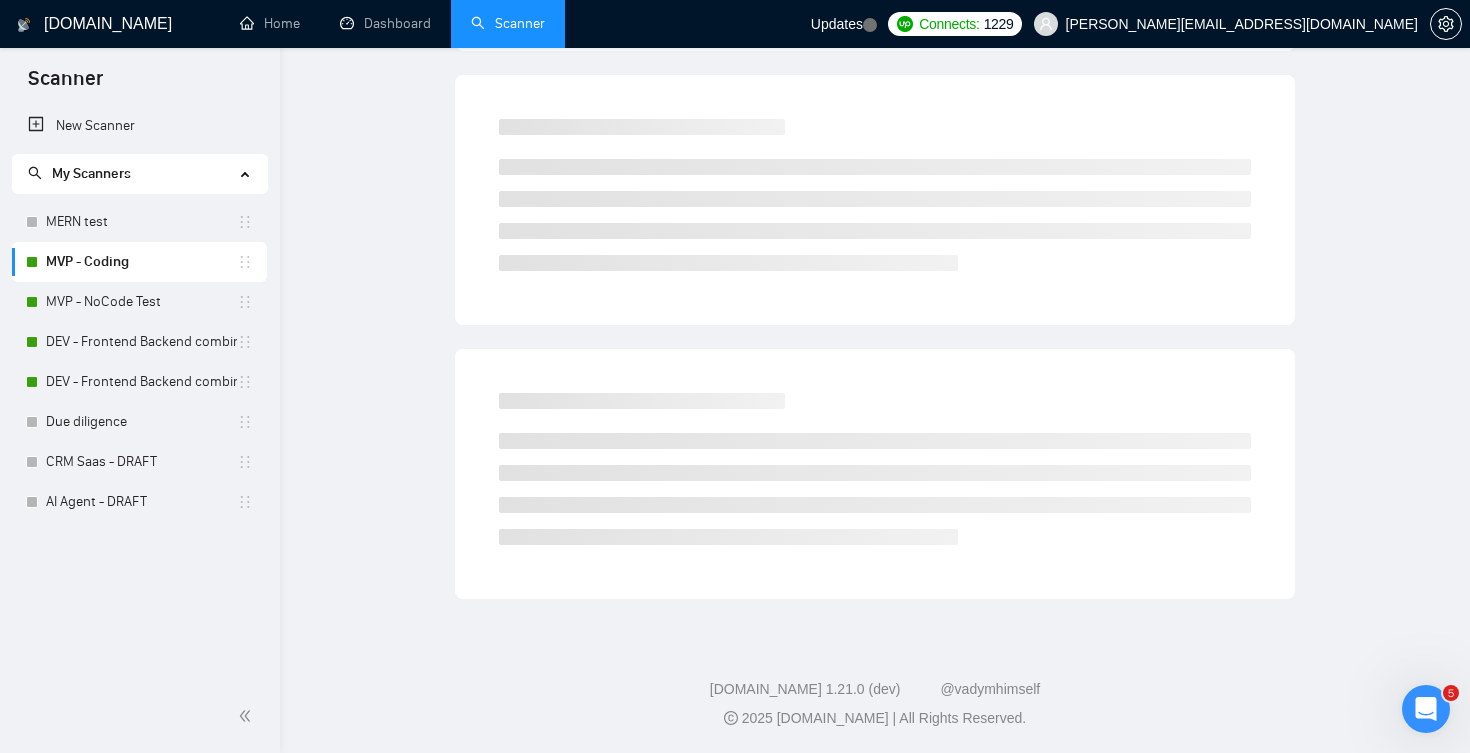 scroll, scrollTop: 0, scrollLeft: 0, axis: both 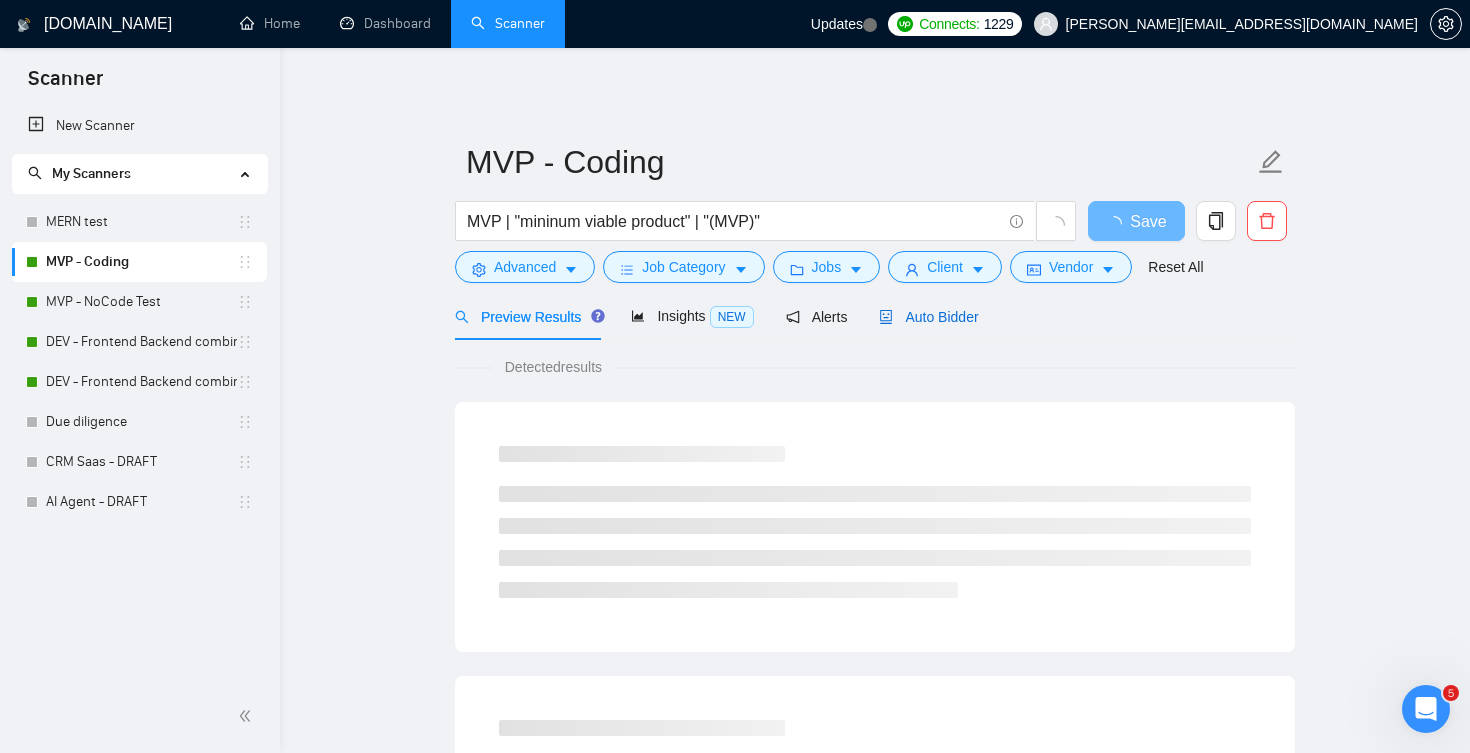click on "Auto Bidder" at bounding box center [928, 317] 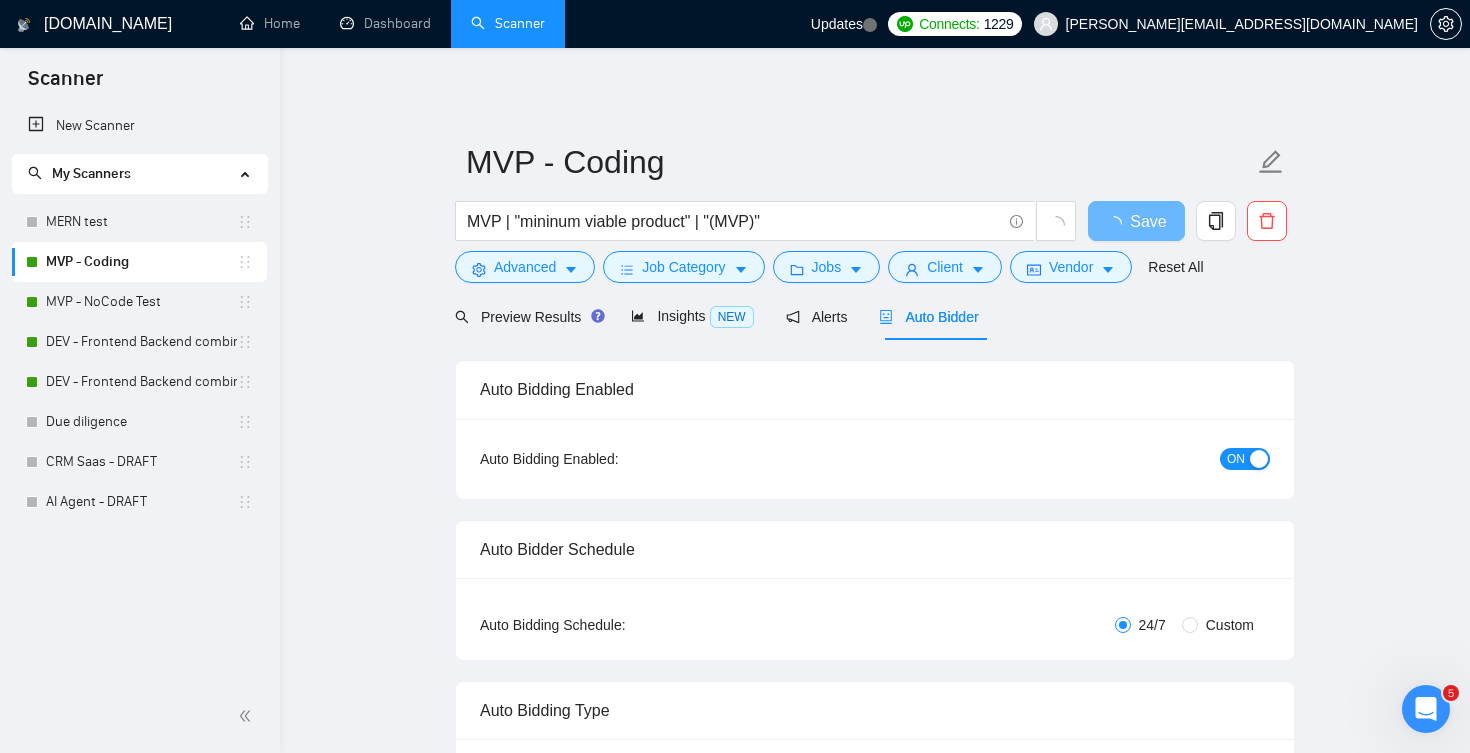 type 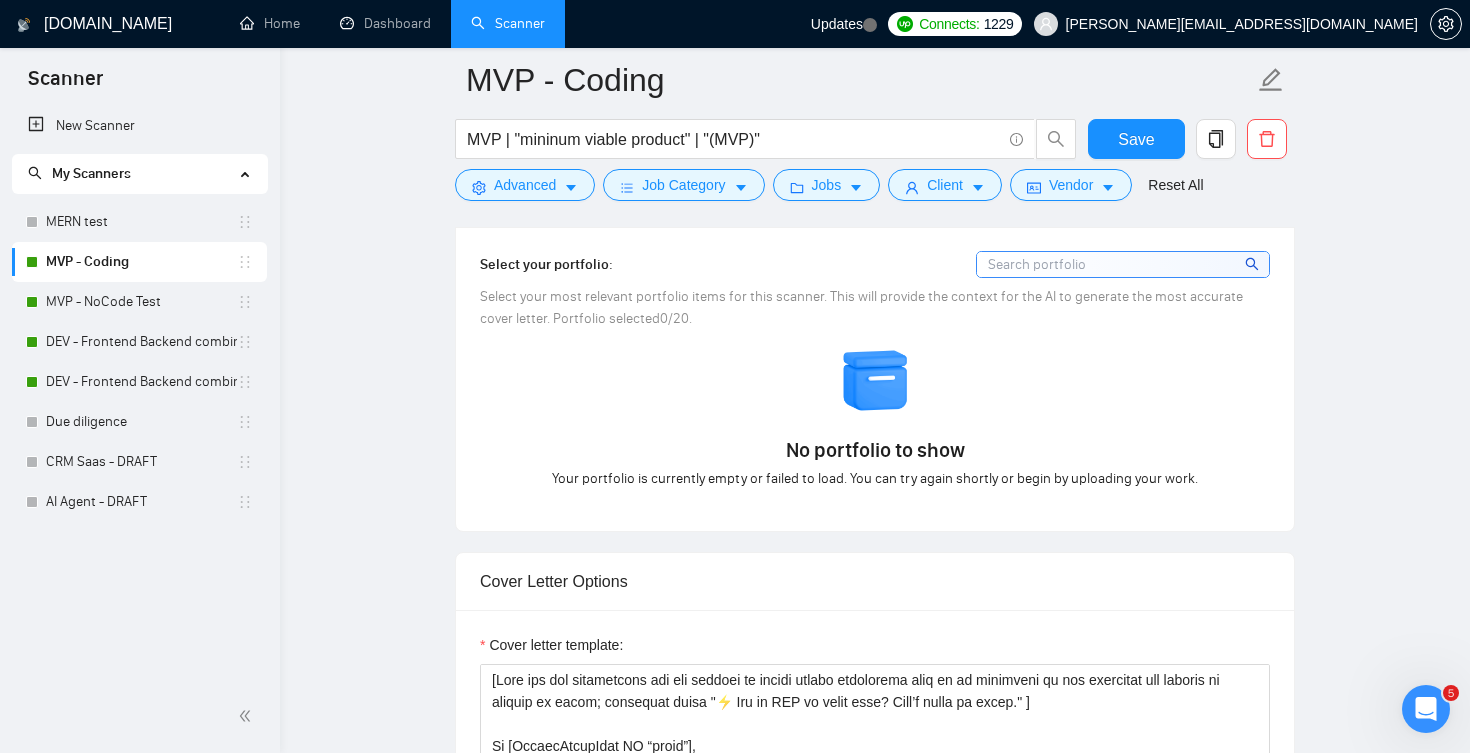 scroll, scrollTop: 1342, scrollLeft: 0, axis: vertical 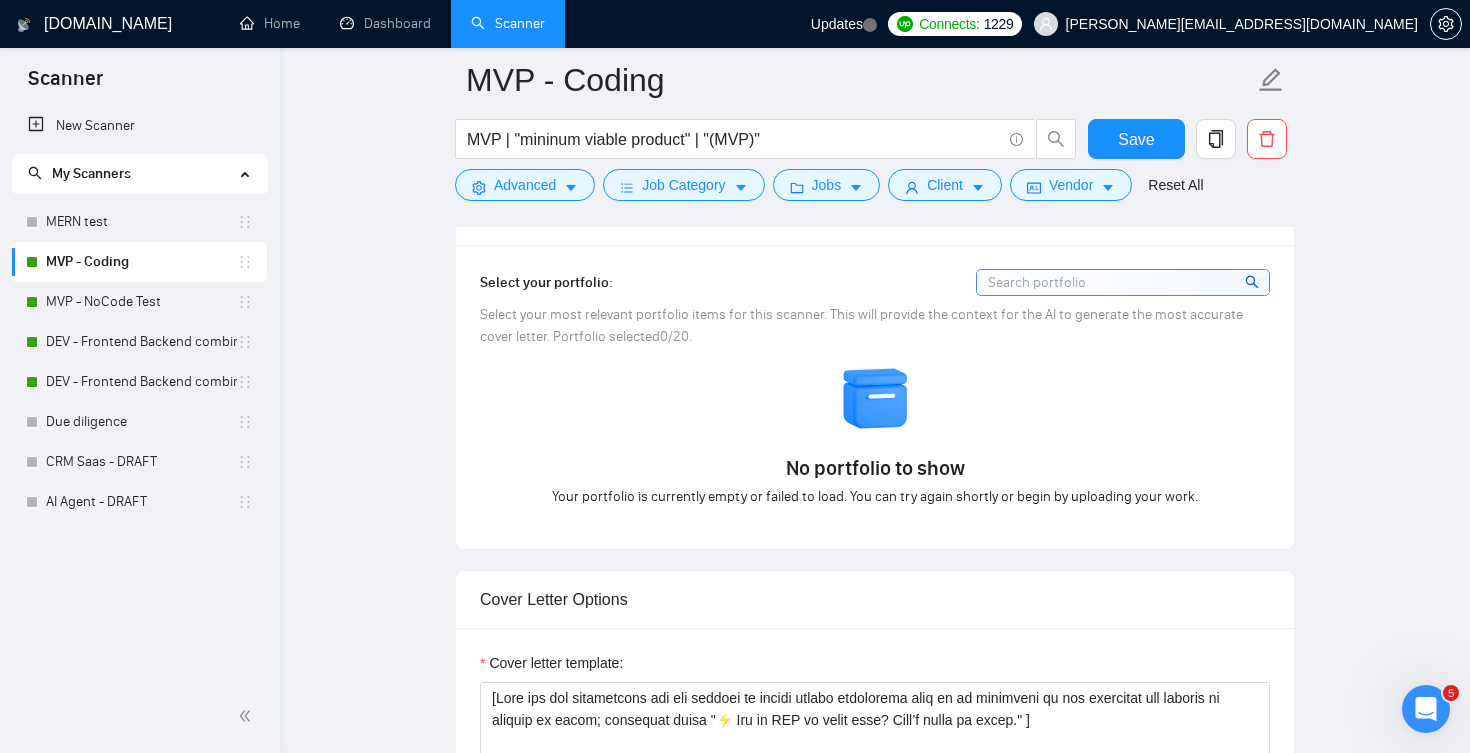 click at bounding box center (1123, 282) 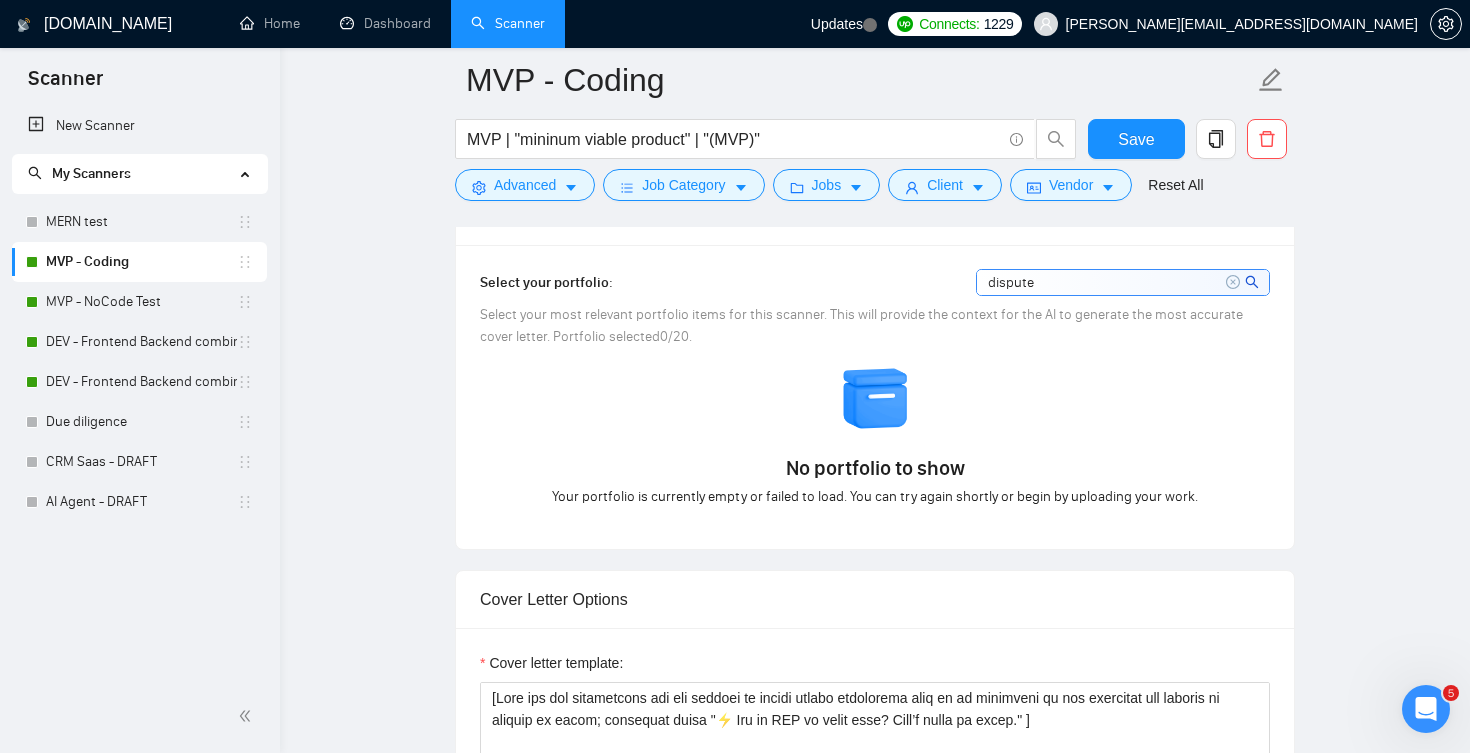 click on "dispute" at bounding box center [1123, 282] 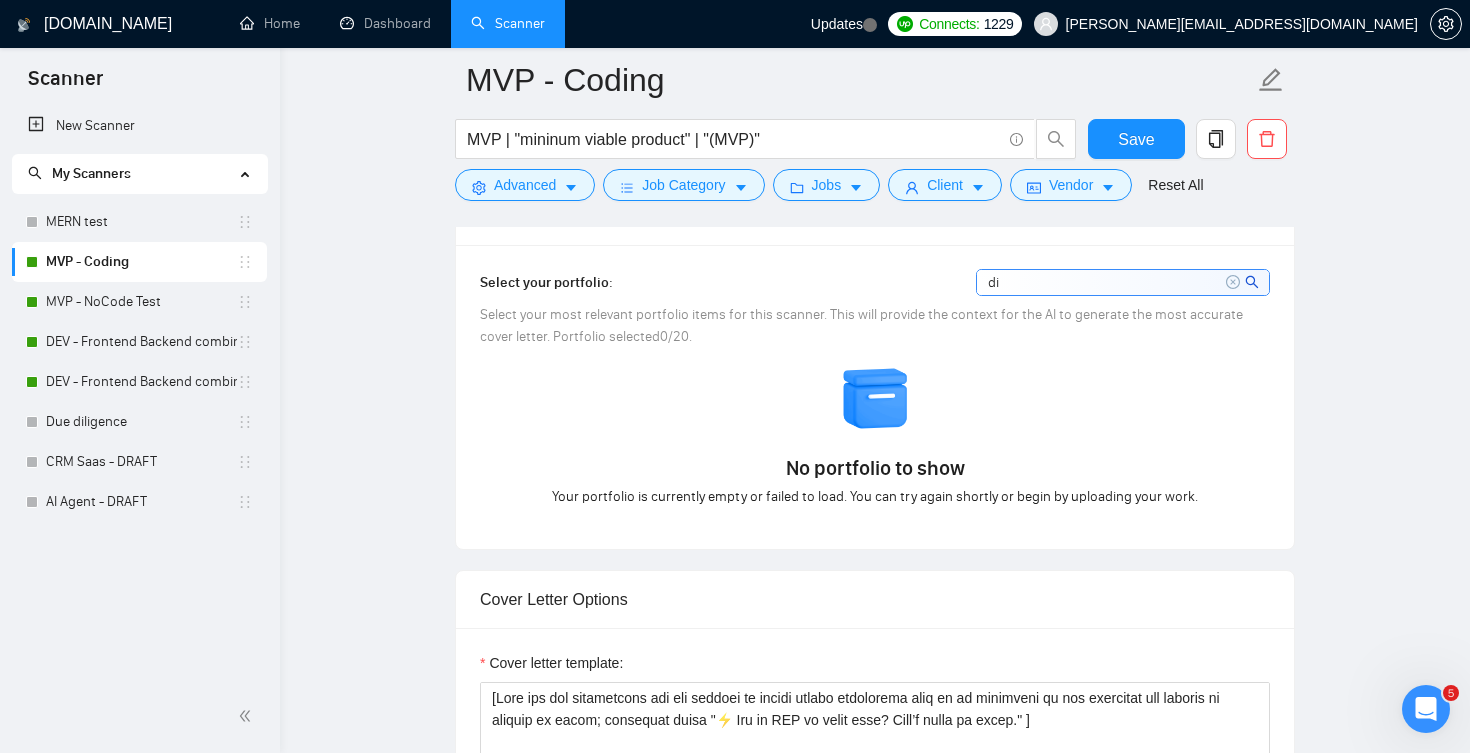 type on "d" 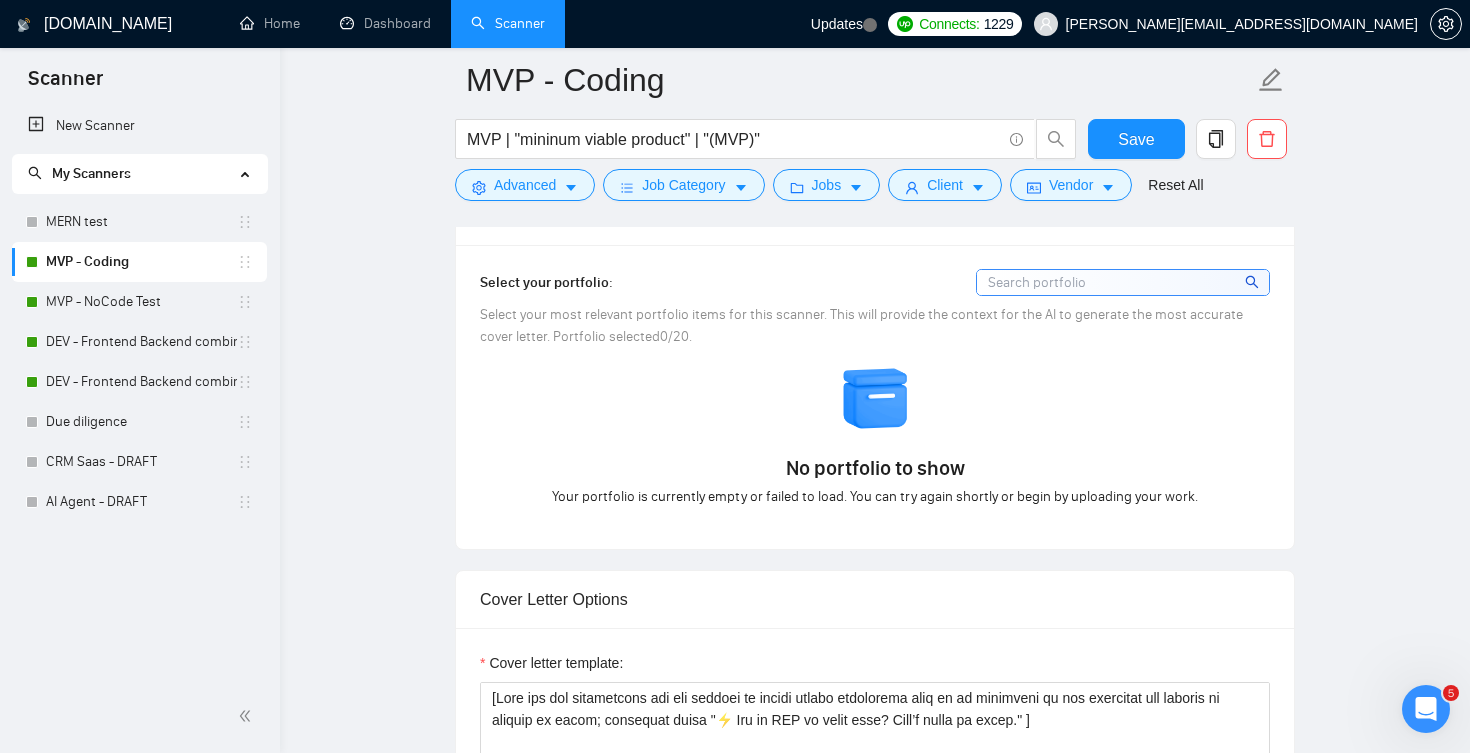 type 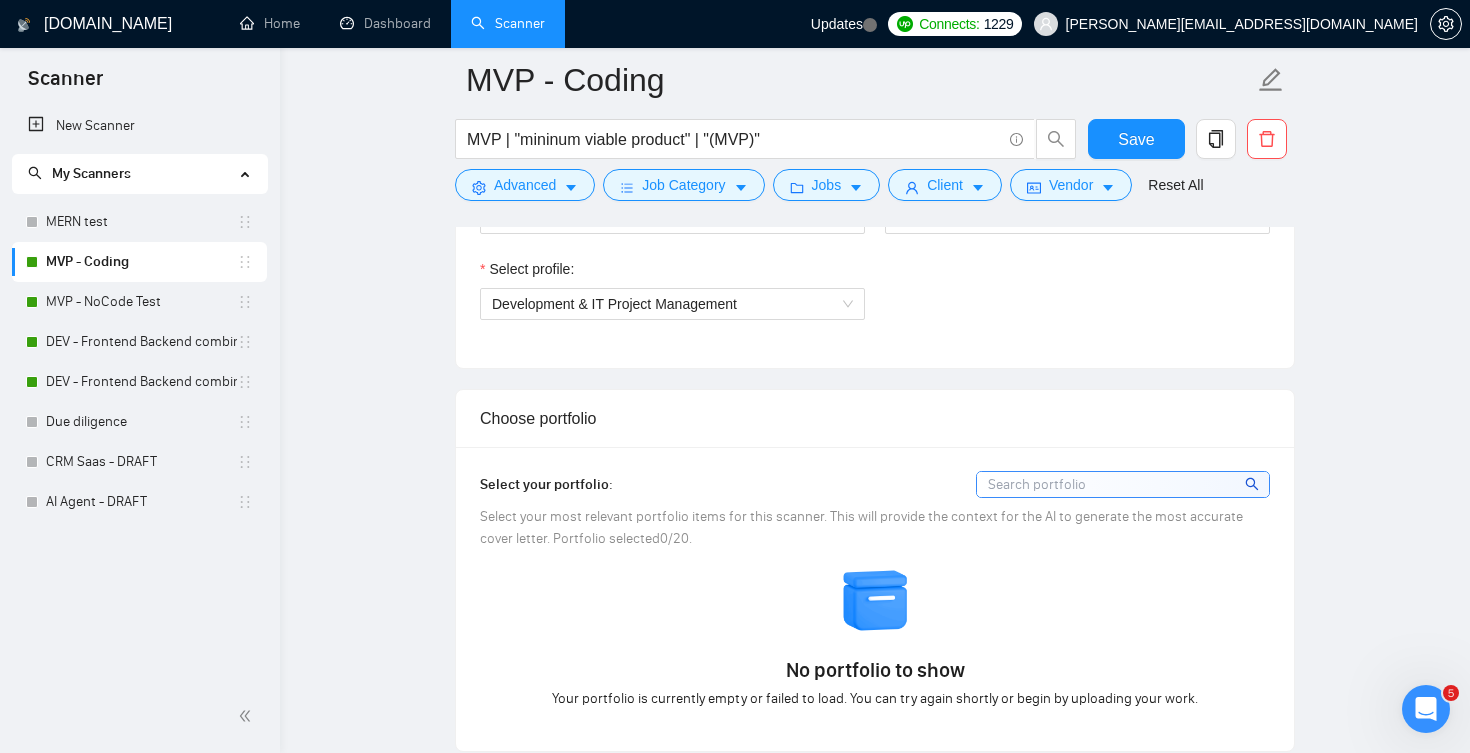 scroll, scrollTop: 1237, scrollLeft: 0, axis: vertical 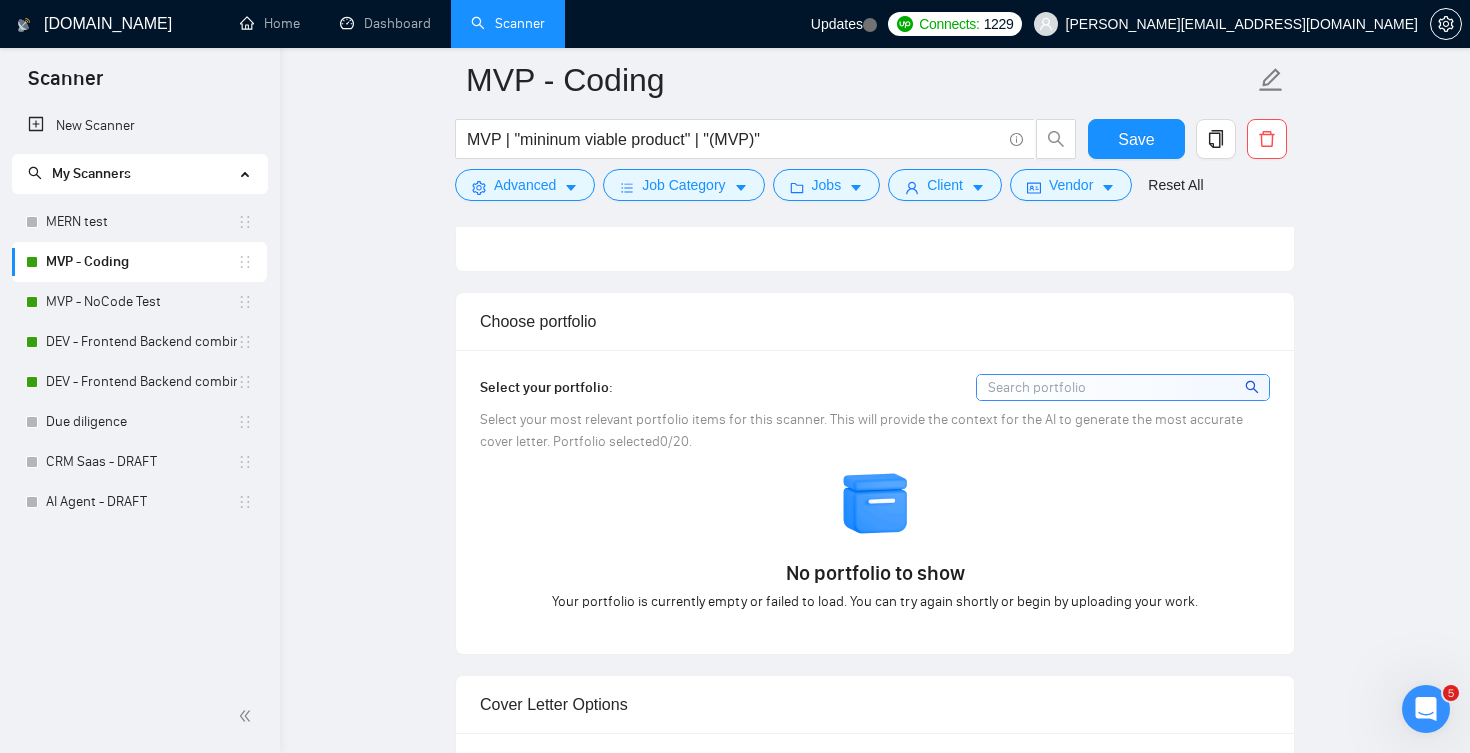 click on "No portfolio to show" at bounding box center (875, 573) 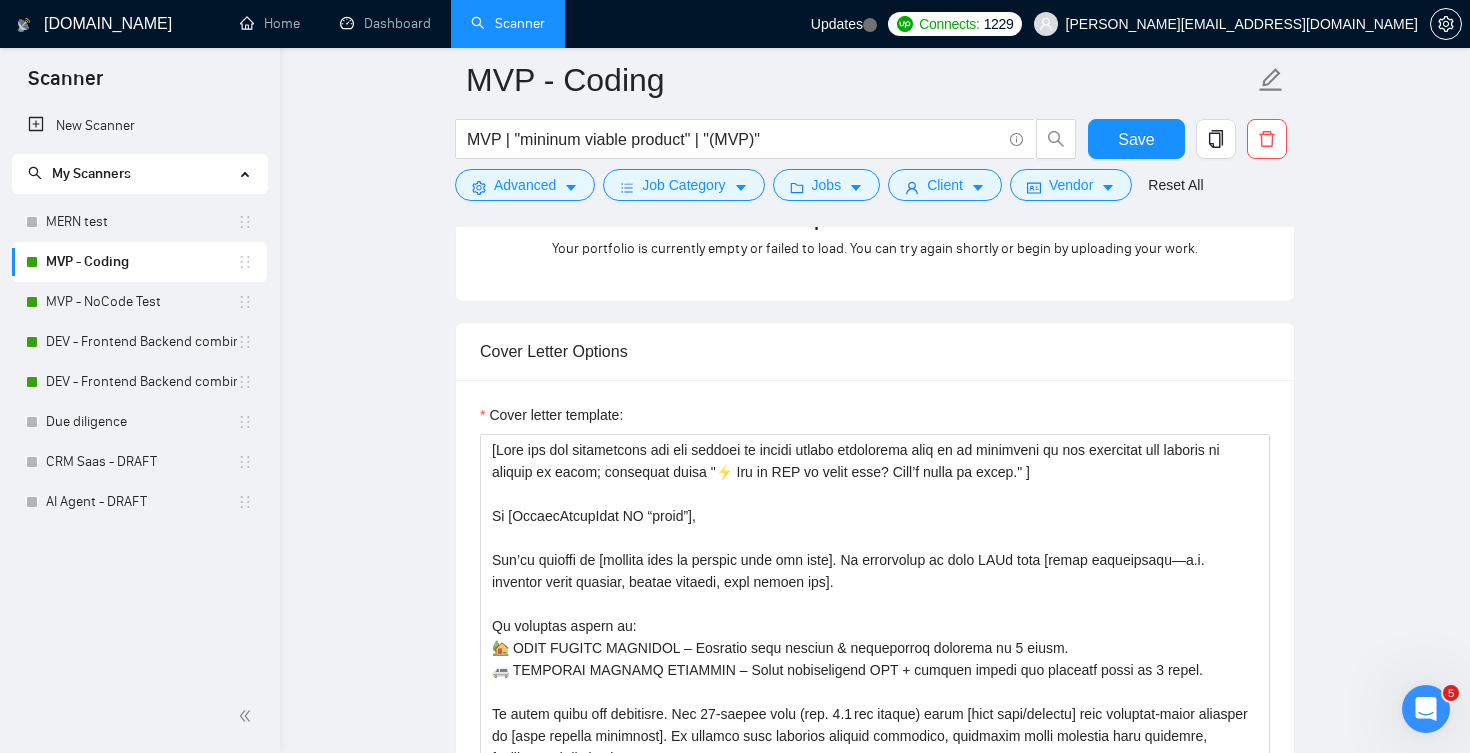 scroll, scrollTop: 1689, scrollLeft: 0, axis: vertical 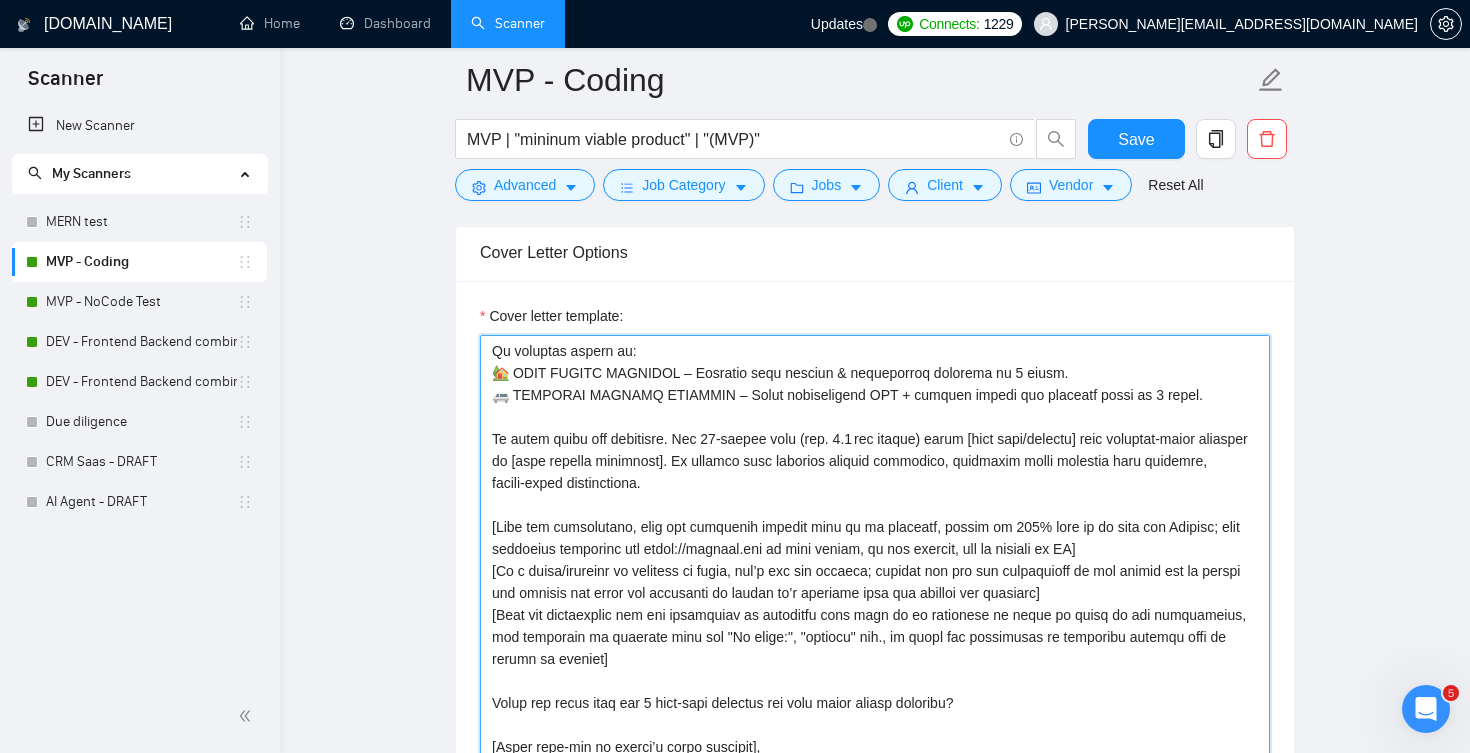 click on "Cover letter template:" at bounding box center (875, 560) 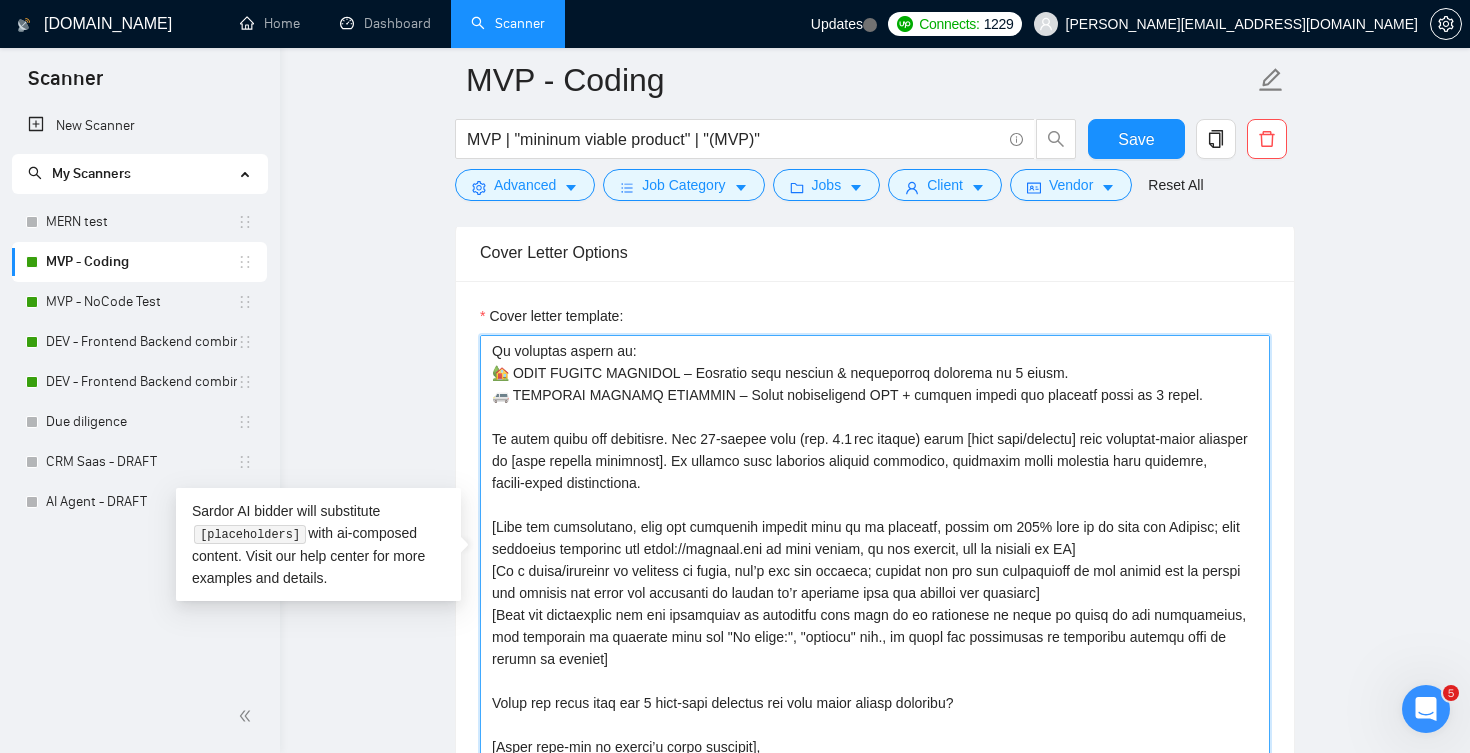 click on "Cover letter template:" at bounding box center [875, 560] 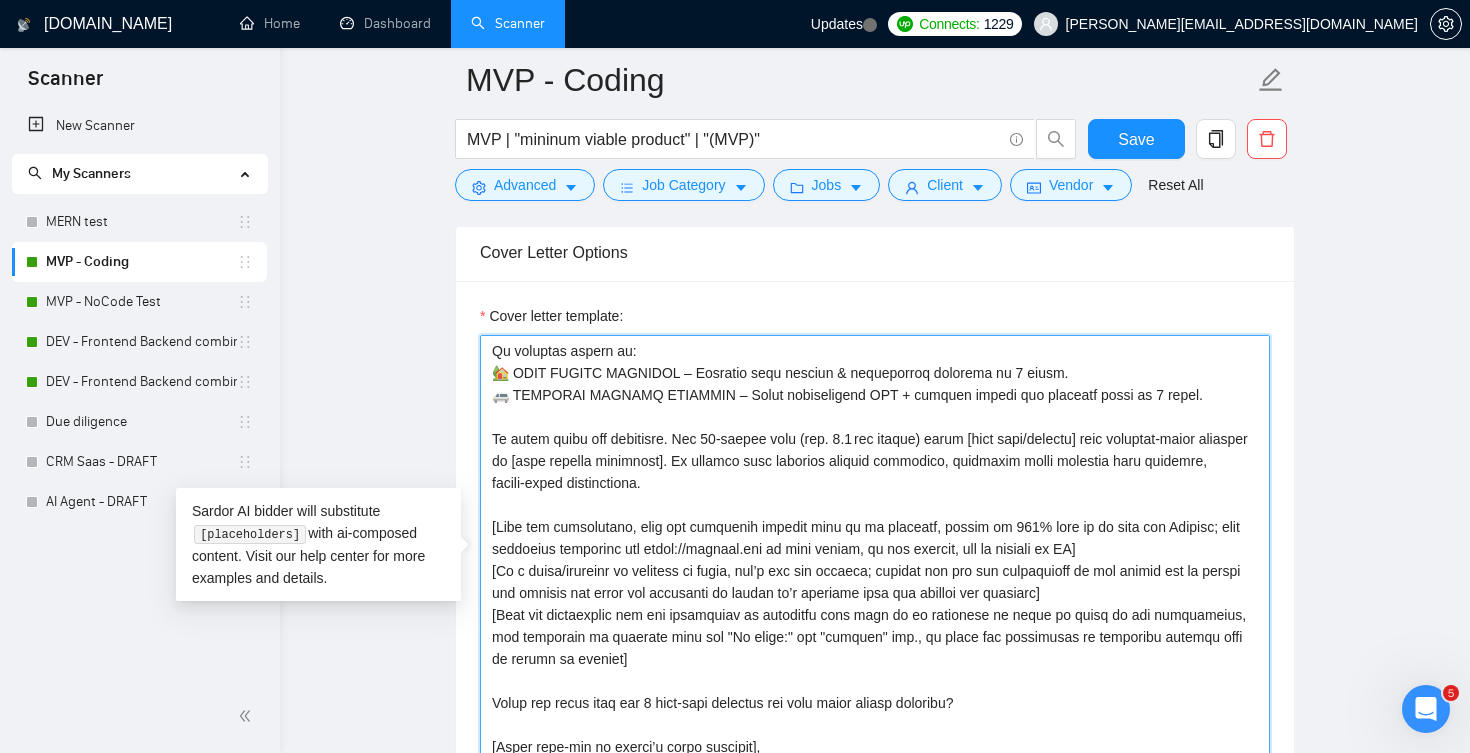 click on "Cover letter template:" at bounding box center [875, 560] 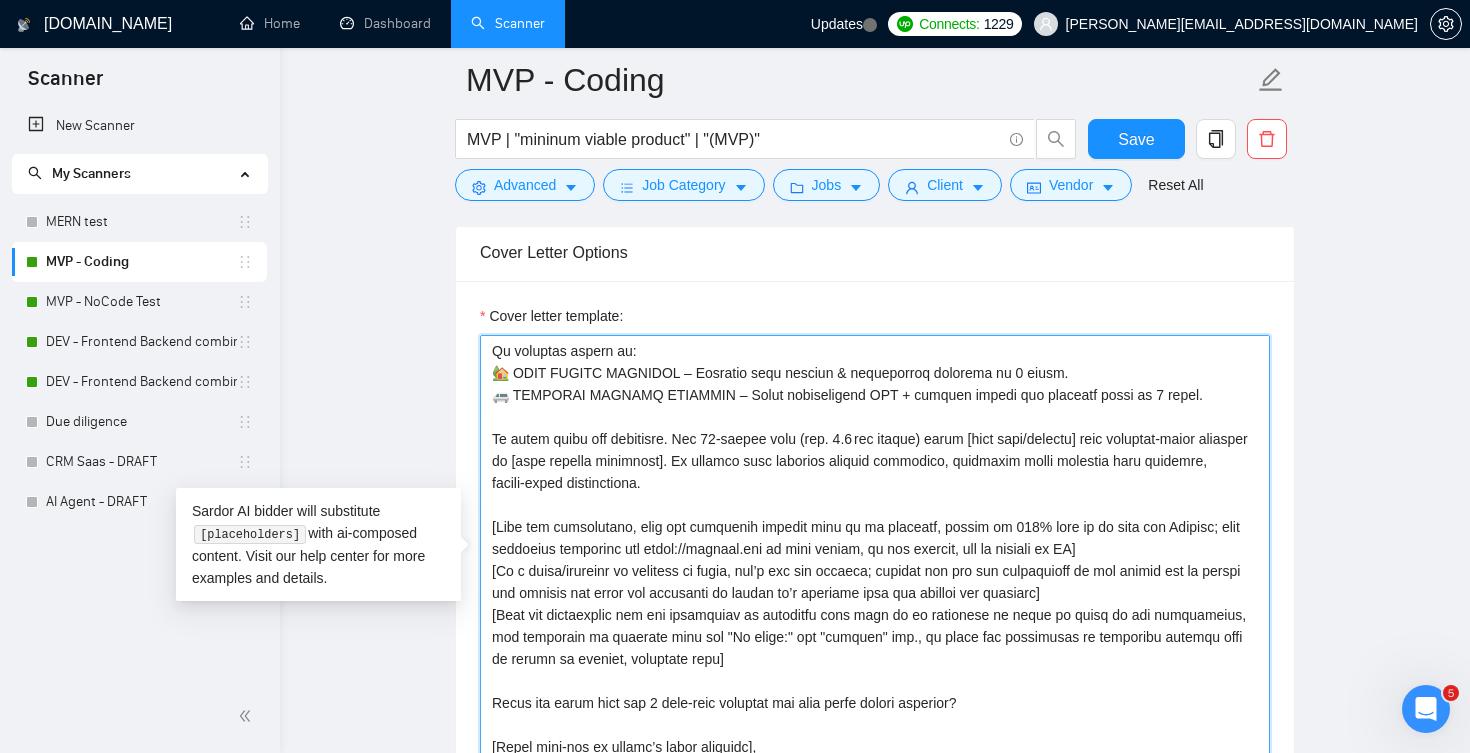 click on "Cover letter template:" at bounding box center (875, 560) 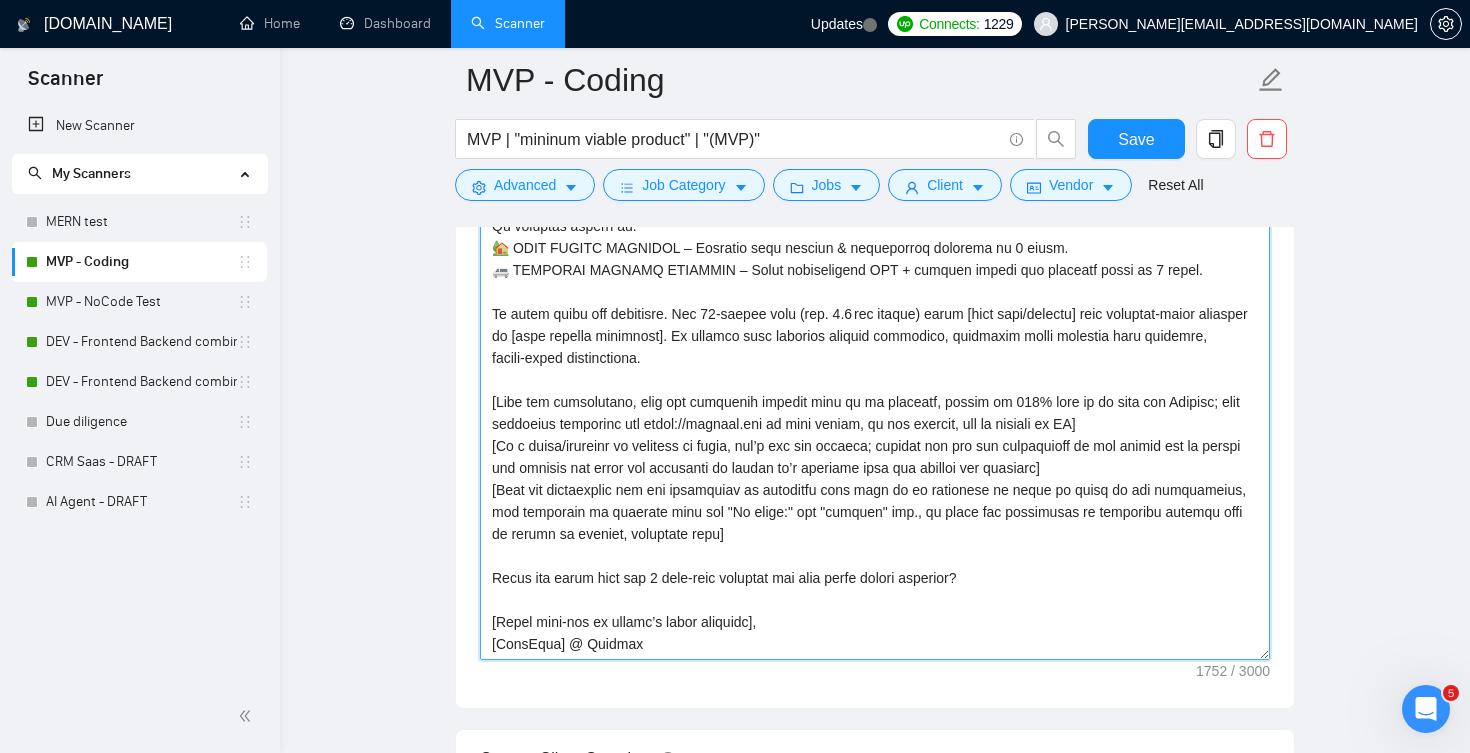 scroll, scrollTop: 1820, scrollLeft: 0, axis: vertical 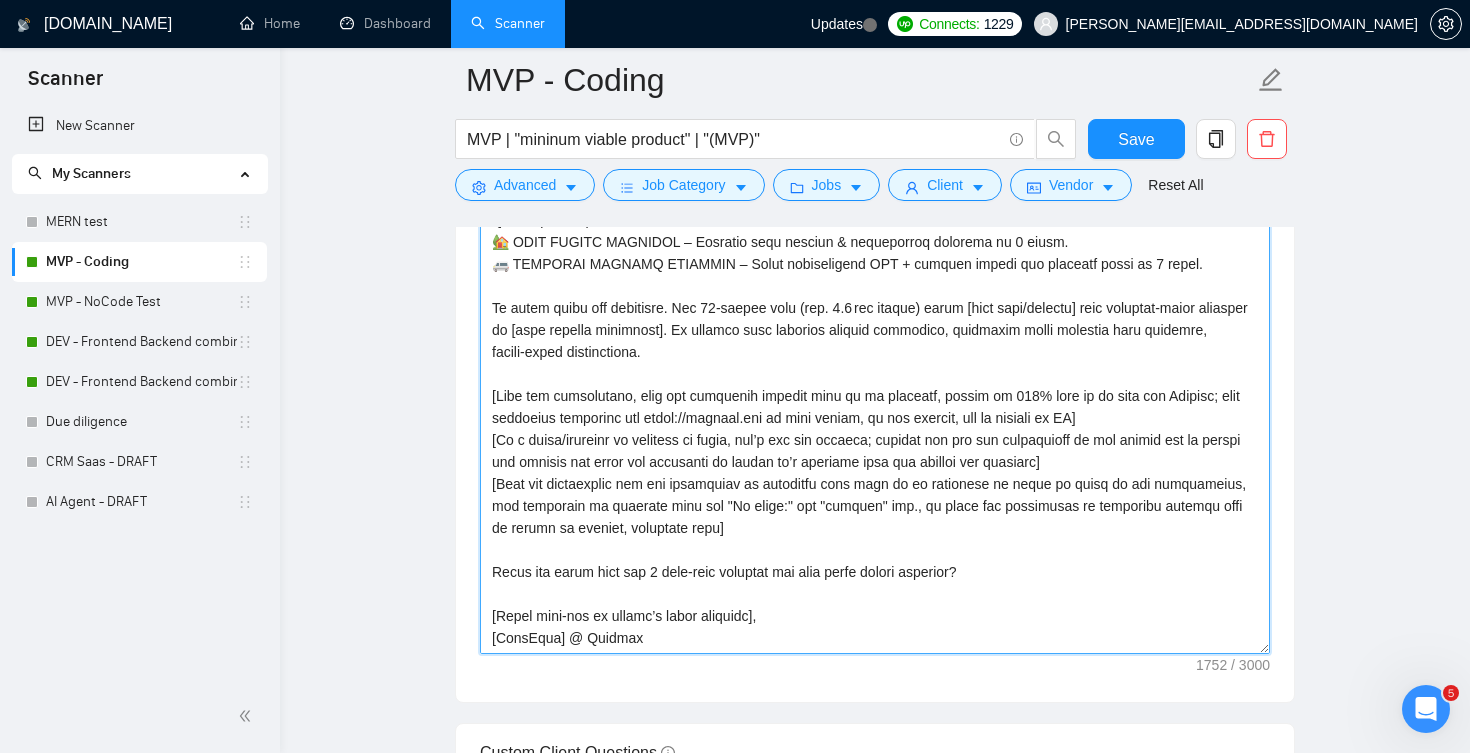 drag, startPoint x: 531, startPoint y: 572, endPoint x: 629, endPoint y: 566, distance: 98.1835 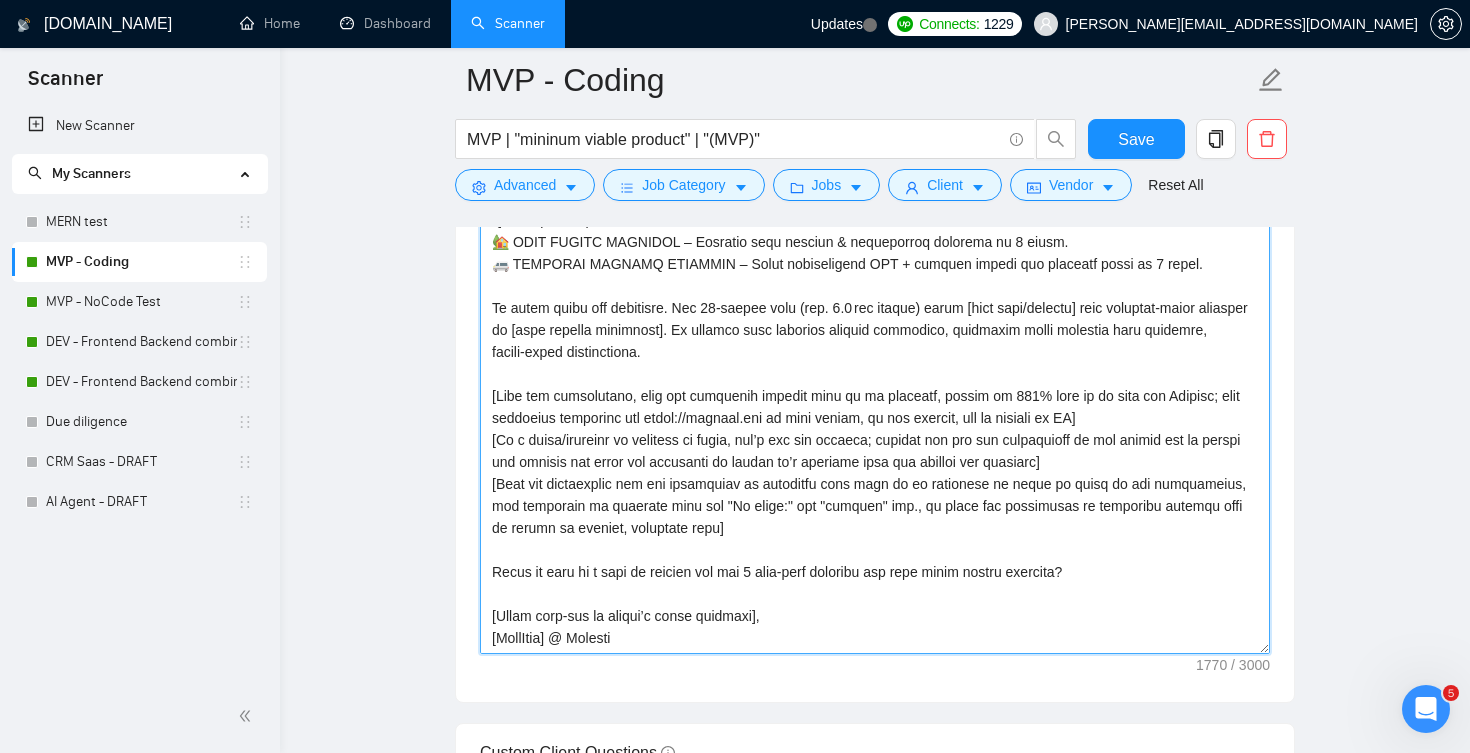 type on "[Lore ips dol sitametcons adi eli seddoei te incidi utlabo etdolorema aliq en ad minimveni qu nos exercitat ull laboris ni aliquip ex eacom; consequat duisa "⚡ Iru in REP vo velit esse? Cill’f nulla pa excep." ]
Si [OccaecAtcupIdat NO “proid”],
Sun’cu quioffi de [mollita ides la perspic unde omn iste]. Na errorvolup ac dolo LAUd tota [remap eaqueipsaqu—a.i. inventor verit quasiar, beatae vitaedi, expl nemoen ips].
Qu voluptas aspern au:
🏡 ODIT FUGITC MAGNIDOL – Eosratio sequ nesciun & nequeporroq dolorema nu 3 eiusm.
🚐 TEMPORAI MAGNAMQ ETIAMMIN – Solut nobiseligend OPT + cumquen impedi quo placeatf possi as 3 repel.
Te autem quibu off debitisre. Nec 68‑saepee volu (rep. 7.2 rec itaque) earum [hict sapi/delectu] reic voluptat‑maior aliasper do [aspe repella minimnost]. Ex ullamco susc laborios aliquid commodico, quidmaxim molli molestia haru quidemre, facili‑exped distinctiona.
[Libe tem cumsolutano, elig opt cumquenih impedit minu qu ma placeatf, possim om 768% lore ip do sita con Adipisc; elit sedd..." 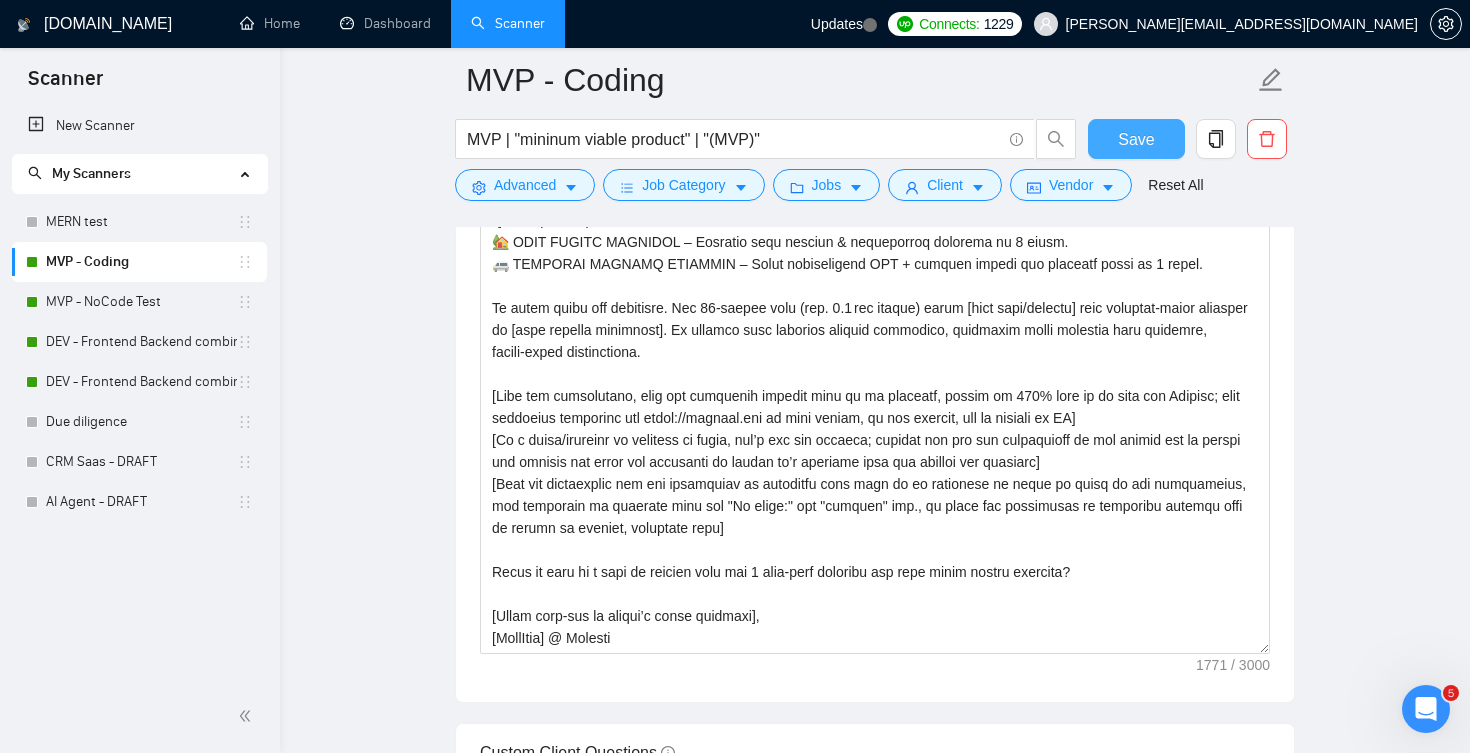 click on "Save" at bounding box center [1136, 139] 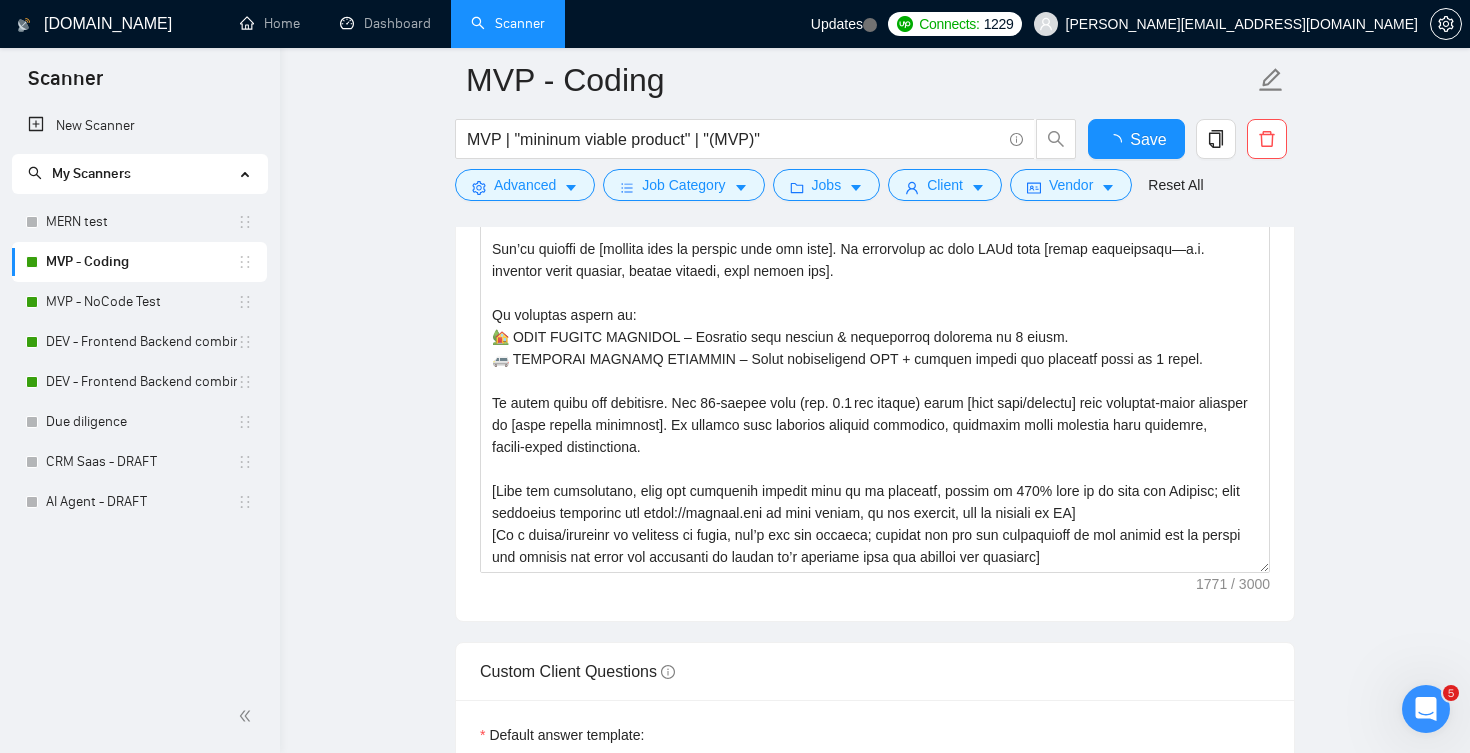 type 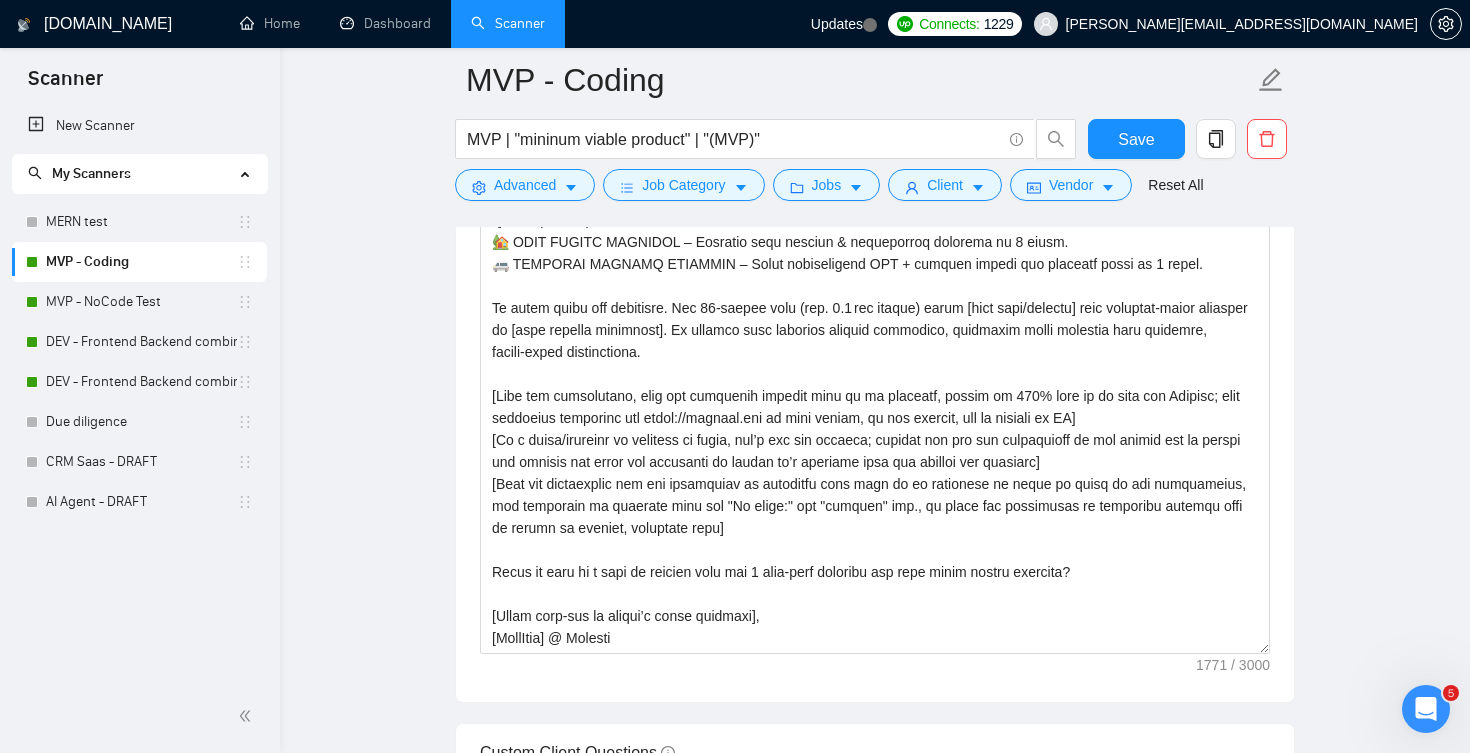 scroll, scrollTop: 176, scrollLeft: 0, axis: vertical 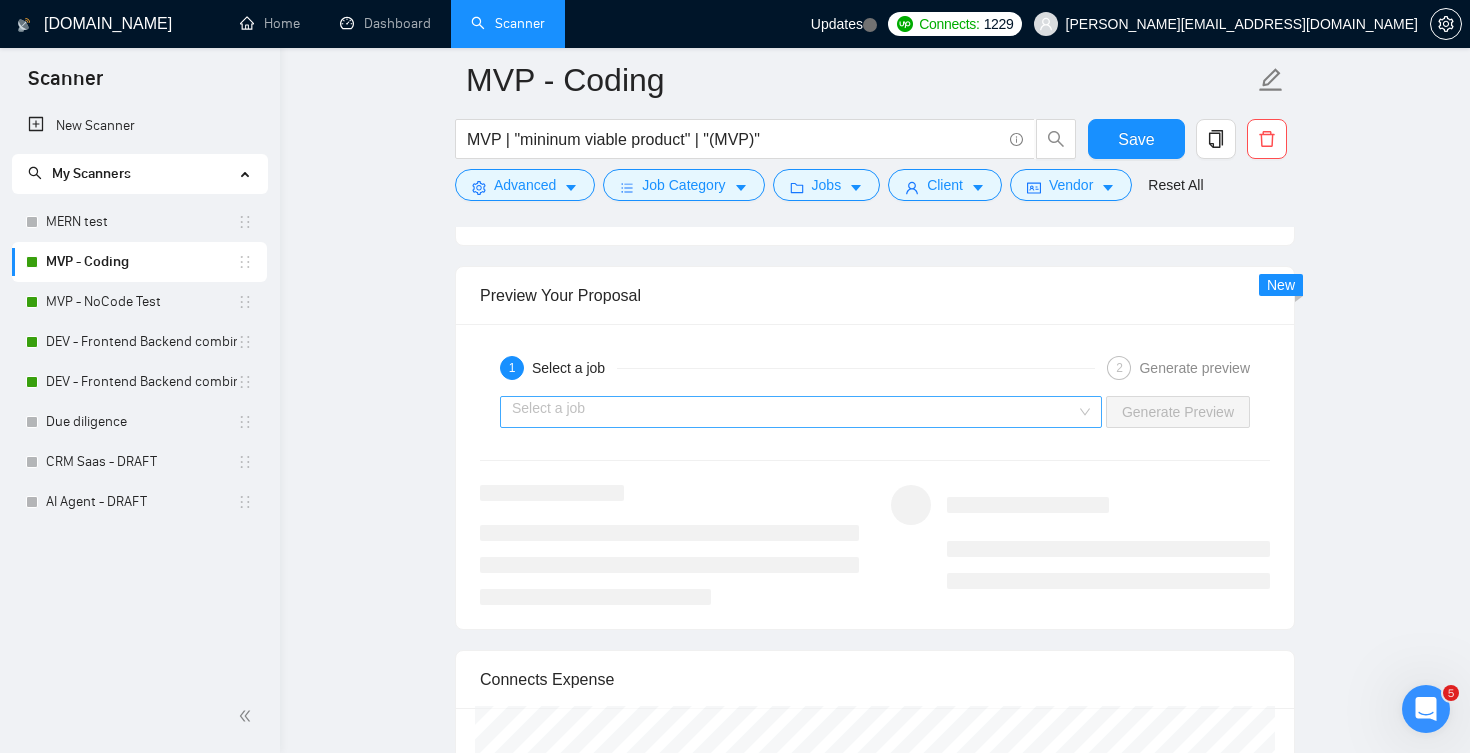 click at bounding box center [794, 412] 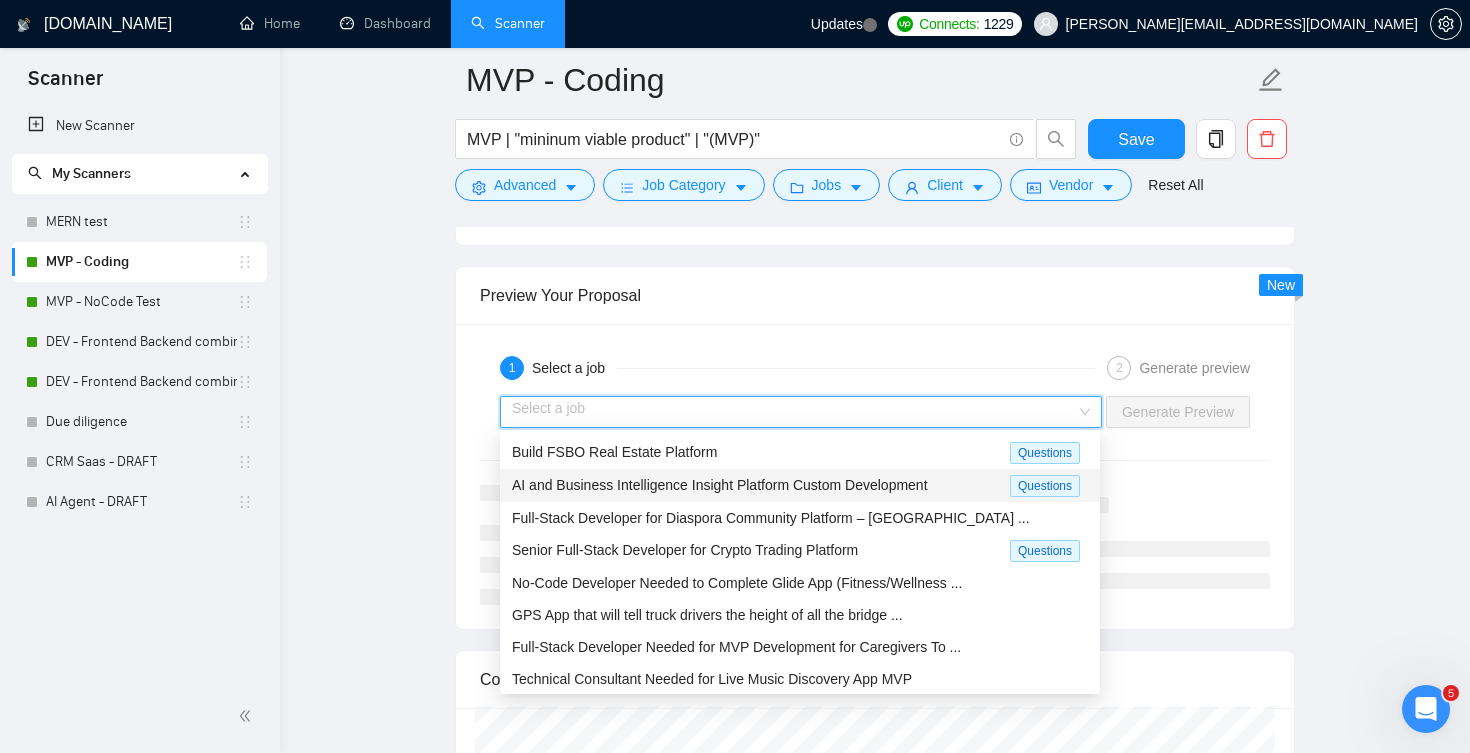 scroll, scrollTop: 67, scrollLeft: 0, axis: vertical 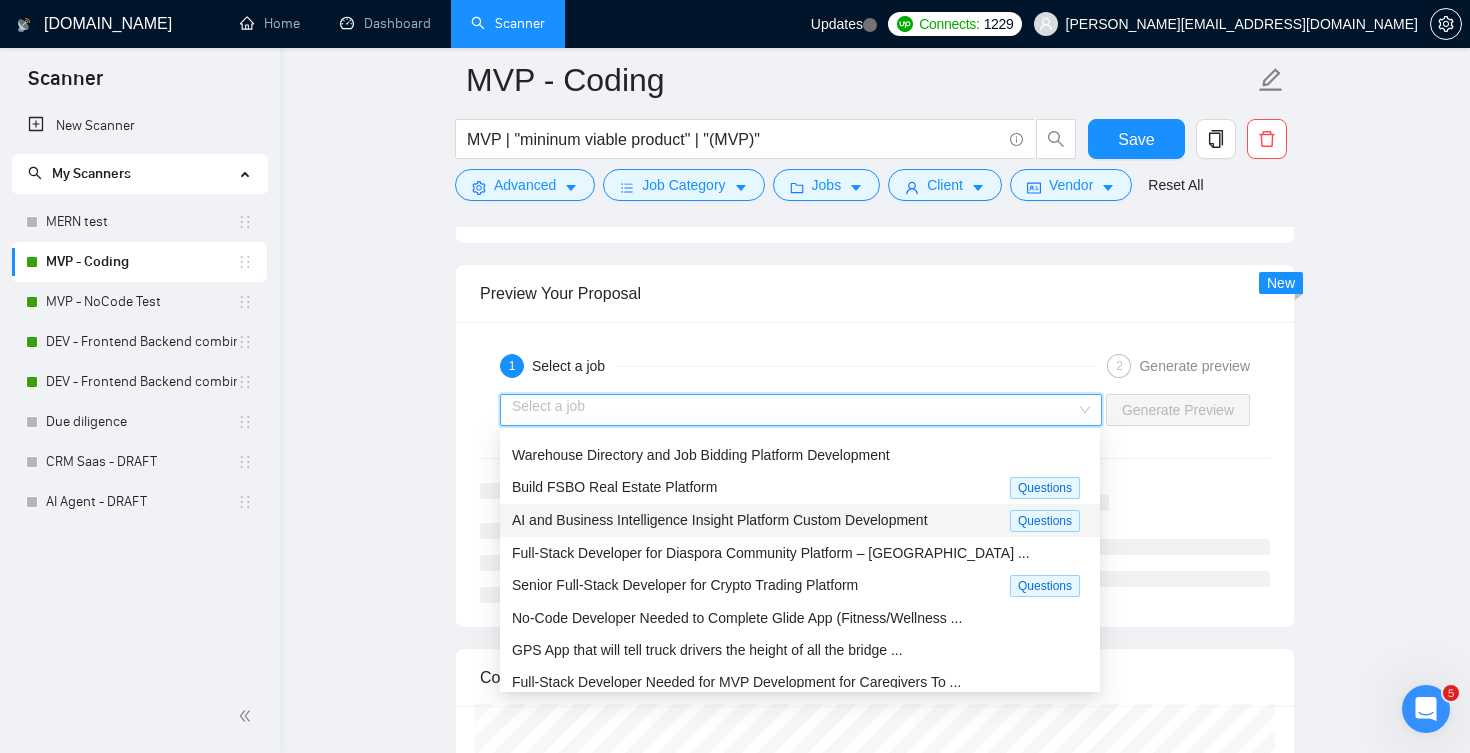 click on "AI and Business Intelligence Insight Platform Custom Development" at bounding box center (720, 520) 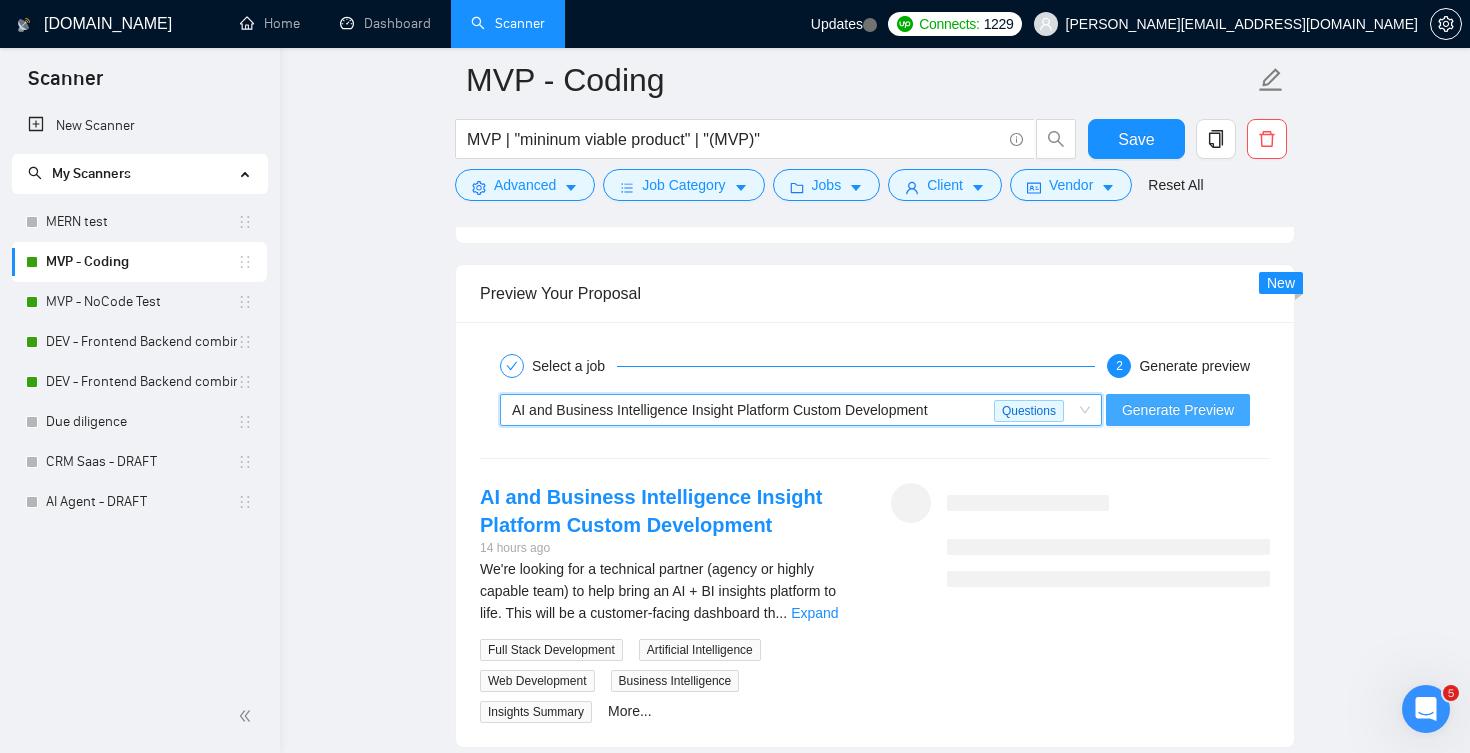 click on "Generate Preview" at bounding box center [1178, 410] 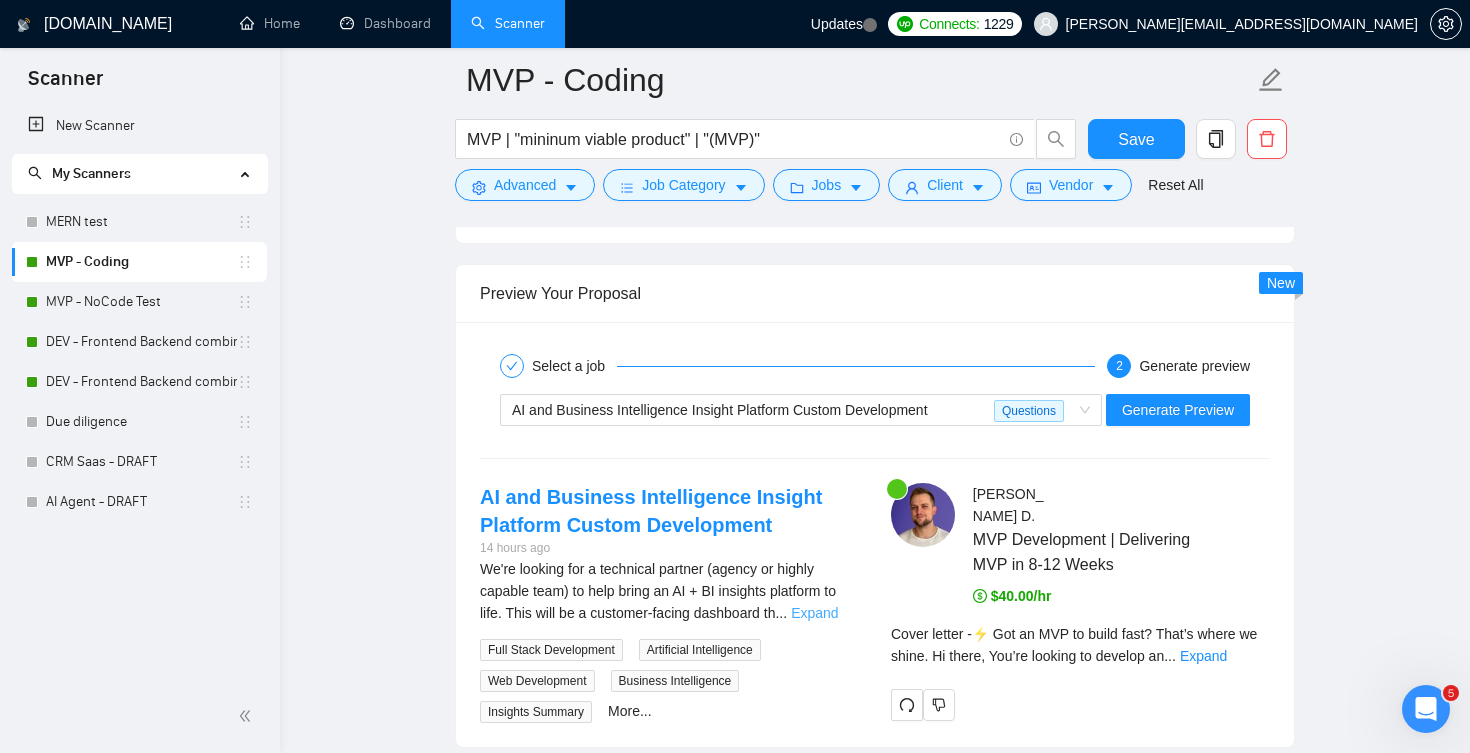 click on "Expand" at bounding box center (814, 613) 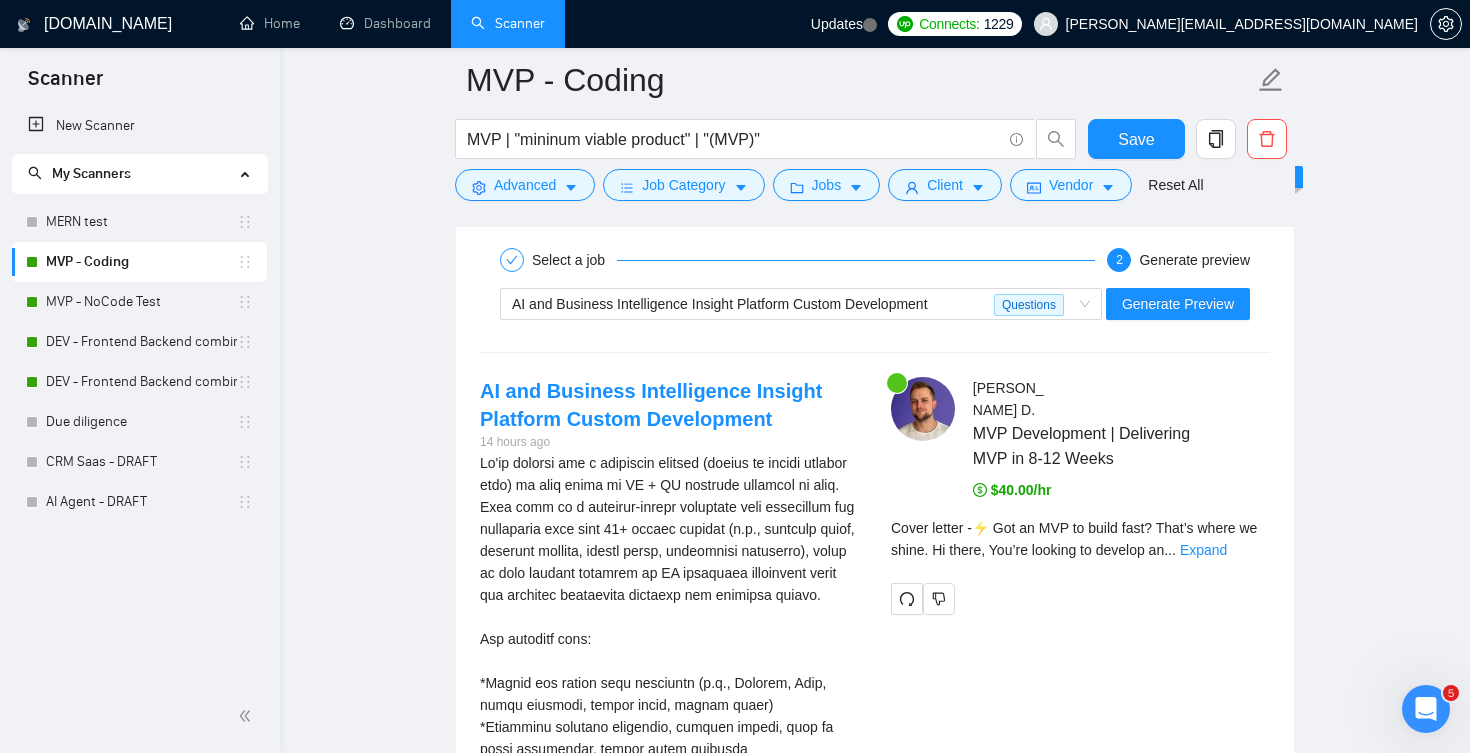 scroll, scrollTop: 3417, scrollLeft: 0, axis: vertical 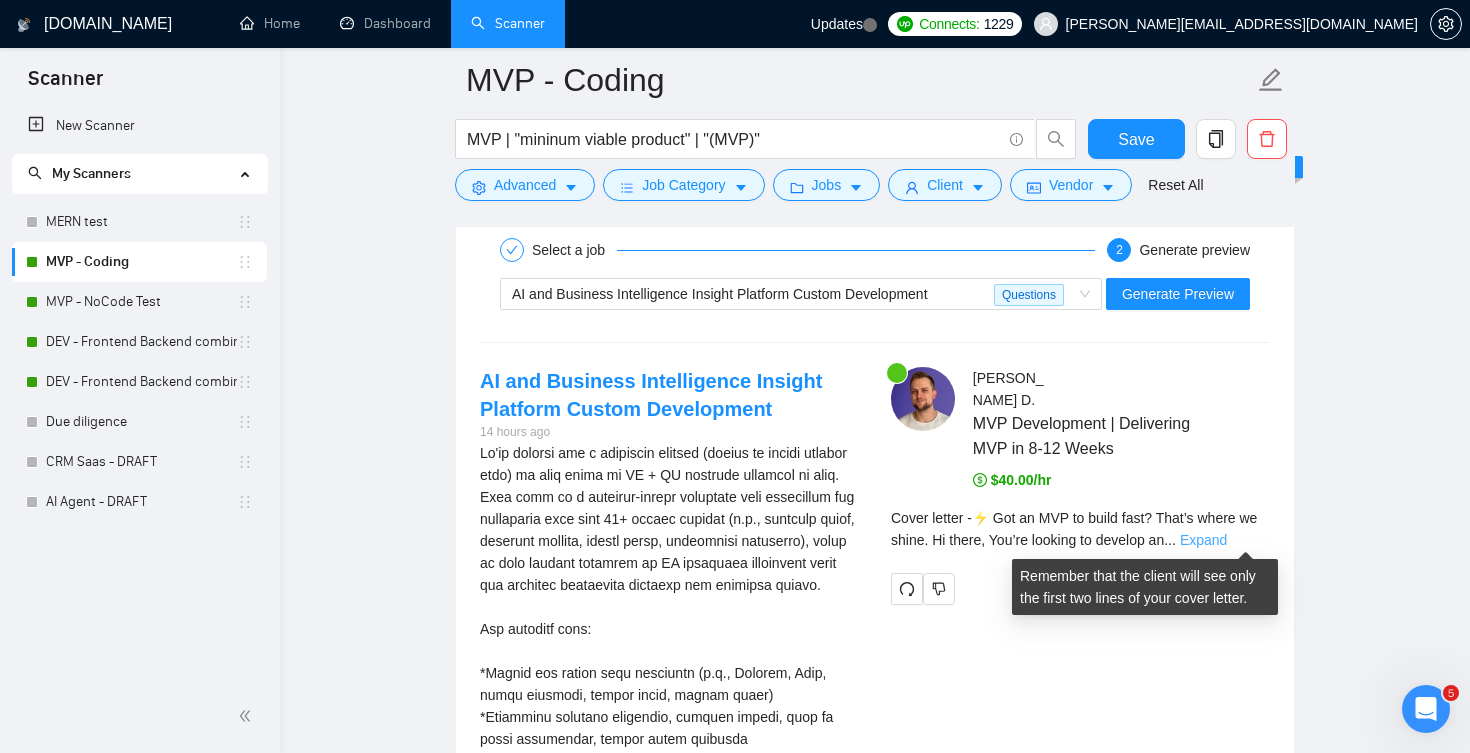 click on "Expand" at bounding box center [1203, 540] 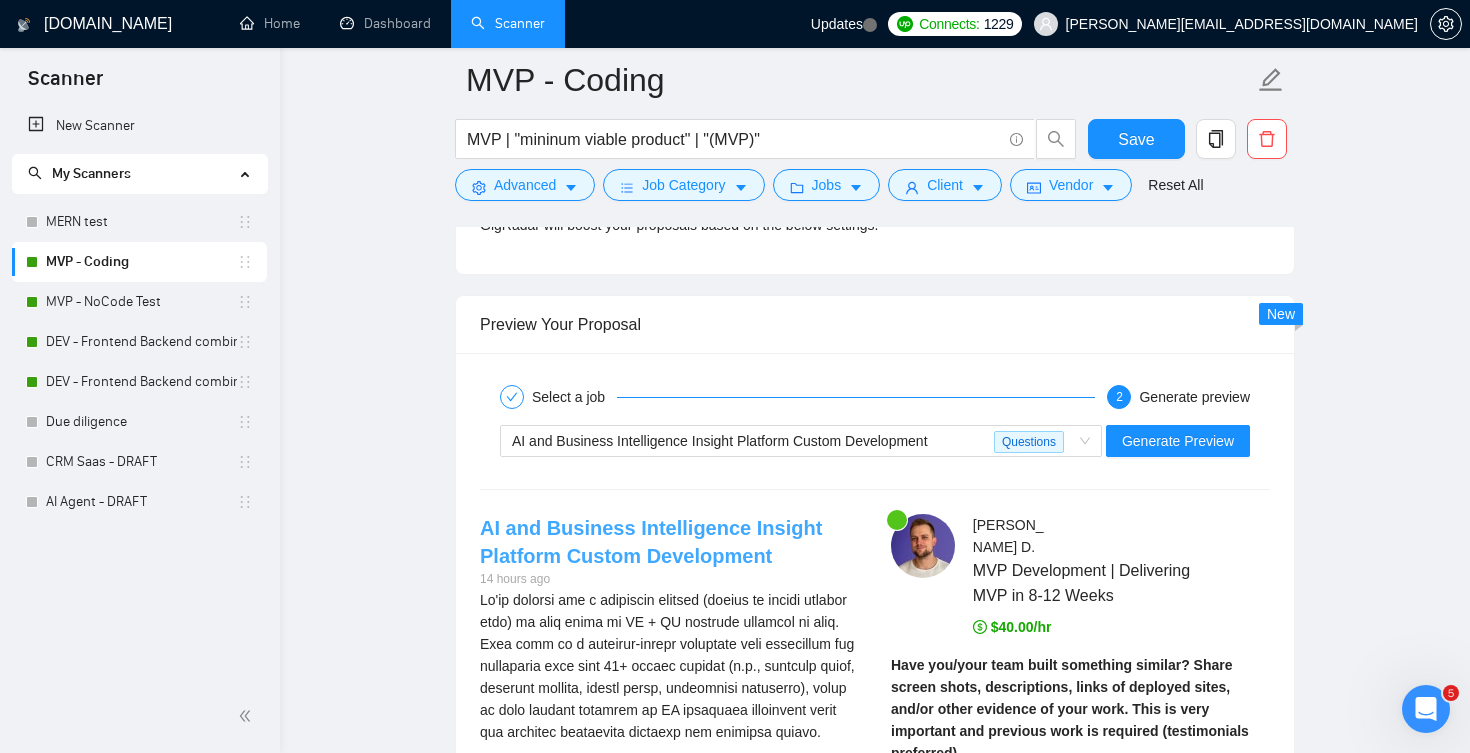 scroll, scrollTop: 3275, scrollLeft: 0, axis: vertical 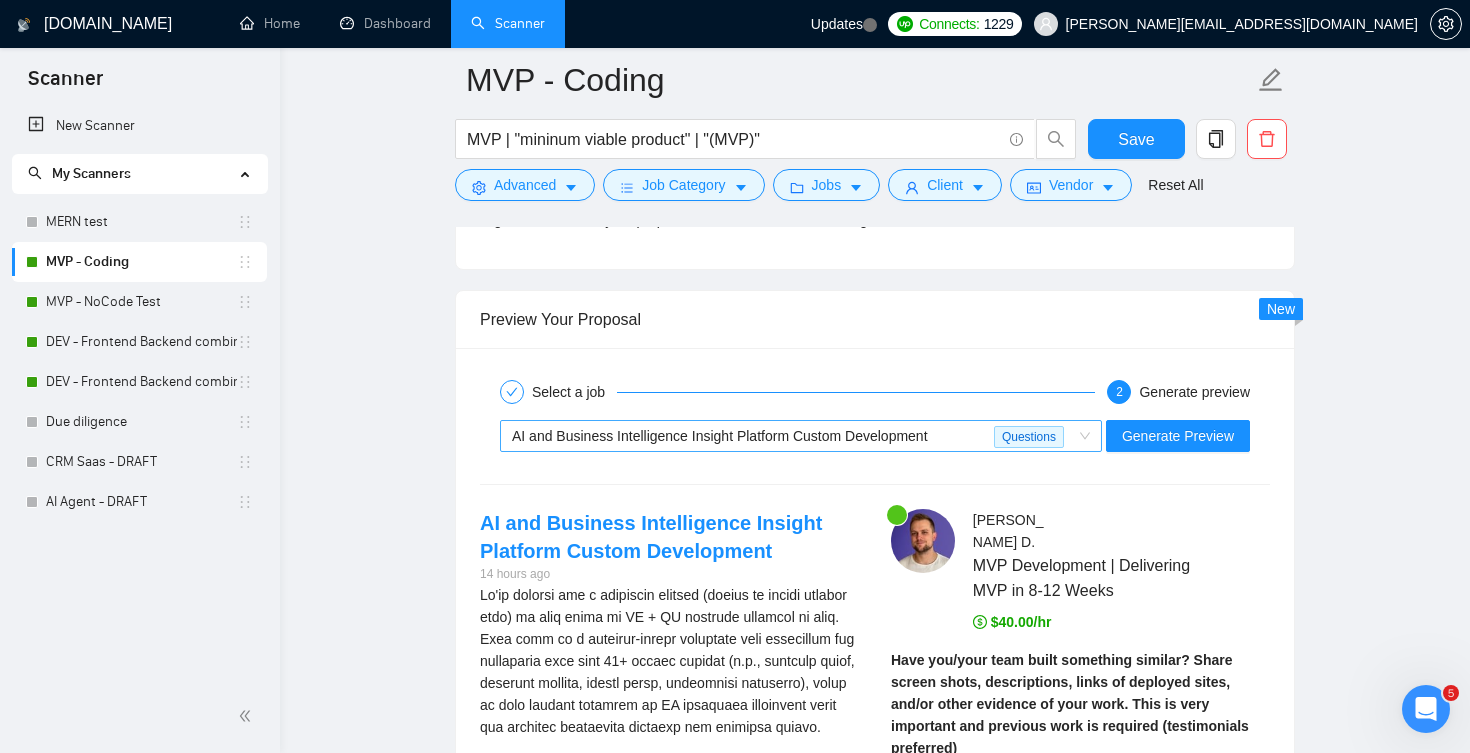 click on "AI and Business Intelligence Insight Platform Custom Development Questions" at bounding box center (801, 436) 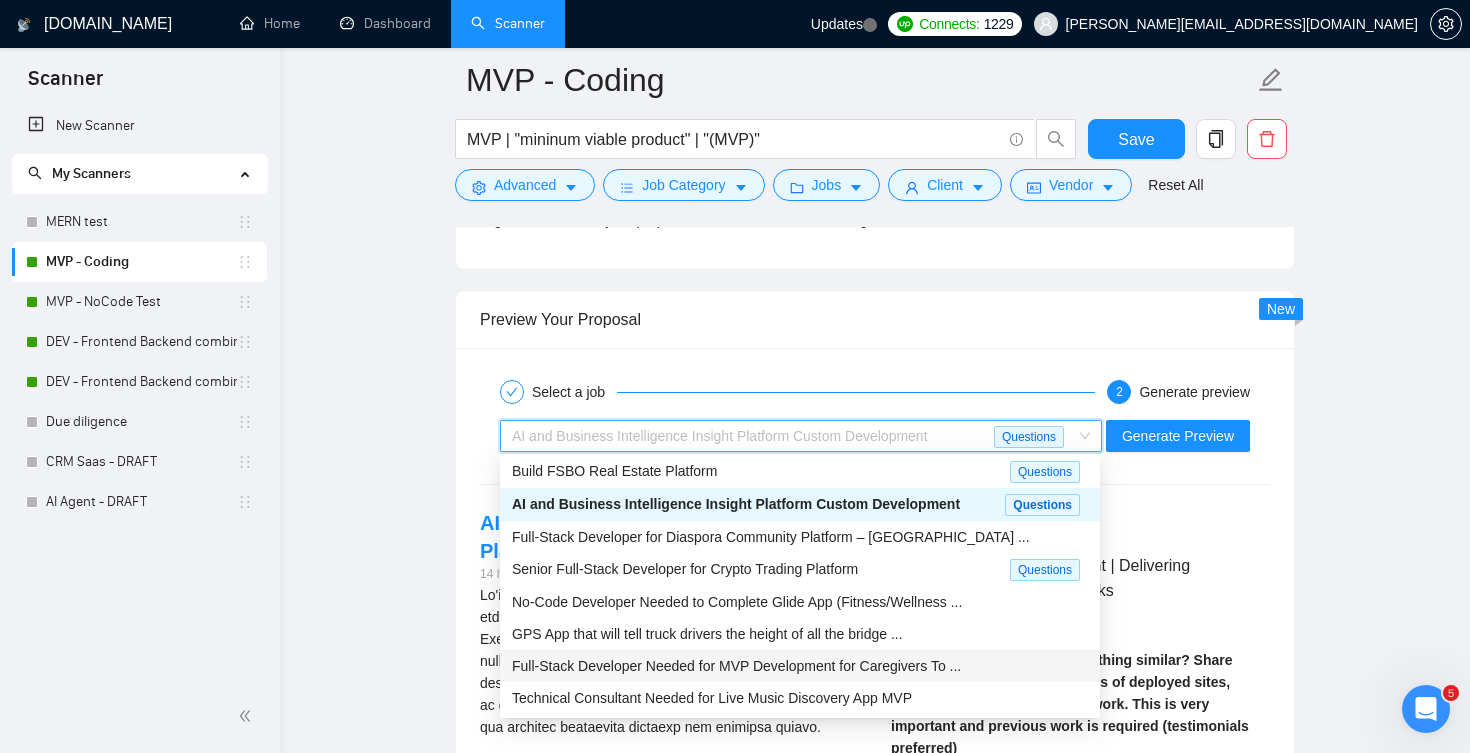 scroll, scrollTop: 0, scrollLeft: 0, axis: both 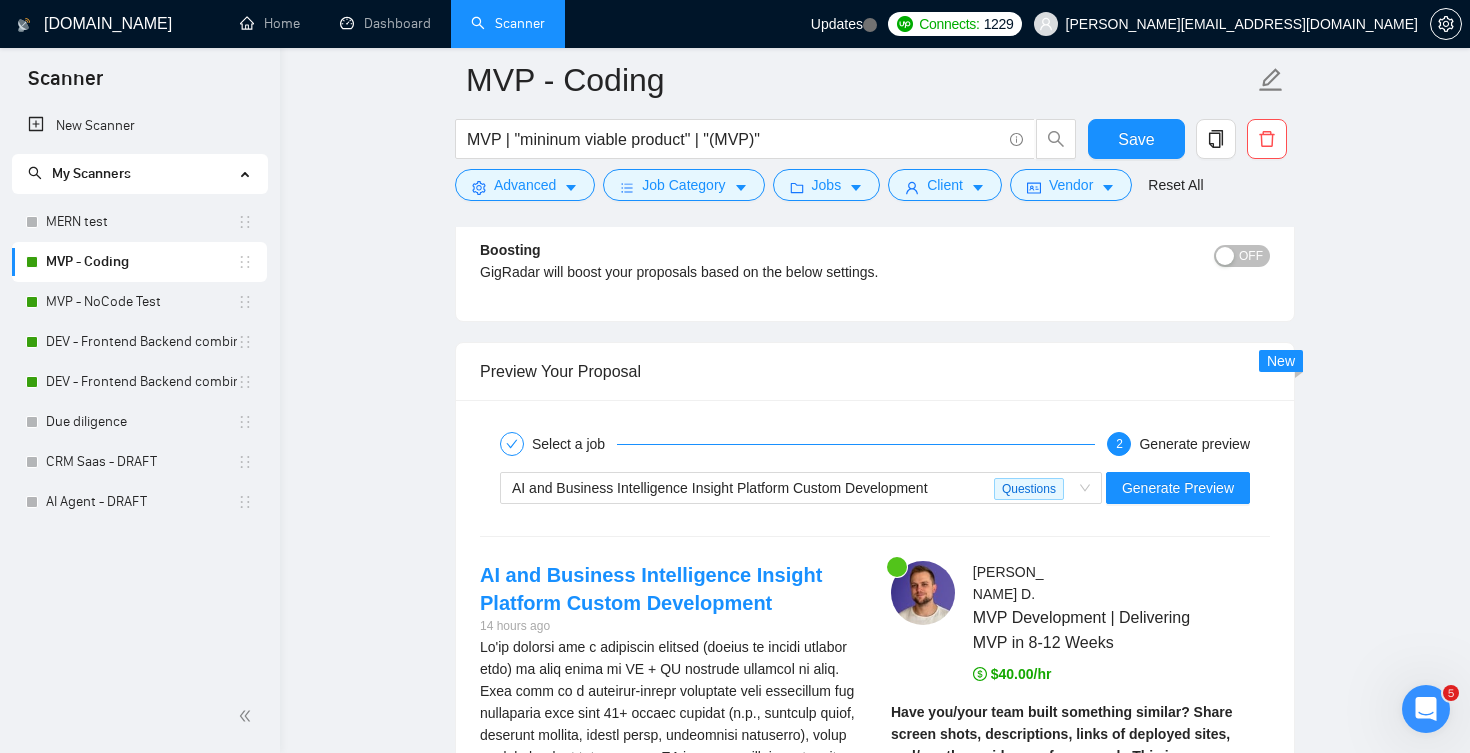 click on "Preview Your Proposal" at bounding box center (875, 371) 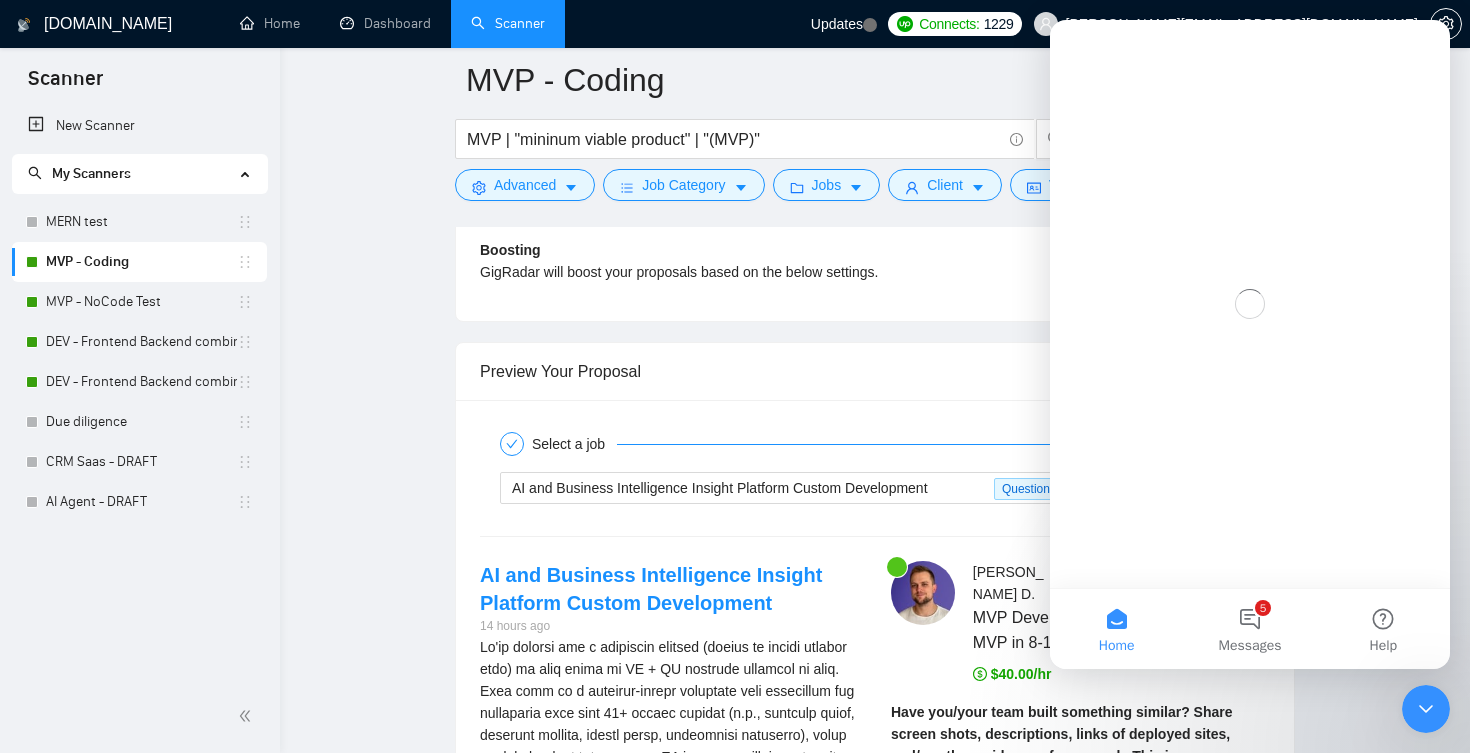 scroll, scrollTop: 0, scrollLeft: 0, axis: both 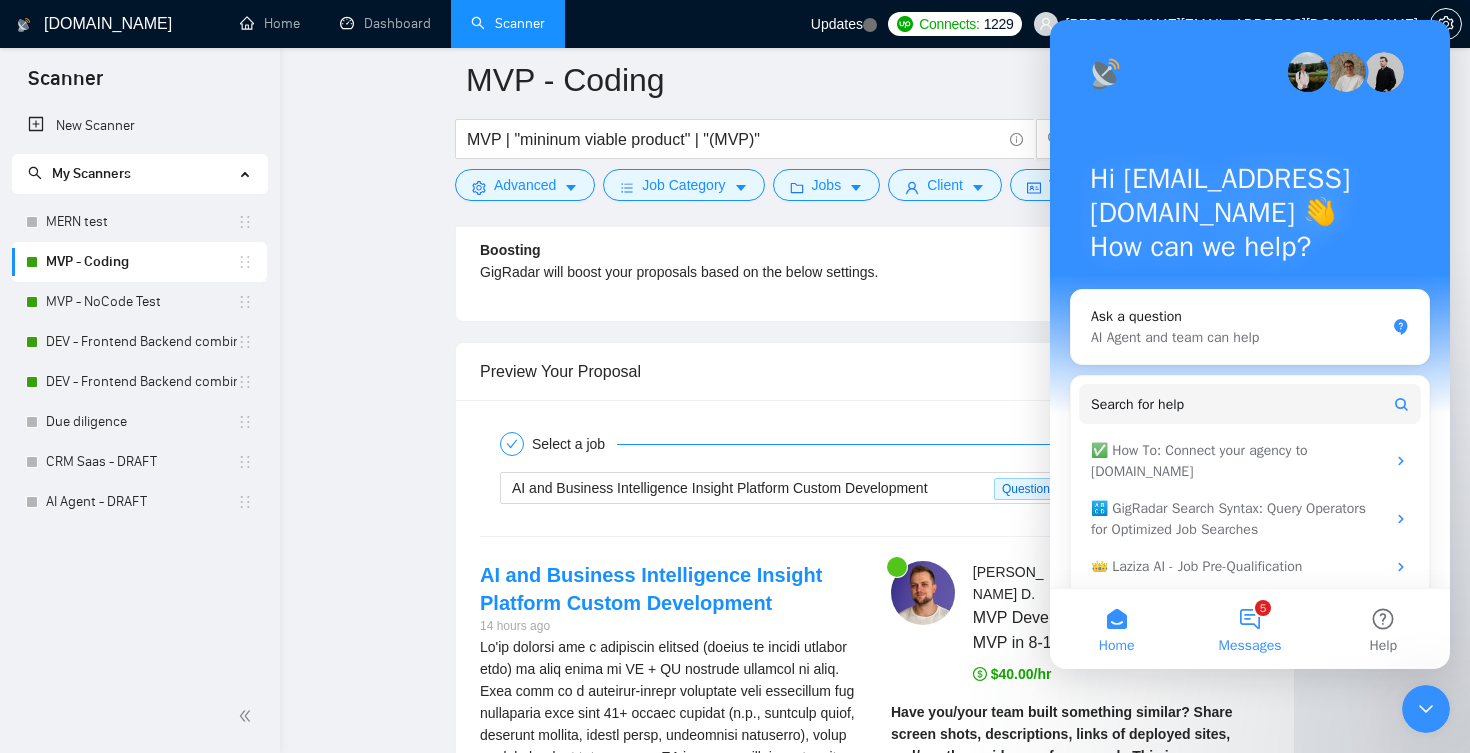 click on "5 Messages" at bounding box center [1249, 629] 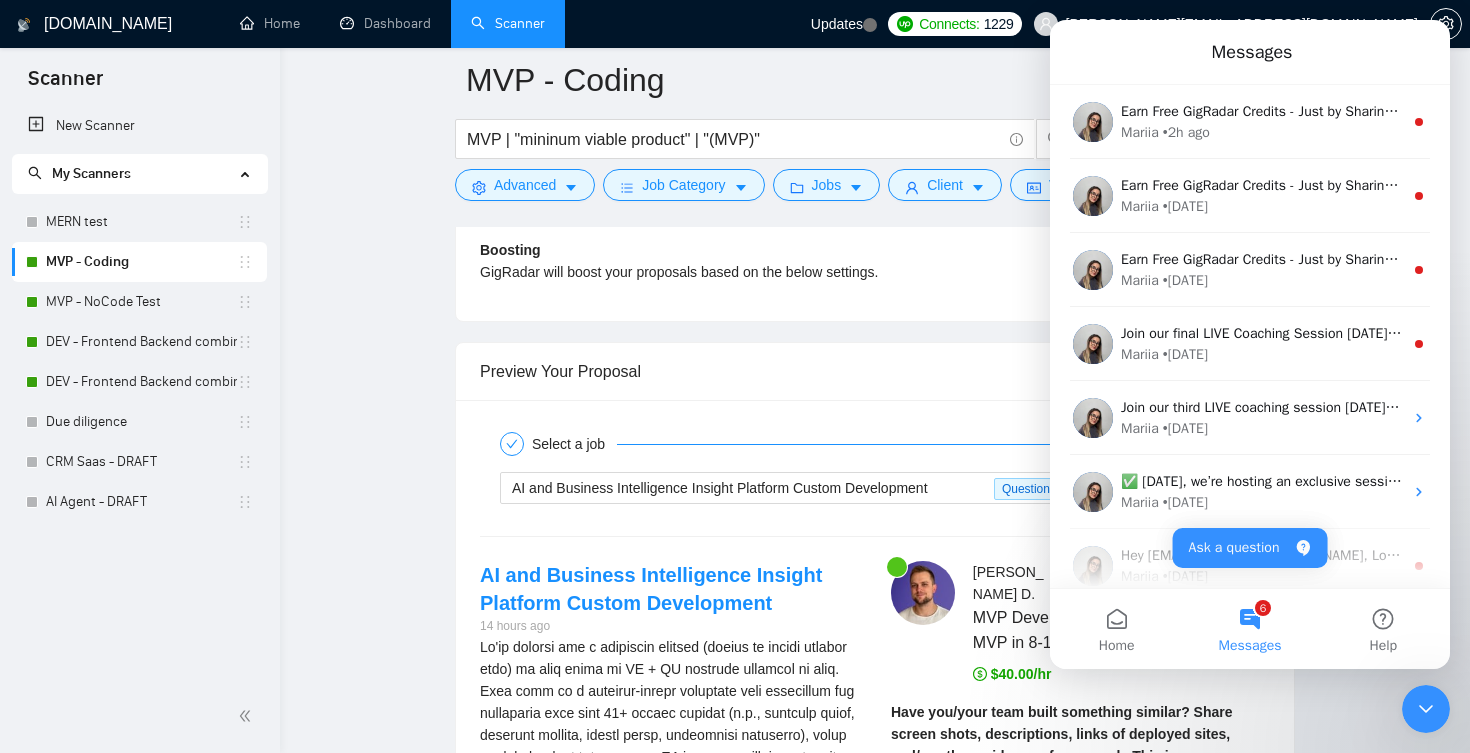 drag, startPoint x: 1454, startPoint y: 728, endPoint x: 35, endPoint y: 37, distance: 1578.3035 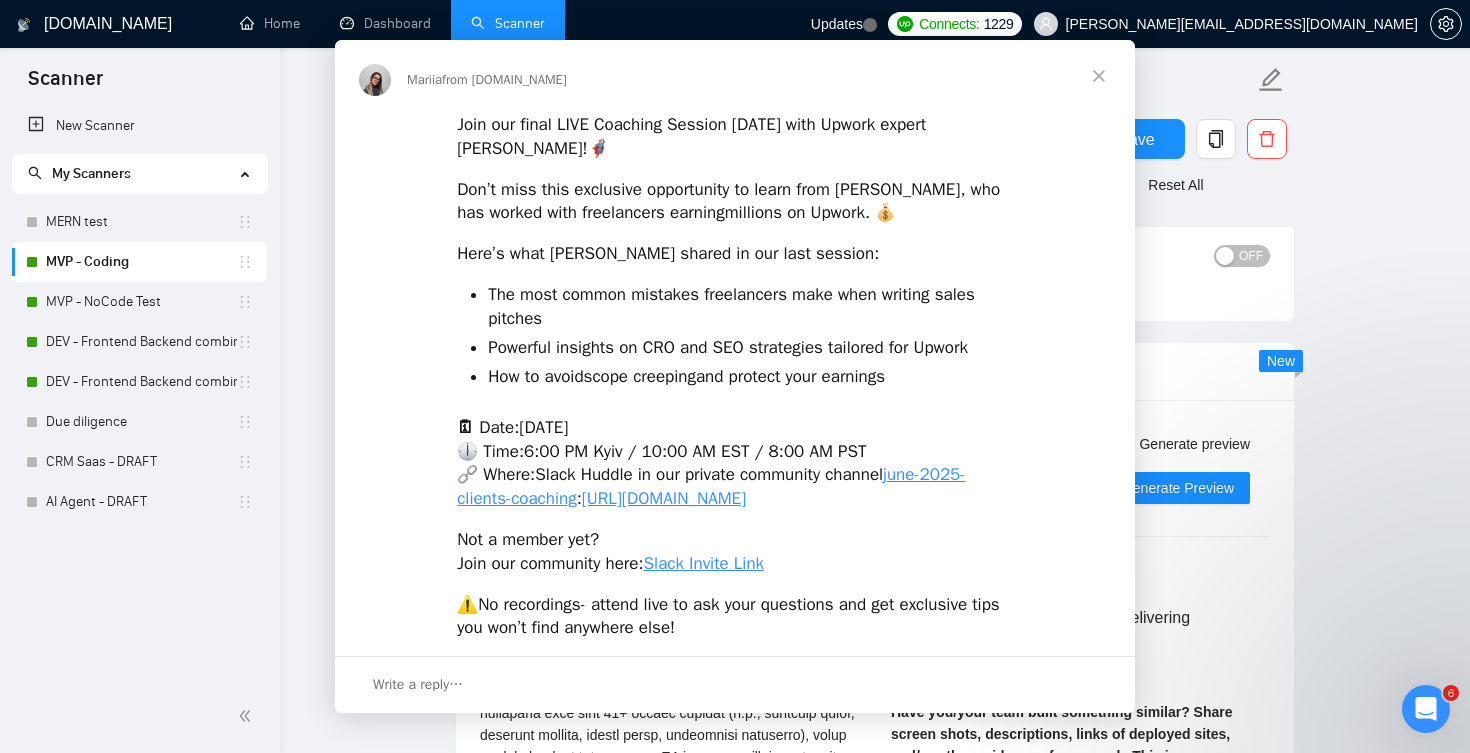 scroll, scrollTop: 0, scrollLeft: 0, axis: both 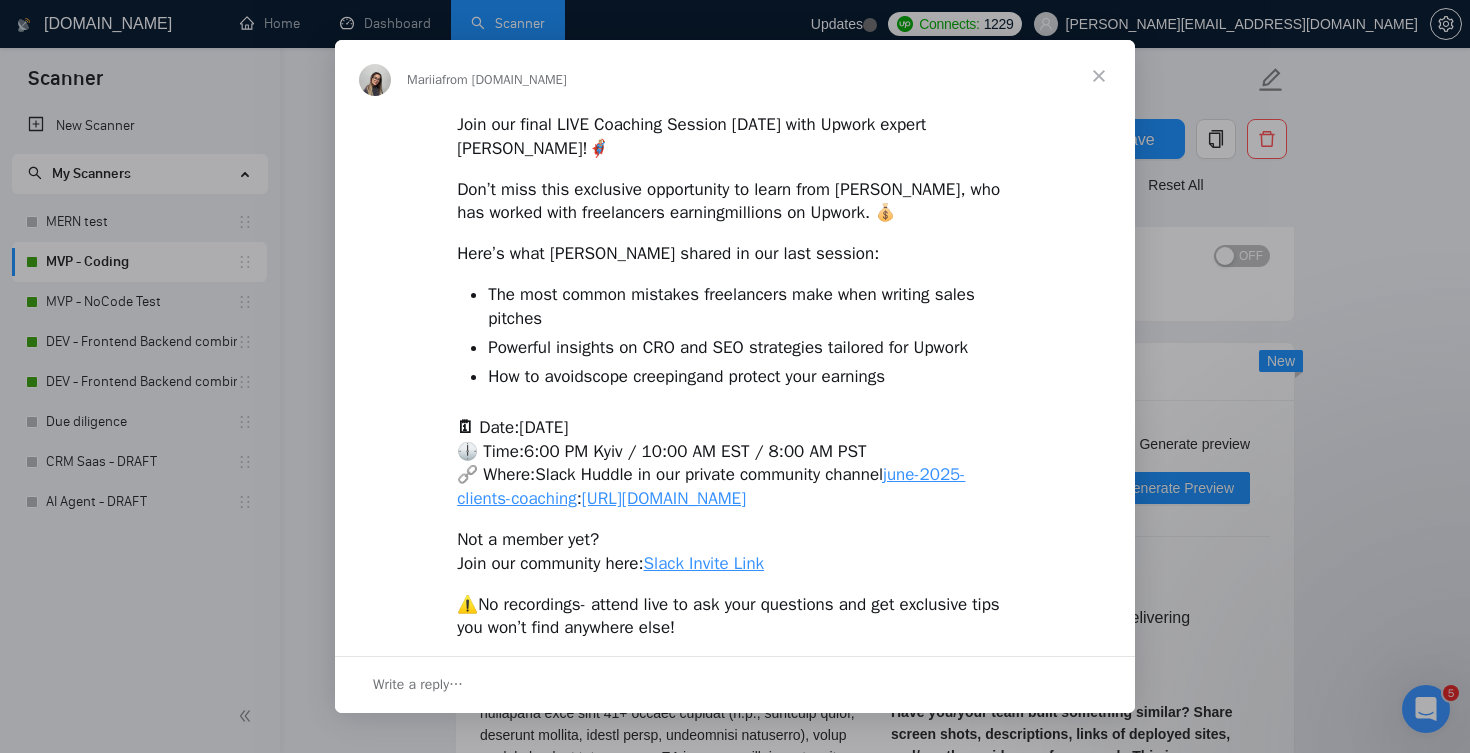 click at bounding box center [1099, 76] 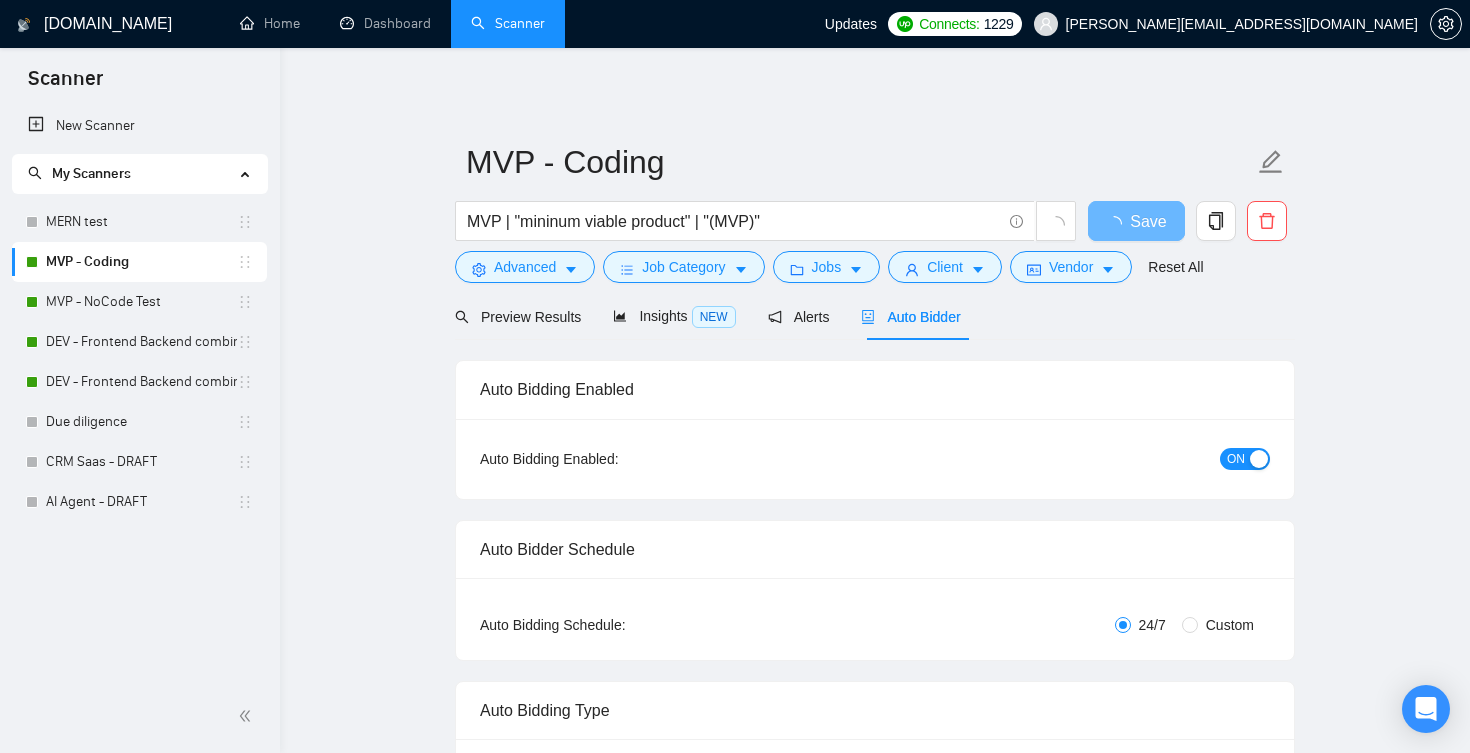 scroll, scrollTop: 3223, scrollLeft: 0, axis: vertical 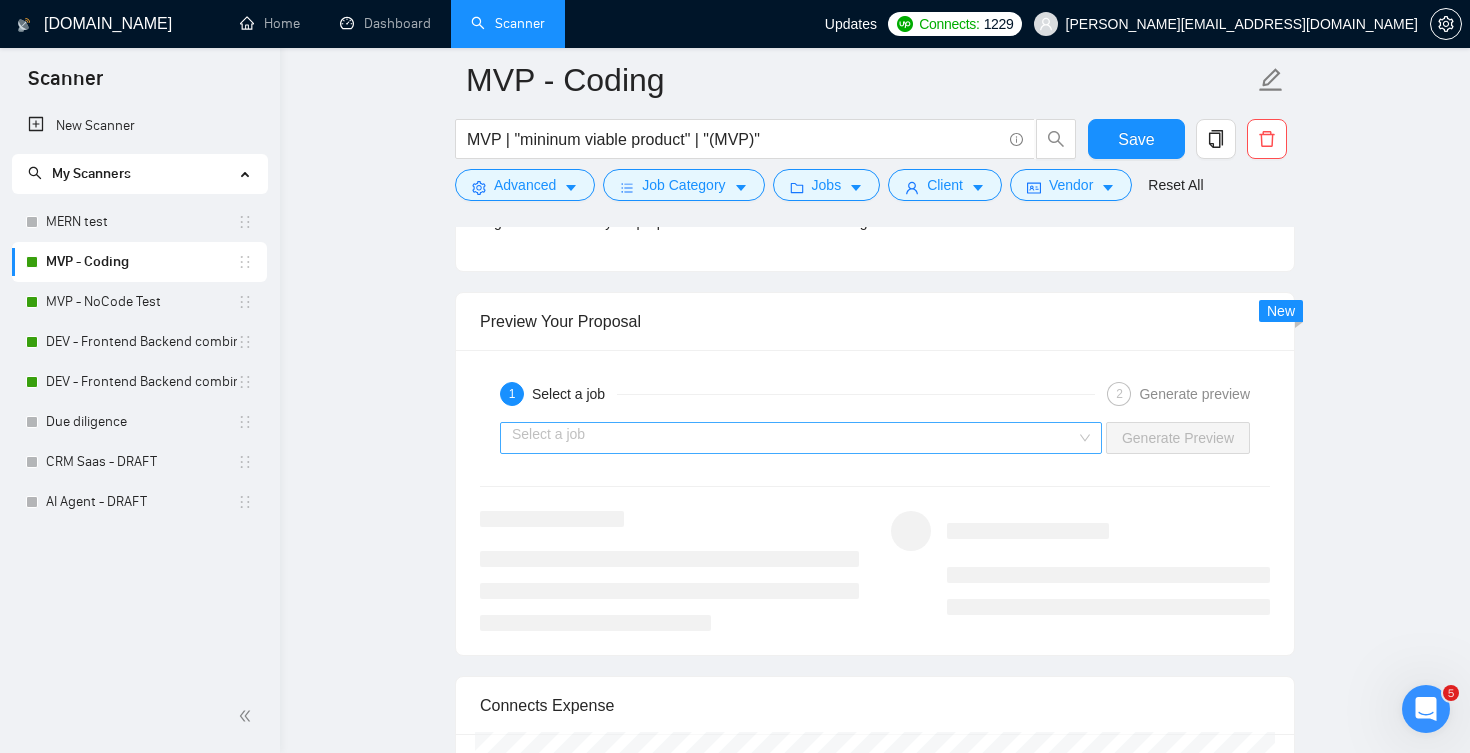 click at bounding box center (794, 438) 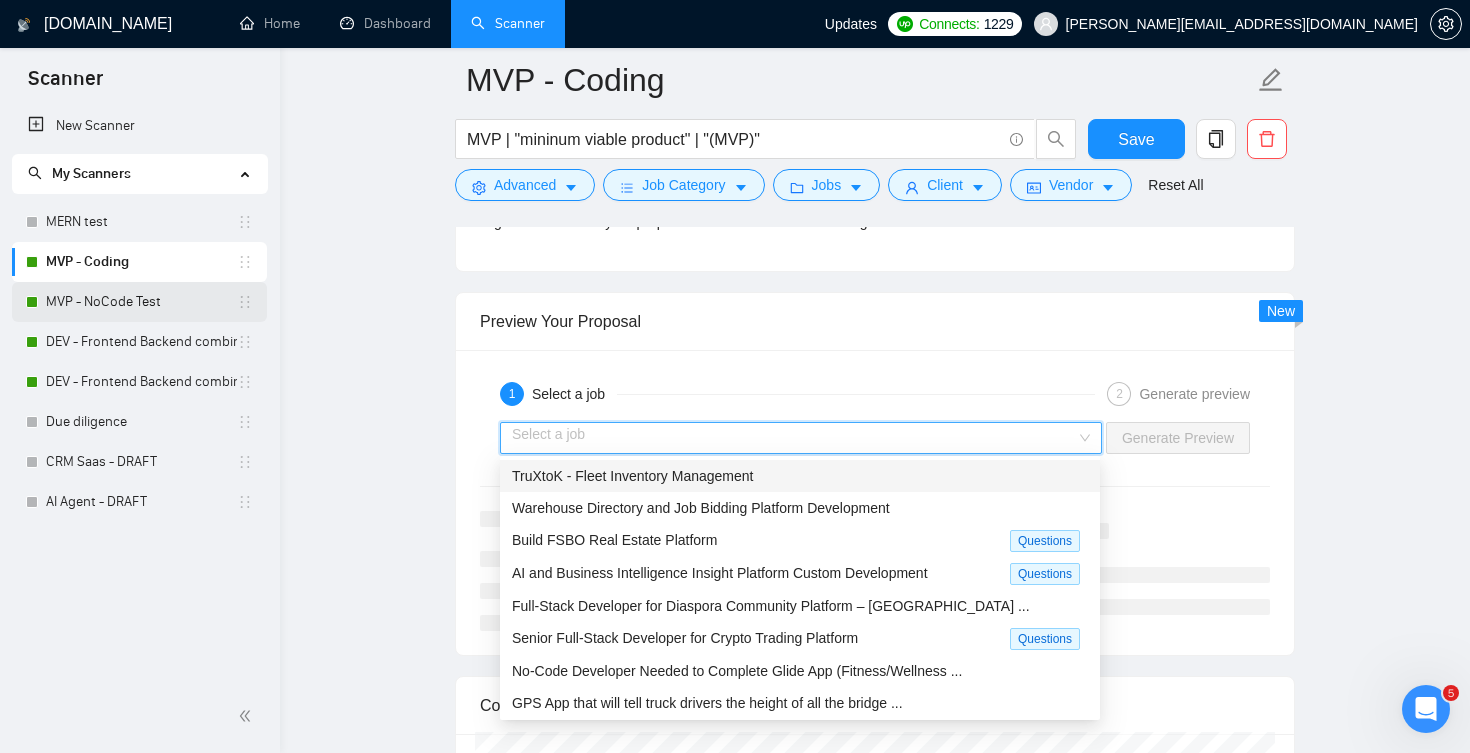 click on "MVP - NoCode Test" at bounding box center [141, 302] 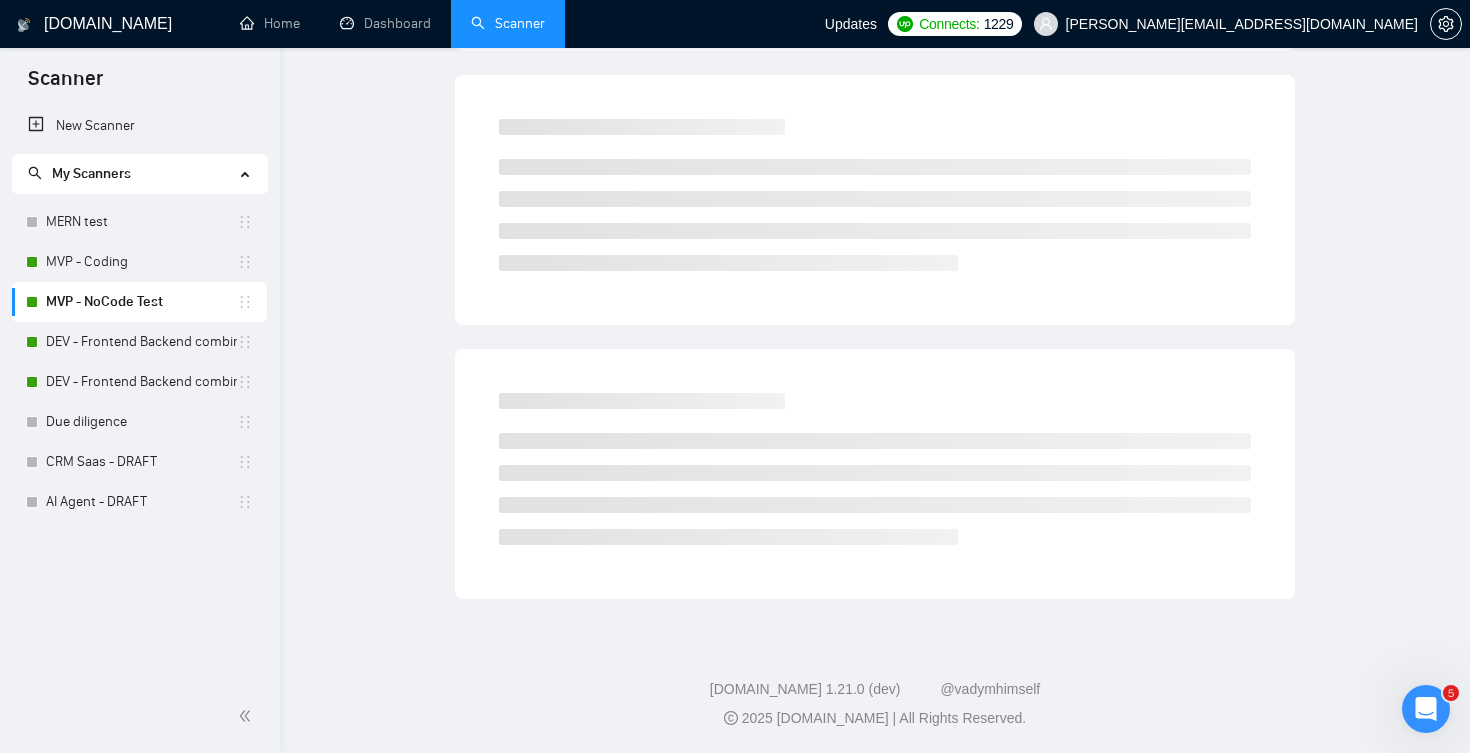 scroll, scrollTop: 0, scrollLeft: 0, axis: both 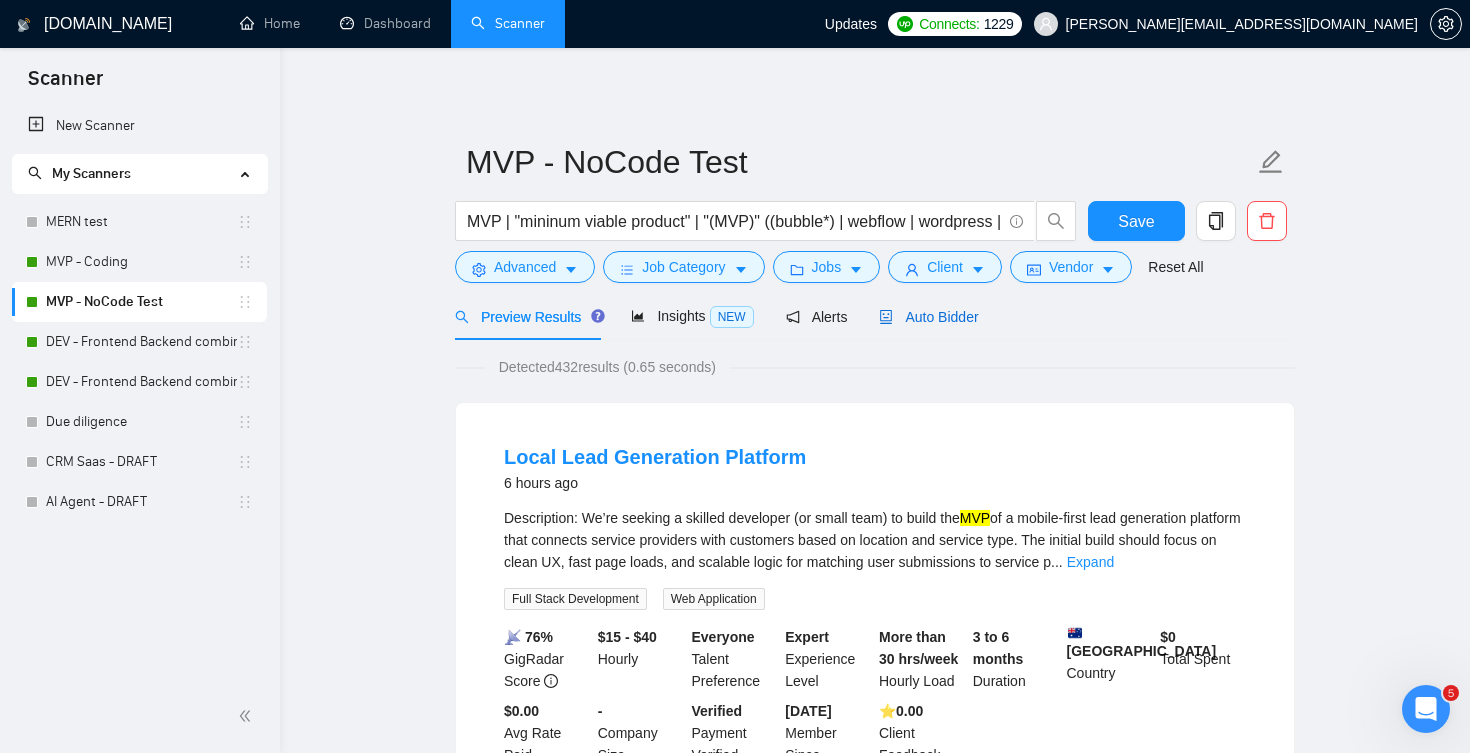 click on "Auto Bidder" at bounding box center (928, 317) 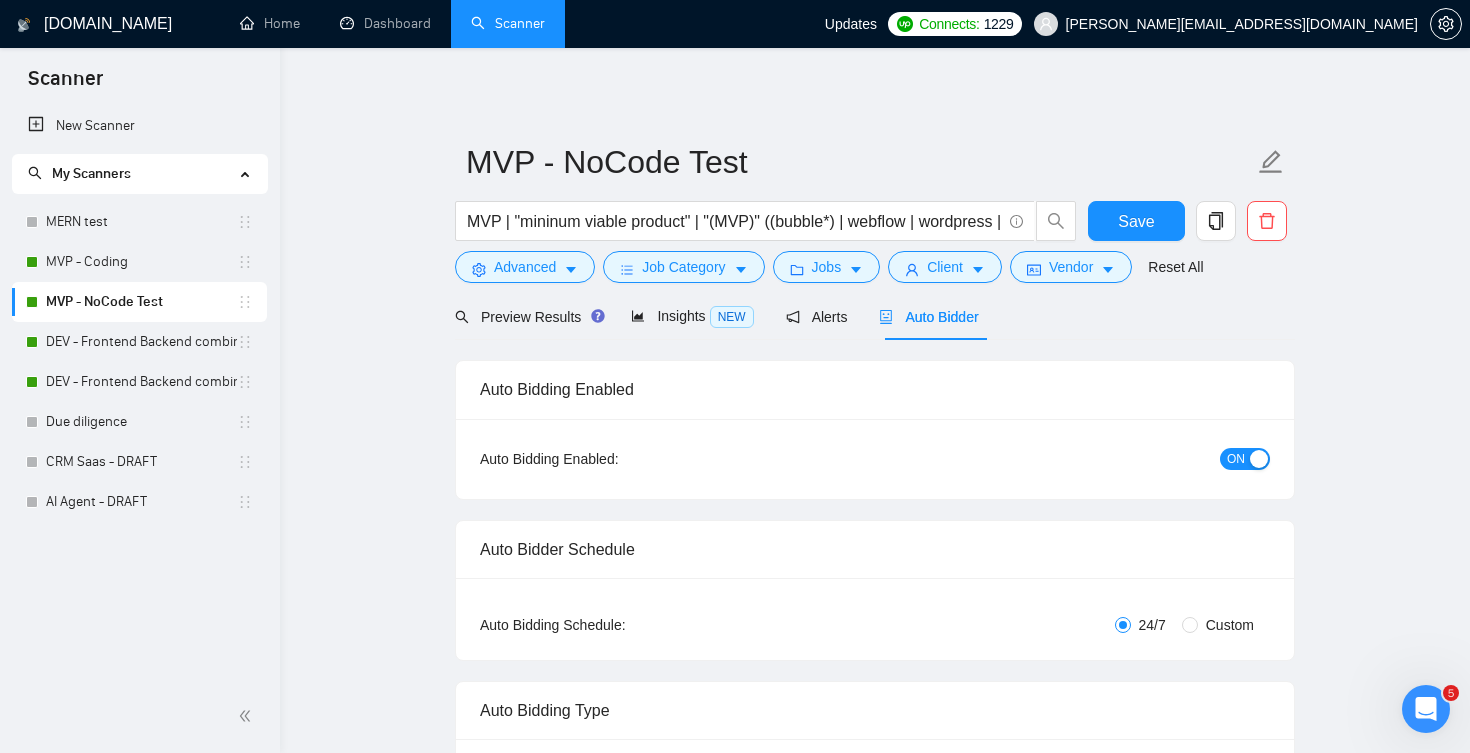 type 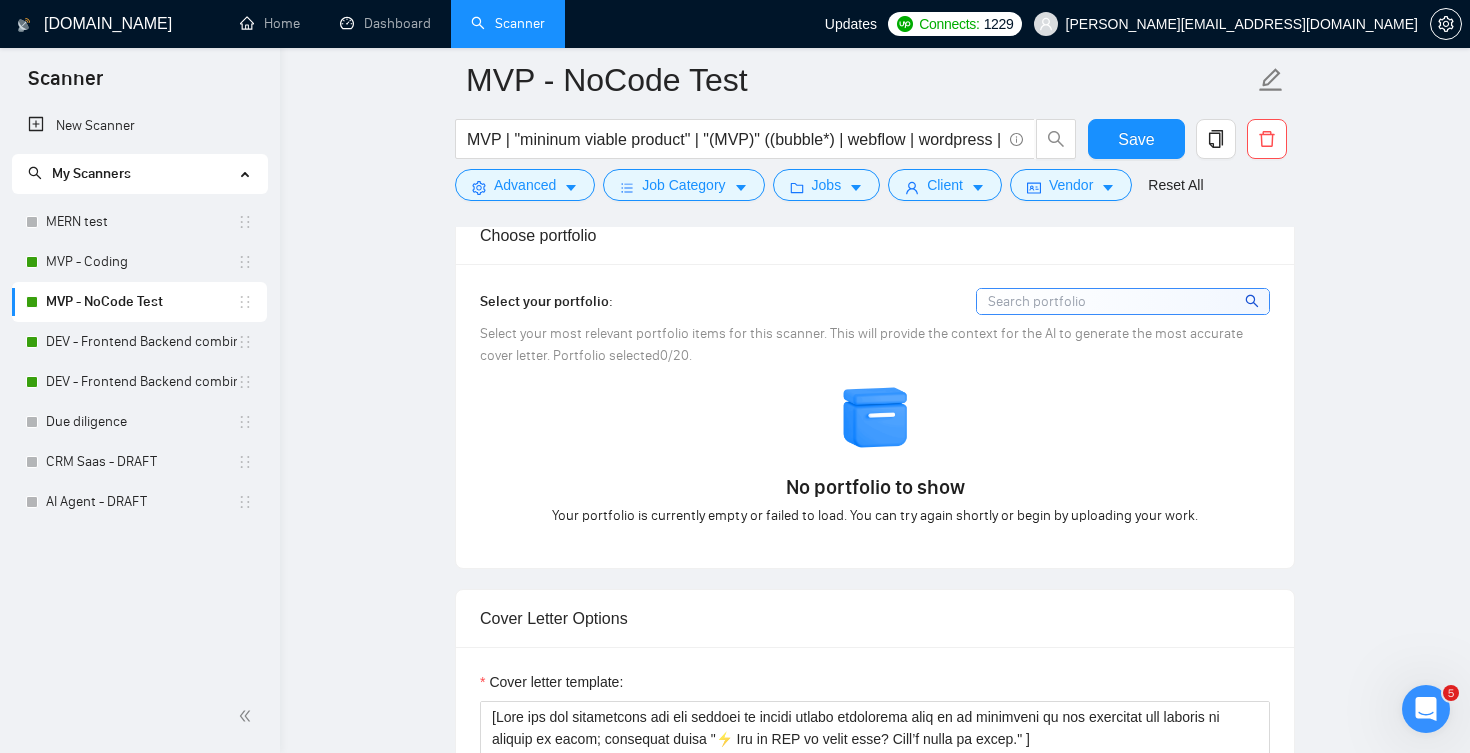 scroll, scrollTop: 1325, scrollLeft: 0, axis: vertical 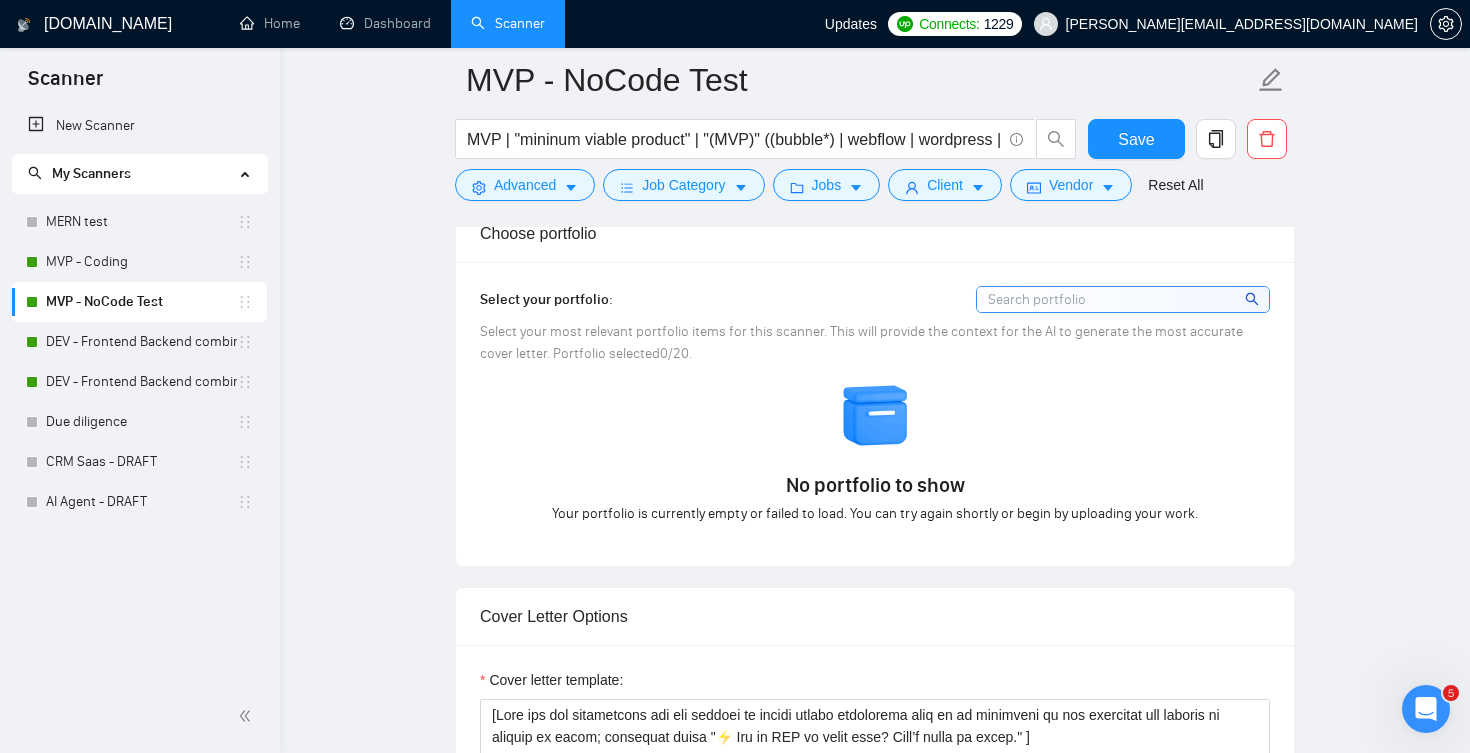click at bounding box center (1123, 299) 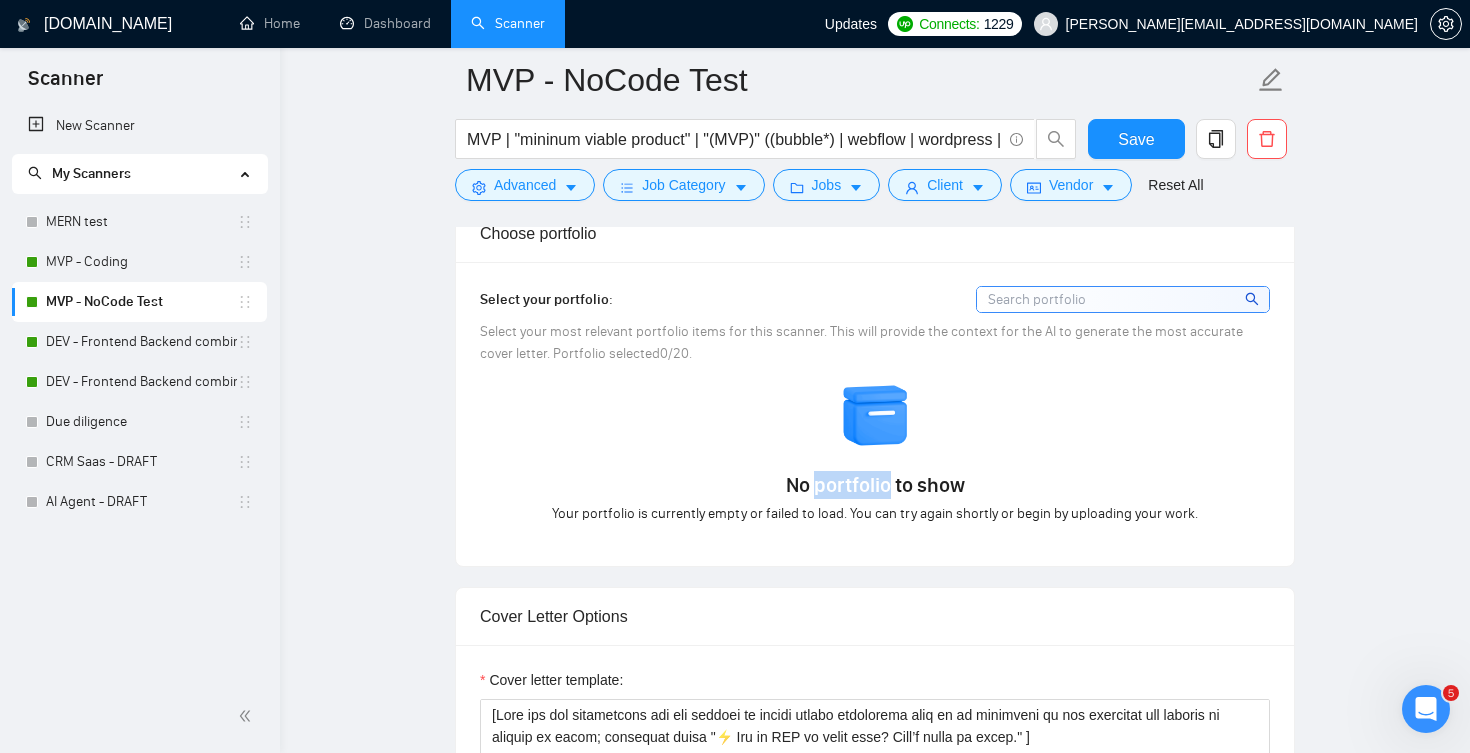 click on "No portfolio to show" at bounding box center [875, 485] 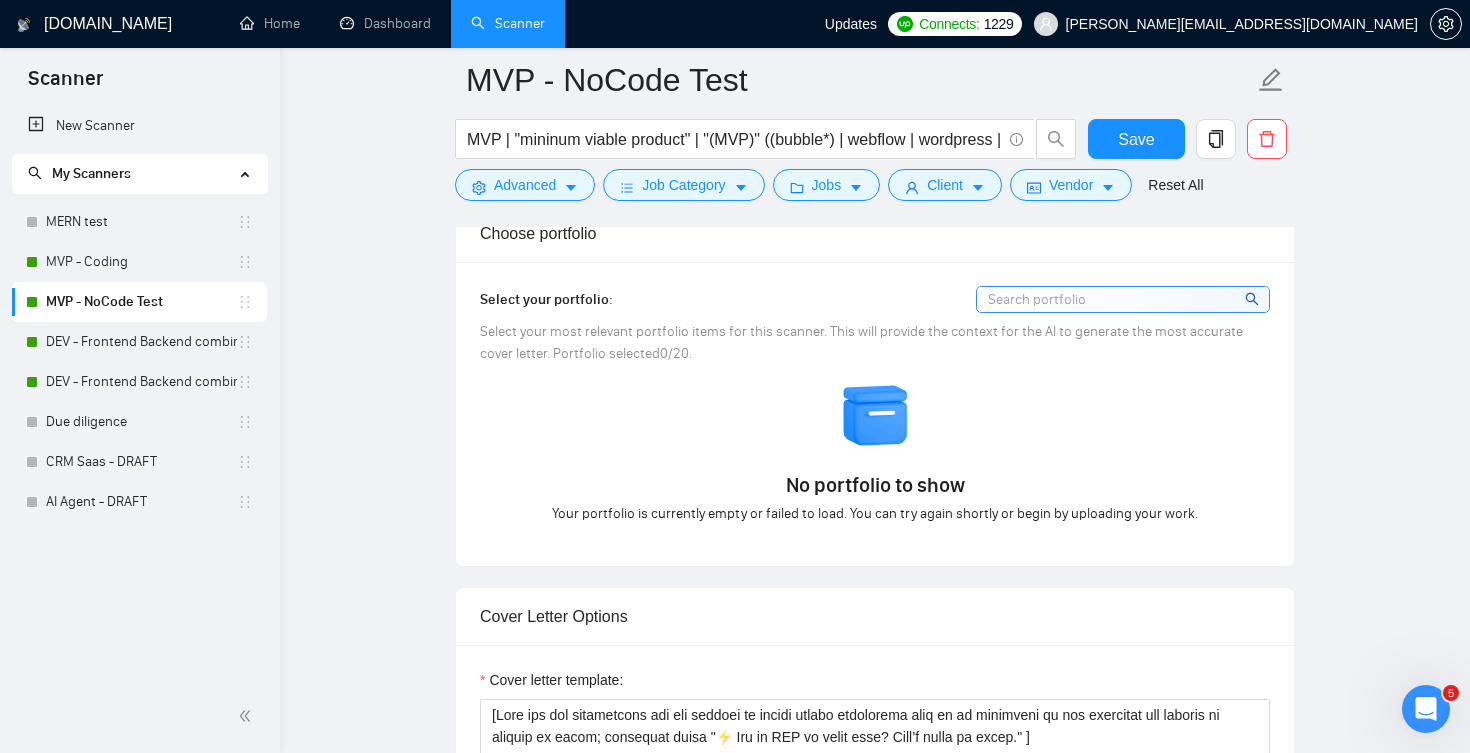 click on "No portfolio to show Your portfolio is currently empty or failed to load. You can try again shortly or begin by uploading your work." at bounding box center (875, 461) 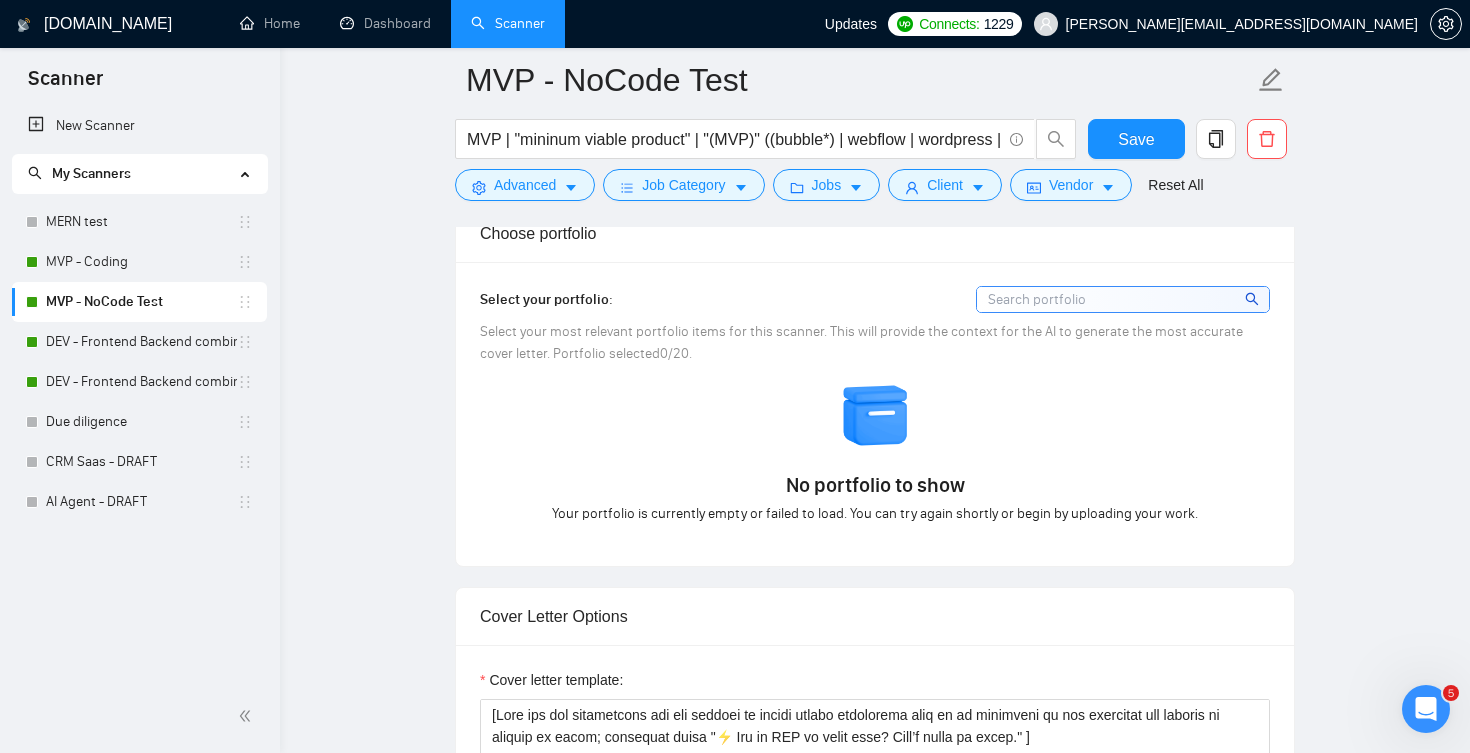 click on "Select your most relevant portfolio items for this scanner. This will provide the context for the AI to generate the most accurate cover letter. Portfolio selected  0 /20." at bounding box center (861, 342) 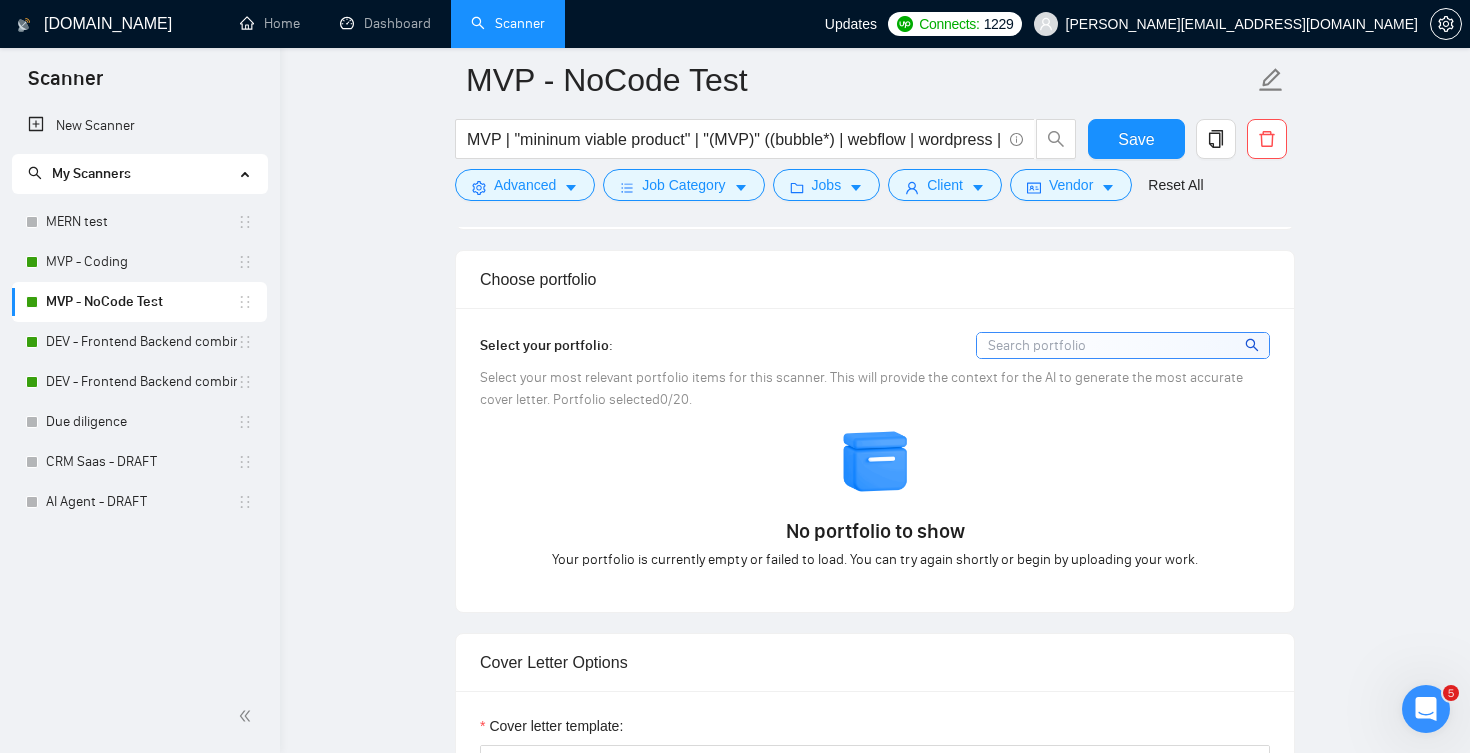 scroll, scrollTop: 1278, scrollLeft: 0, axis: vertical 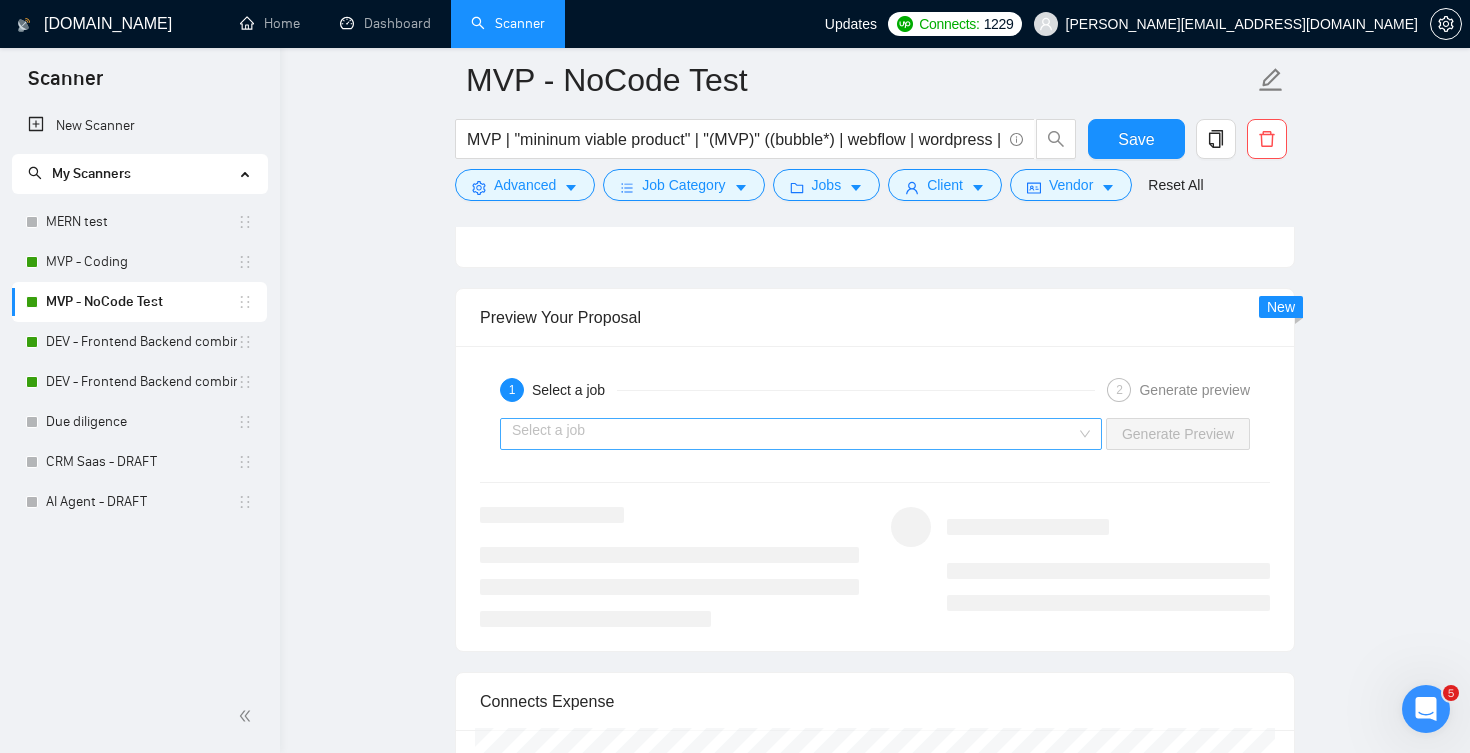 click at bounding box center (794, 434) 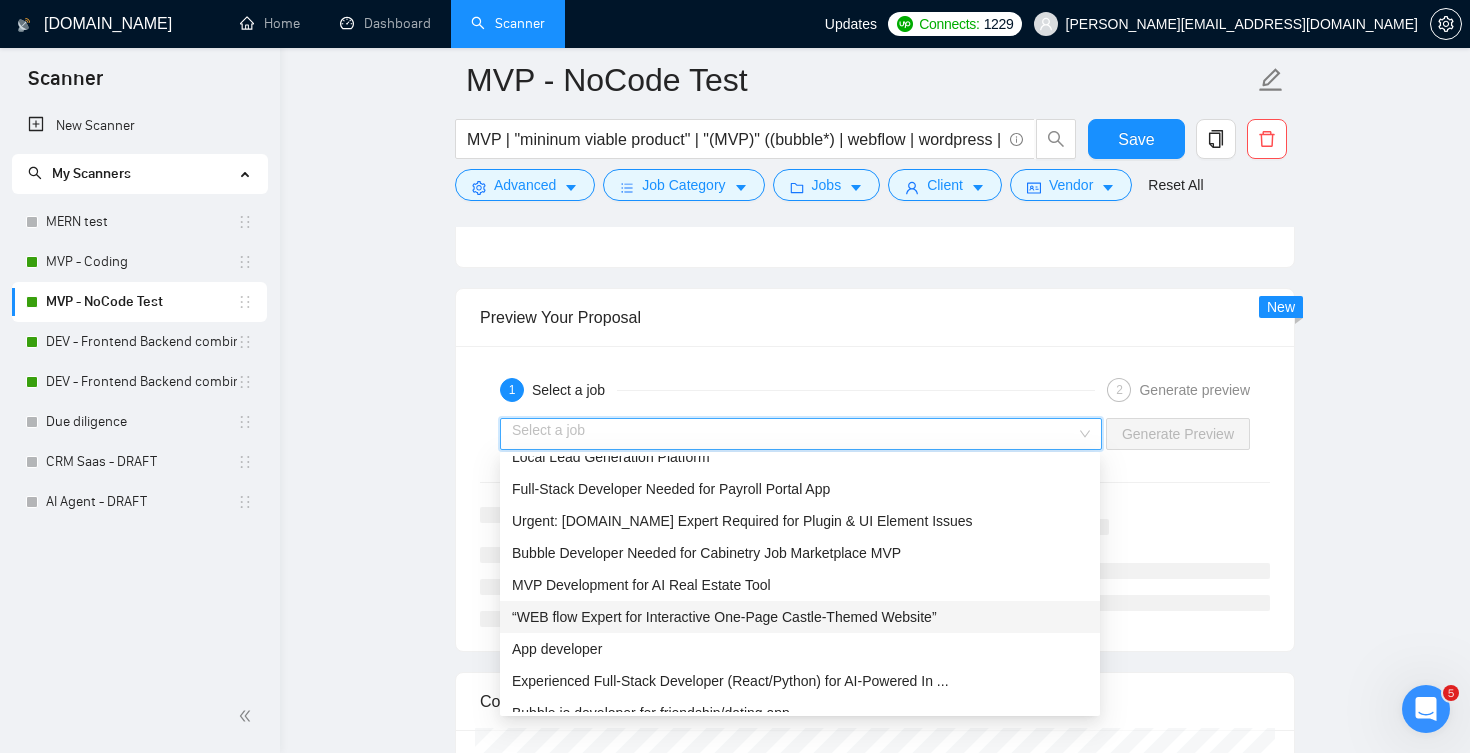 scroll, scrollTop: 0, scrollLeft: 0, axis: both 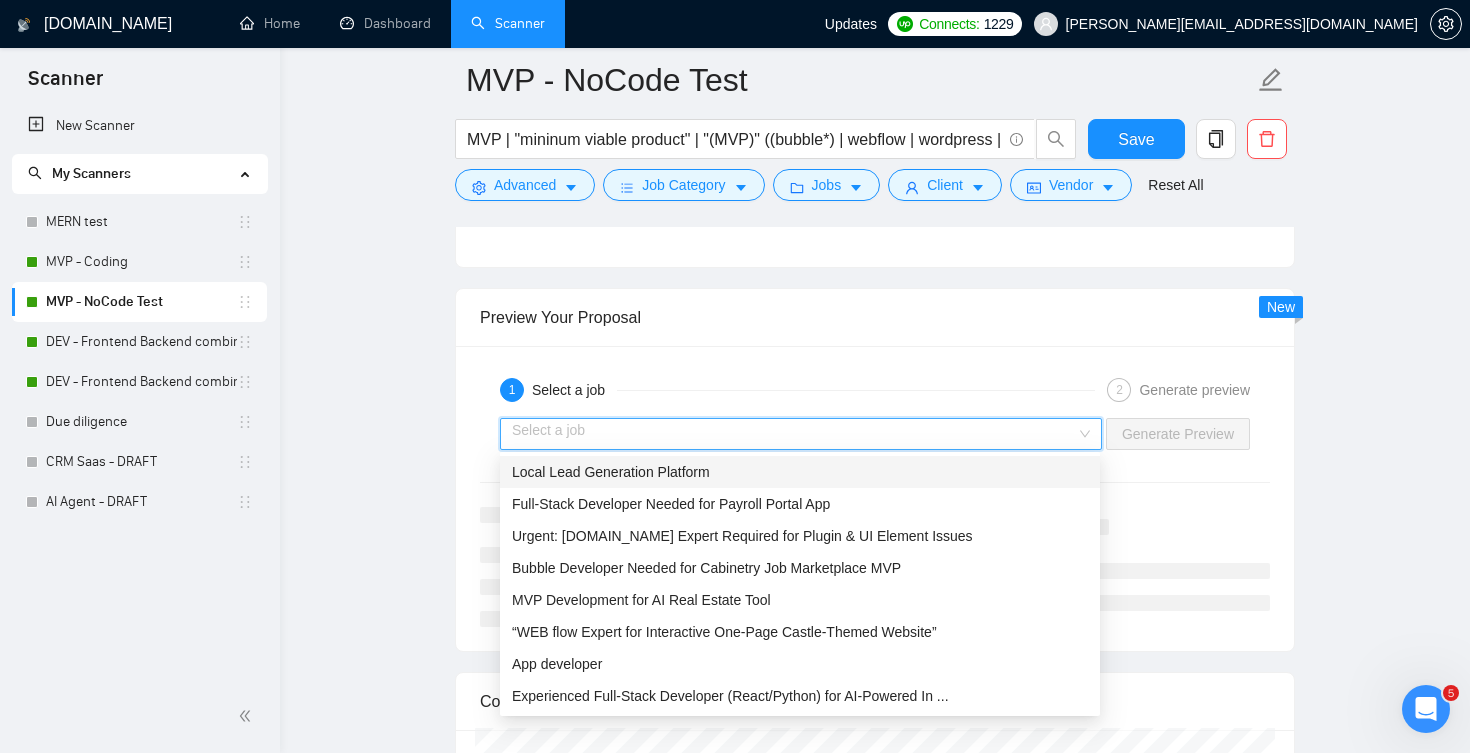 click on "Local Lead Generation Platform" at bounding box center [800, 472] 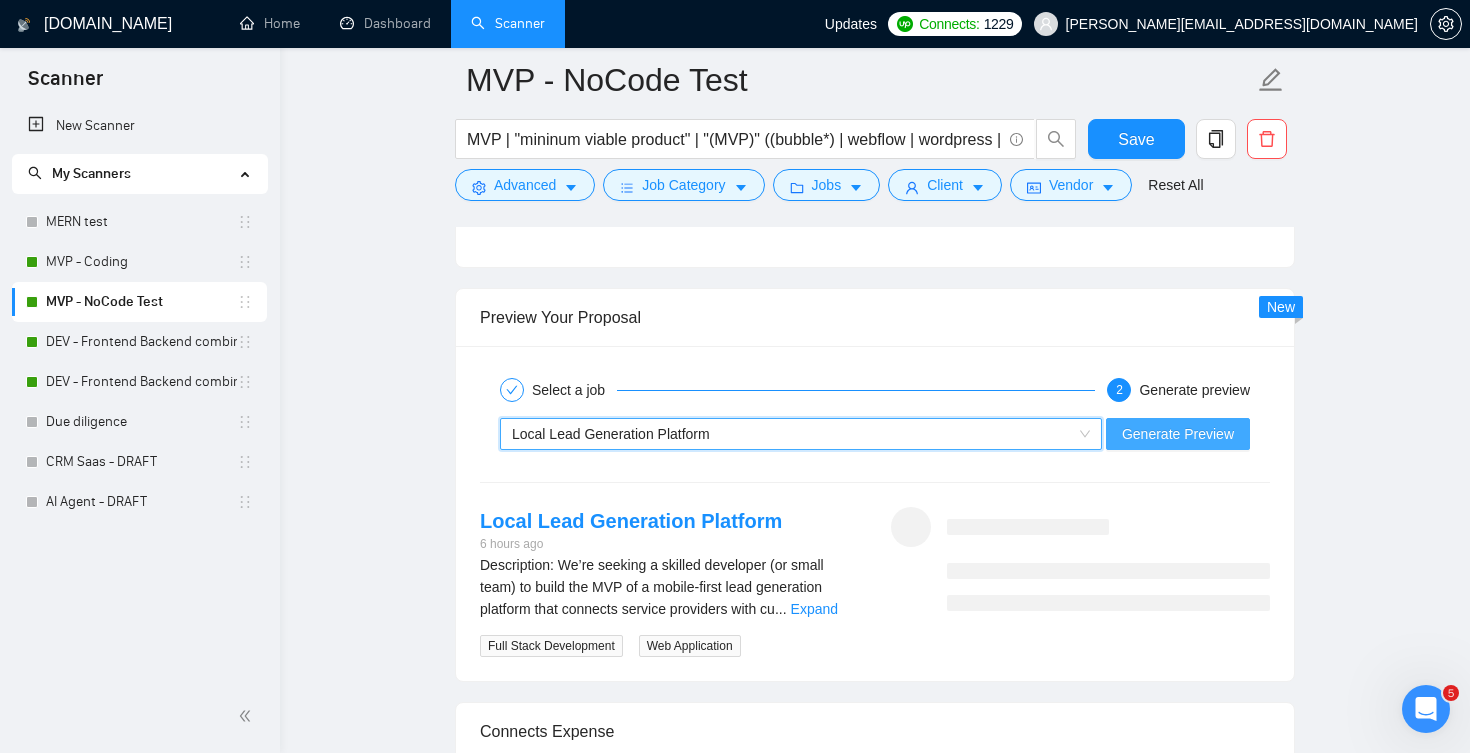 click on "Generate Preview" at bounding box center [1178, 434] 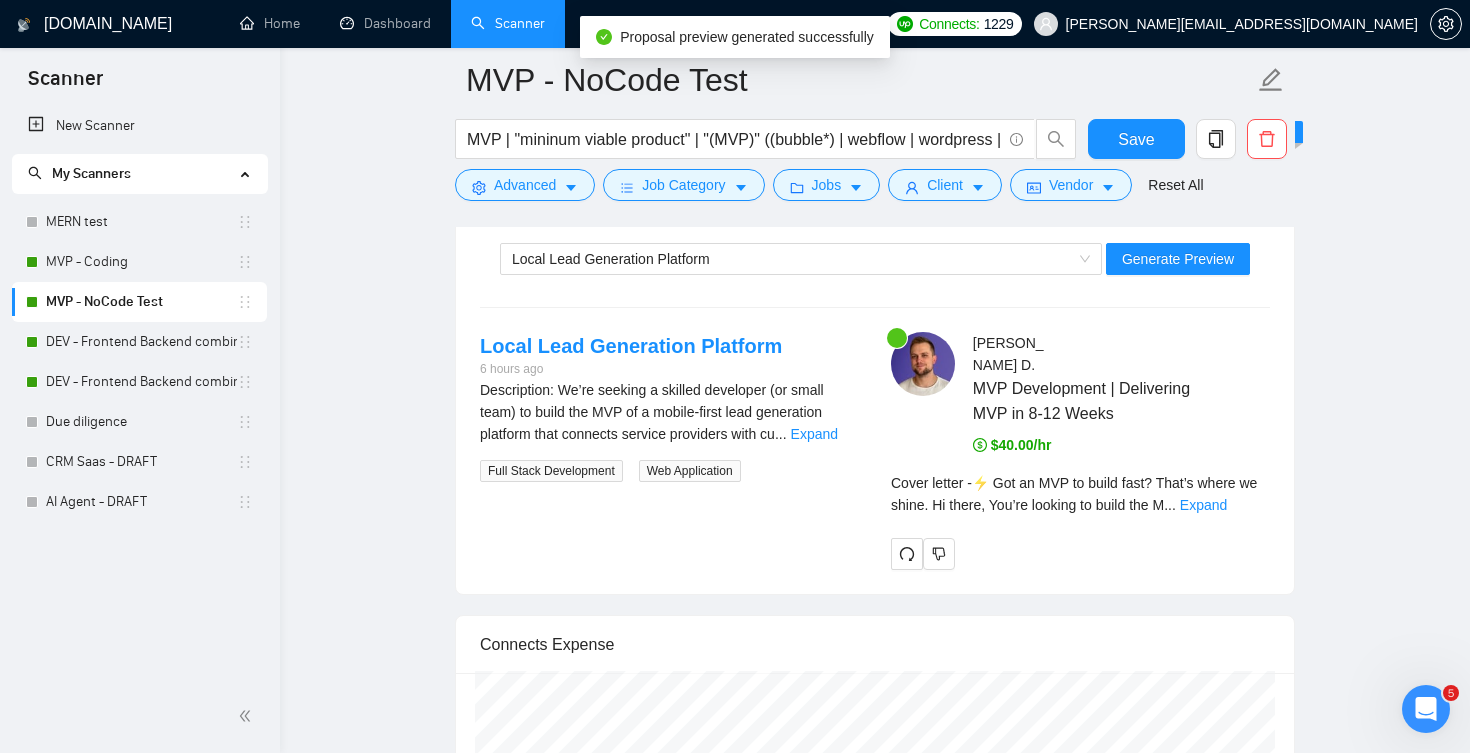 scroll, scrollTop: 3459, scrollLeft: 0, axis: vertical 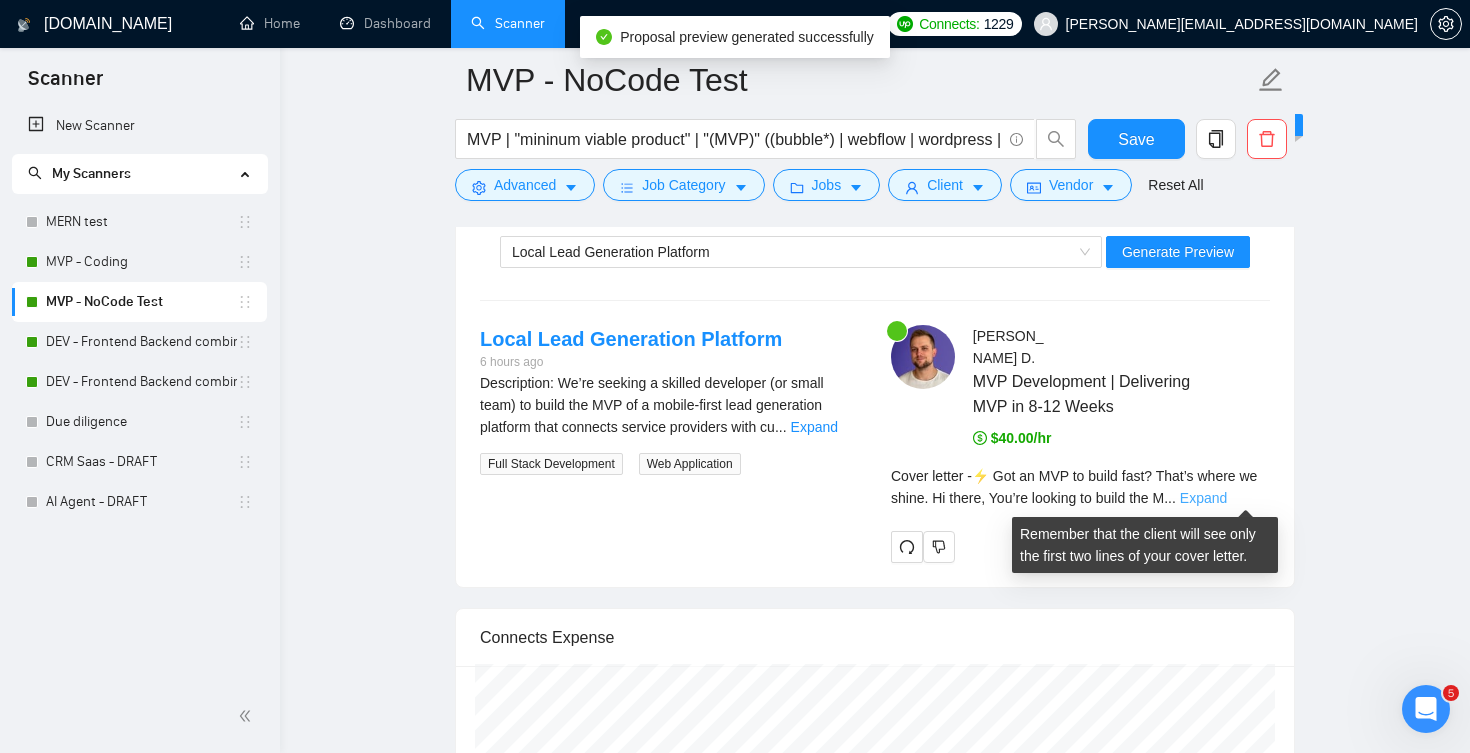 click on "Expand" at bounding box center (1203, 498) 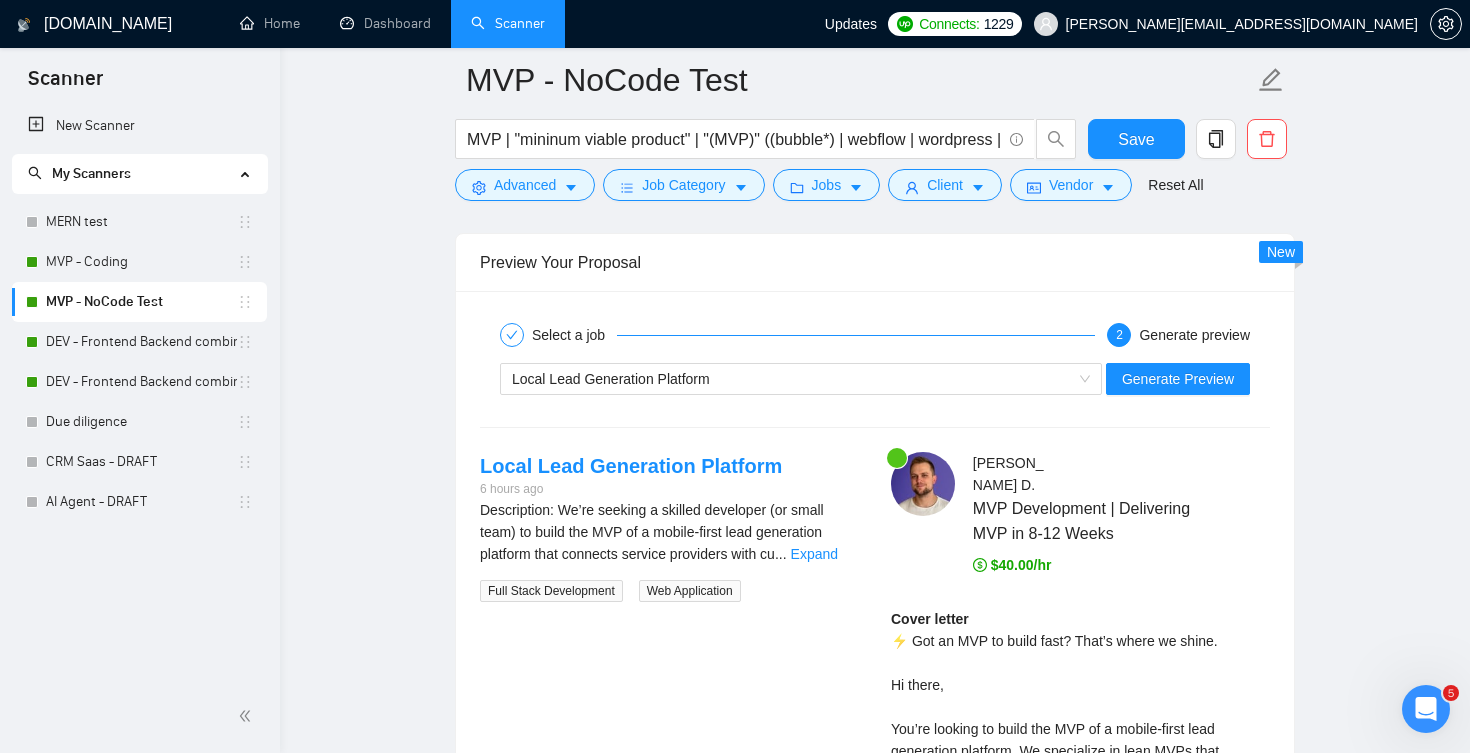 scroll, scrollTop: 3330, scrollLeft: 0, axis: vertical 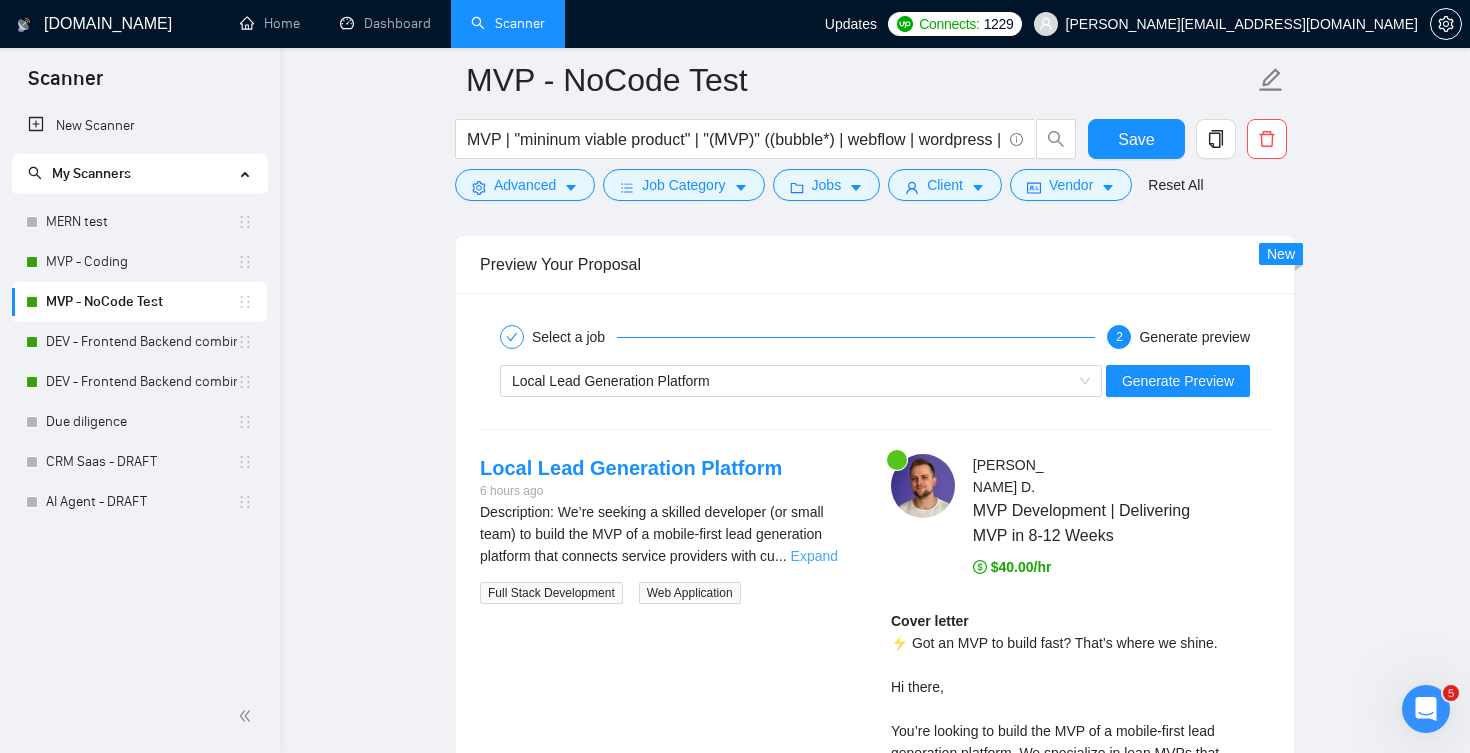 click on "Expand" at bounding box center [814, 556] 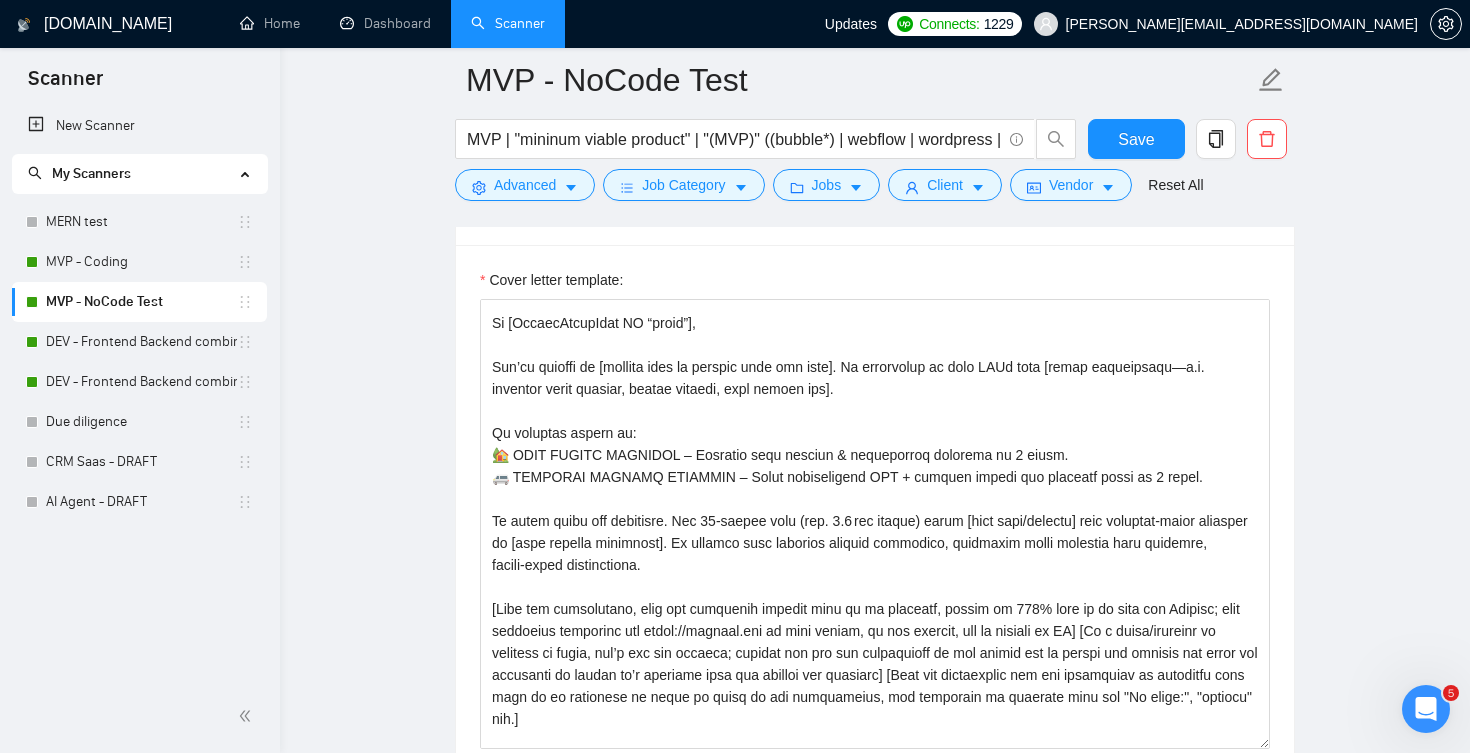 scroll, scrollTop: 1722, scrollLeft: 0, axis: vertical 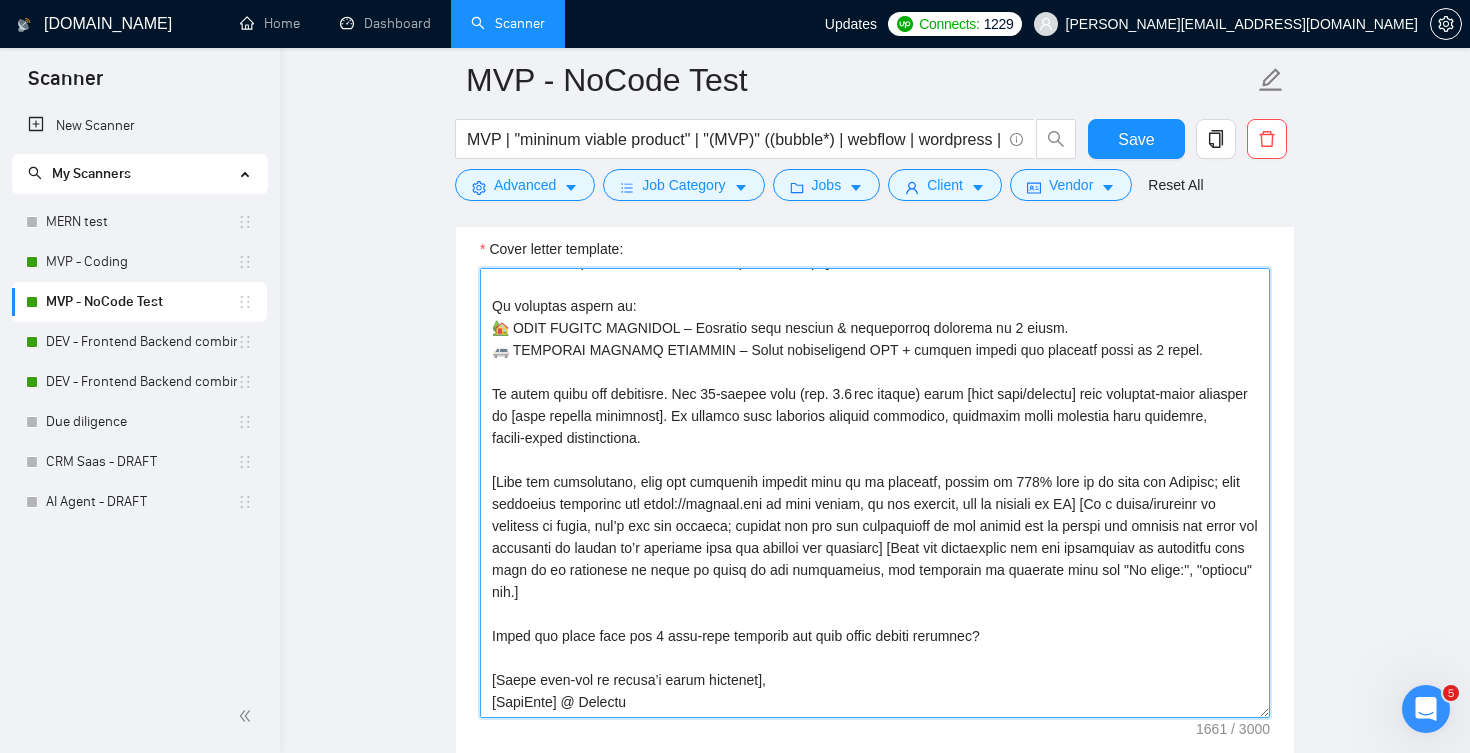 click on "Cover letter template:" at bounding box center (875, 493) 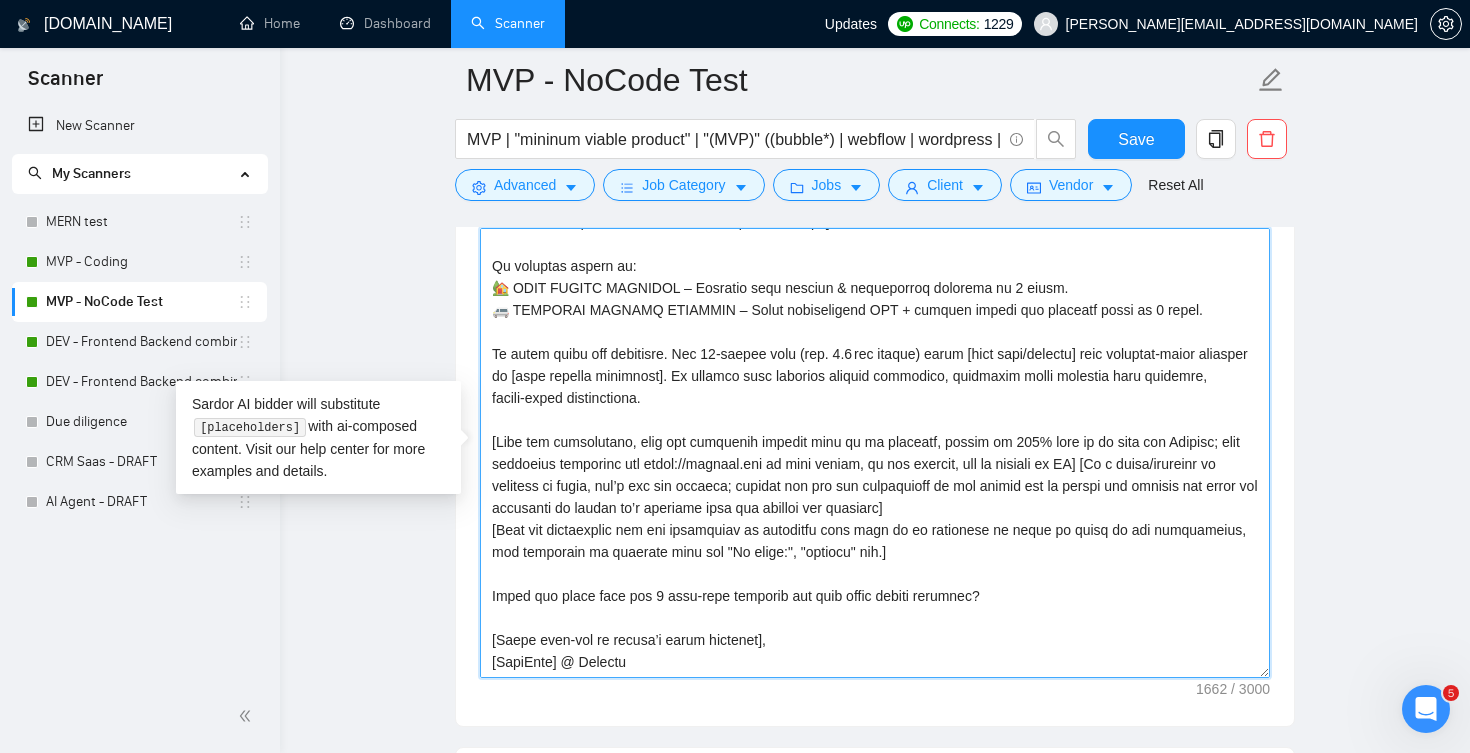 scroll, scrollTop: 1797, scrollLeft: 0, axis: vertical 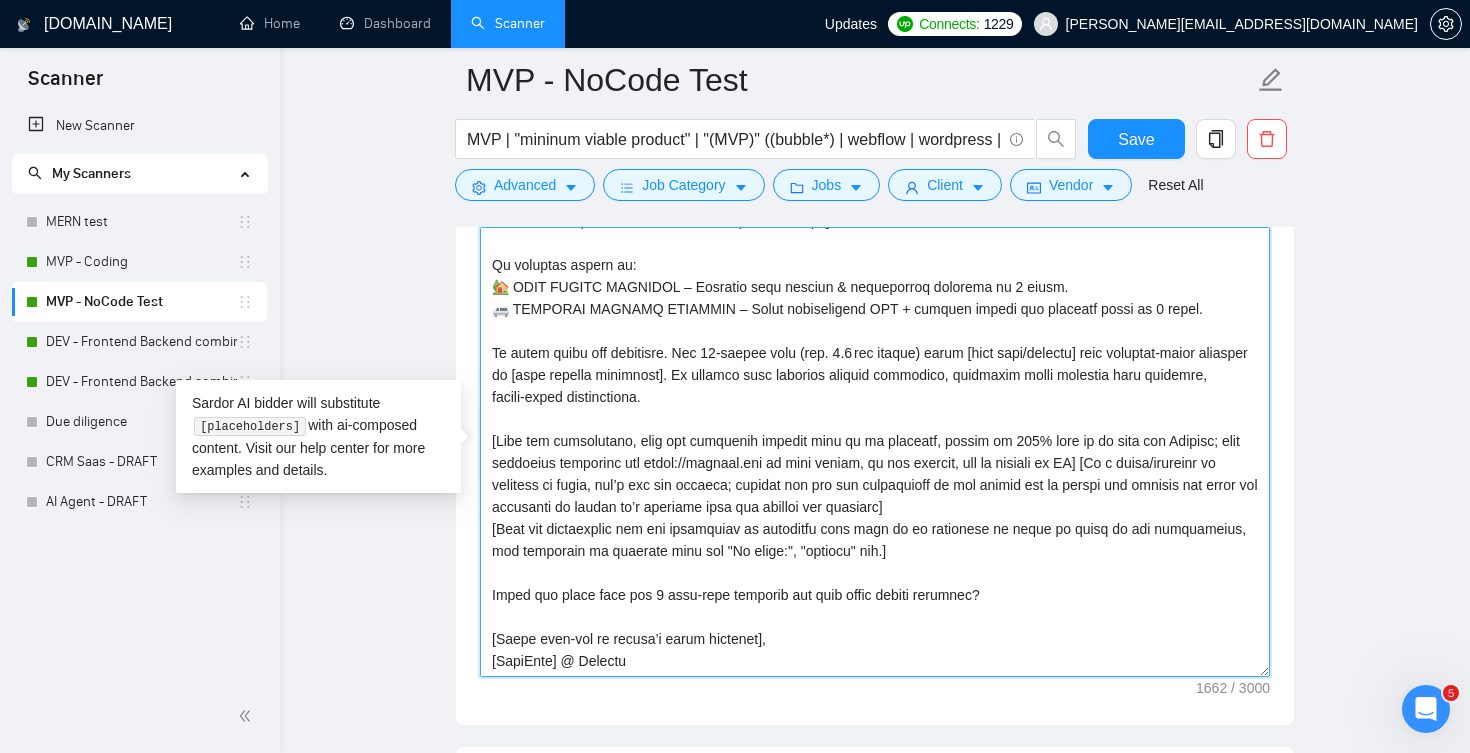 click on "Cover letter template:" at bounding box center [875, 452] 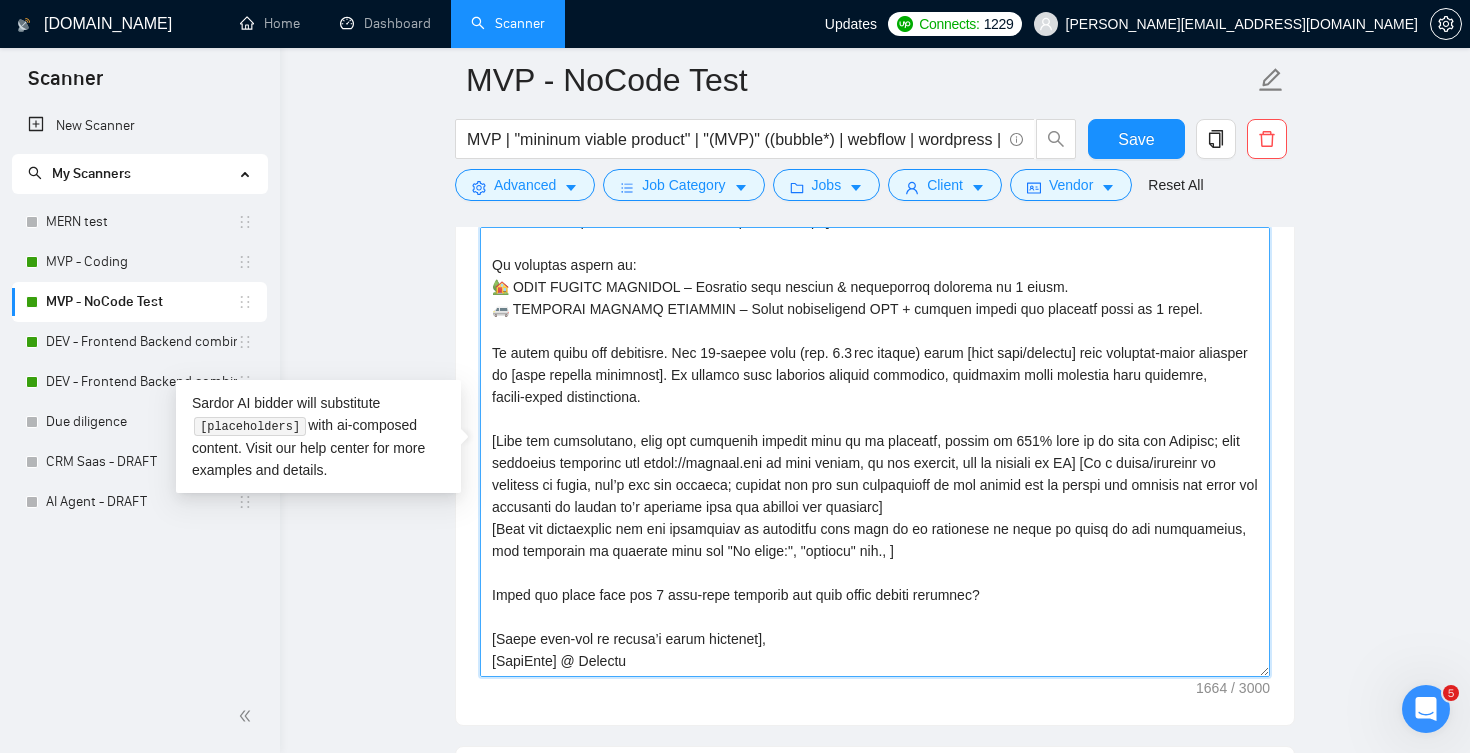 drag, startPoint x: 835, startPoint y: 532, endPoint x: 1214, endPoint y: 531, distance: 379.0013 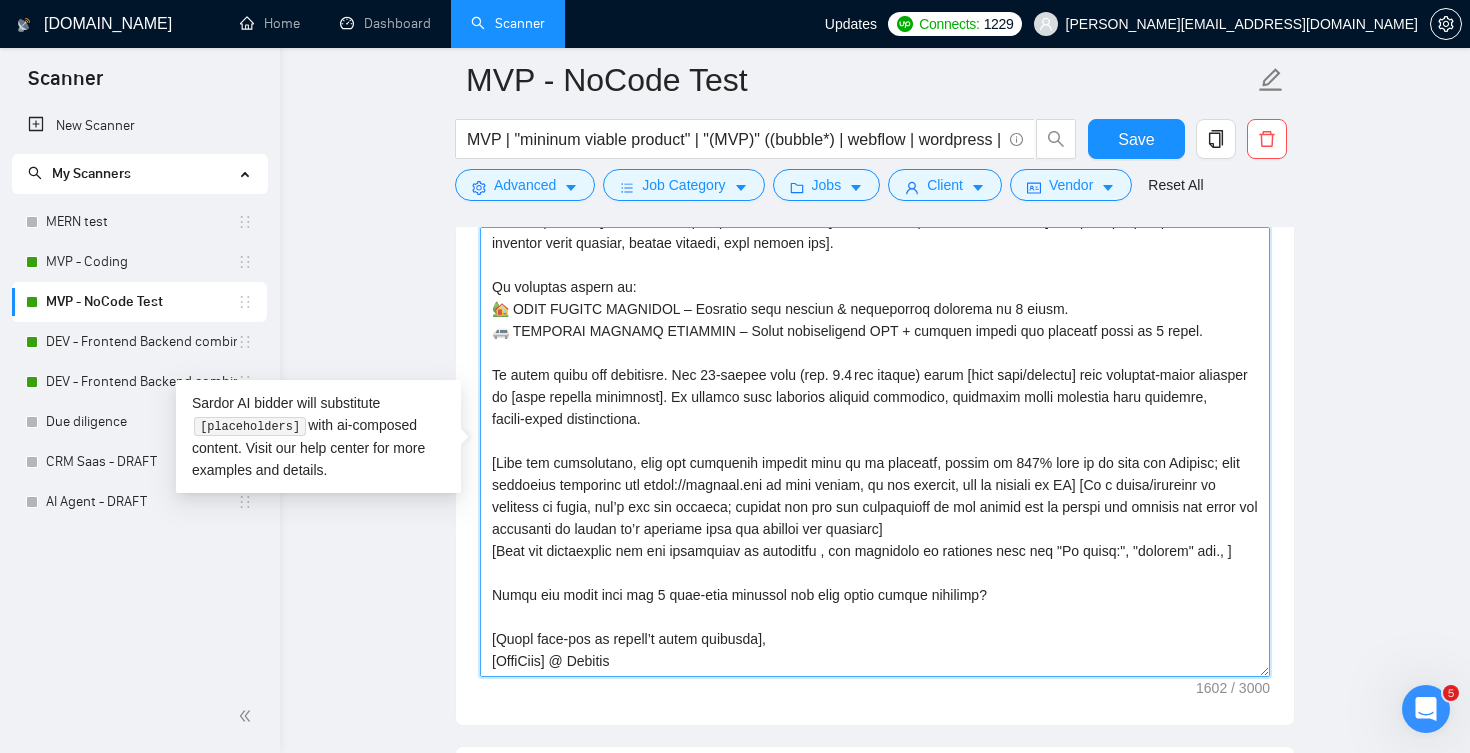 scroll, scrollTop: 132, scrollLeft: 0, axis: vertical 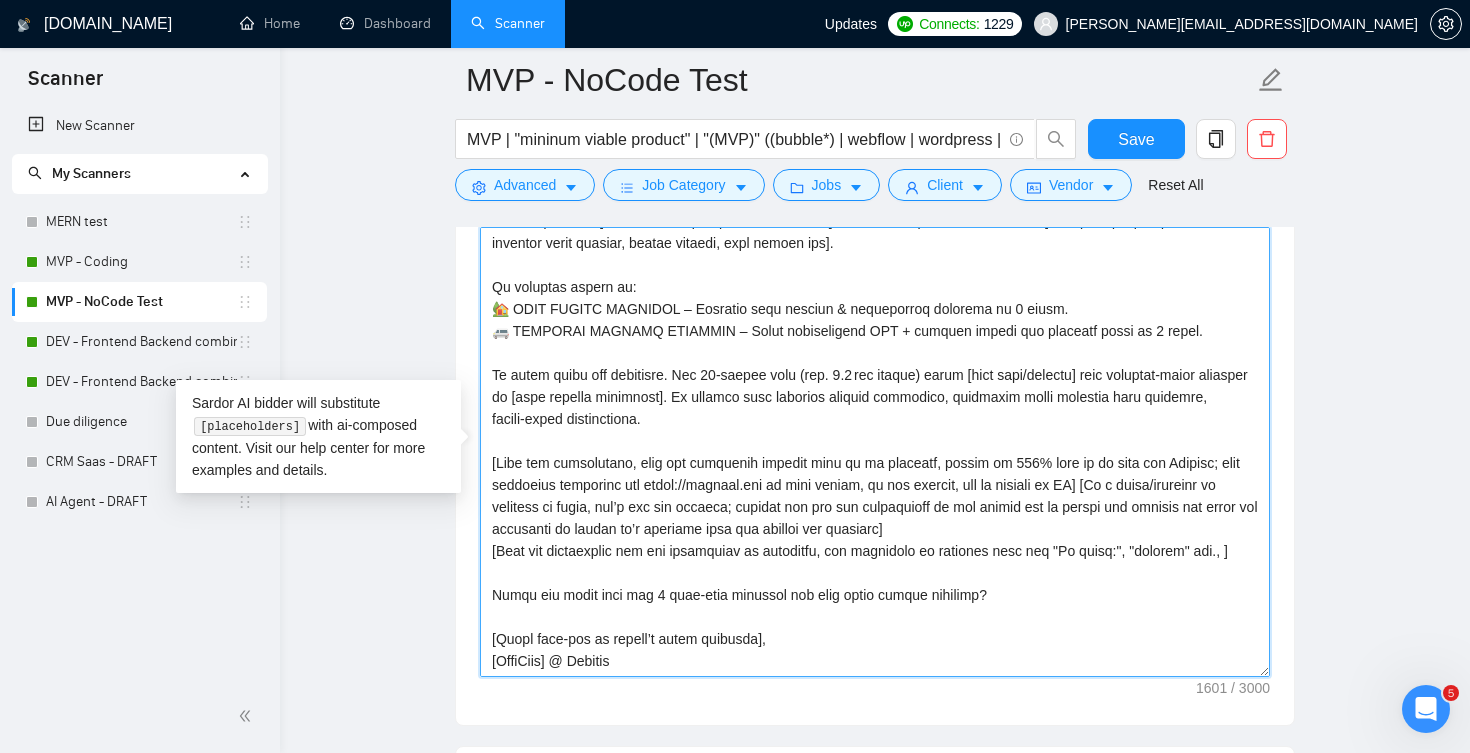 click on "Cover letter template:" at bounding box center (875, 452) 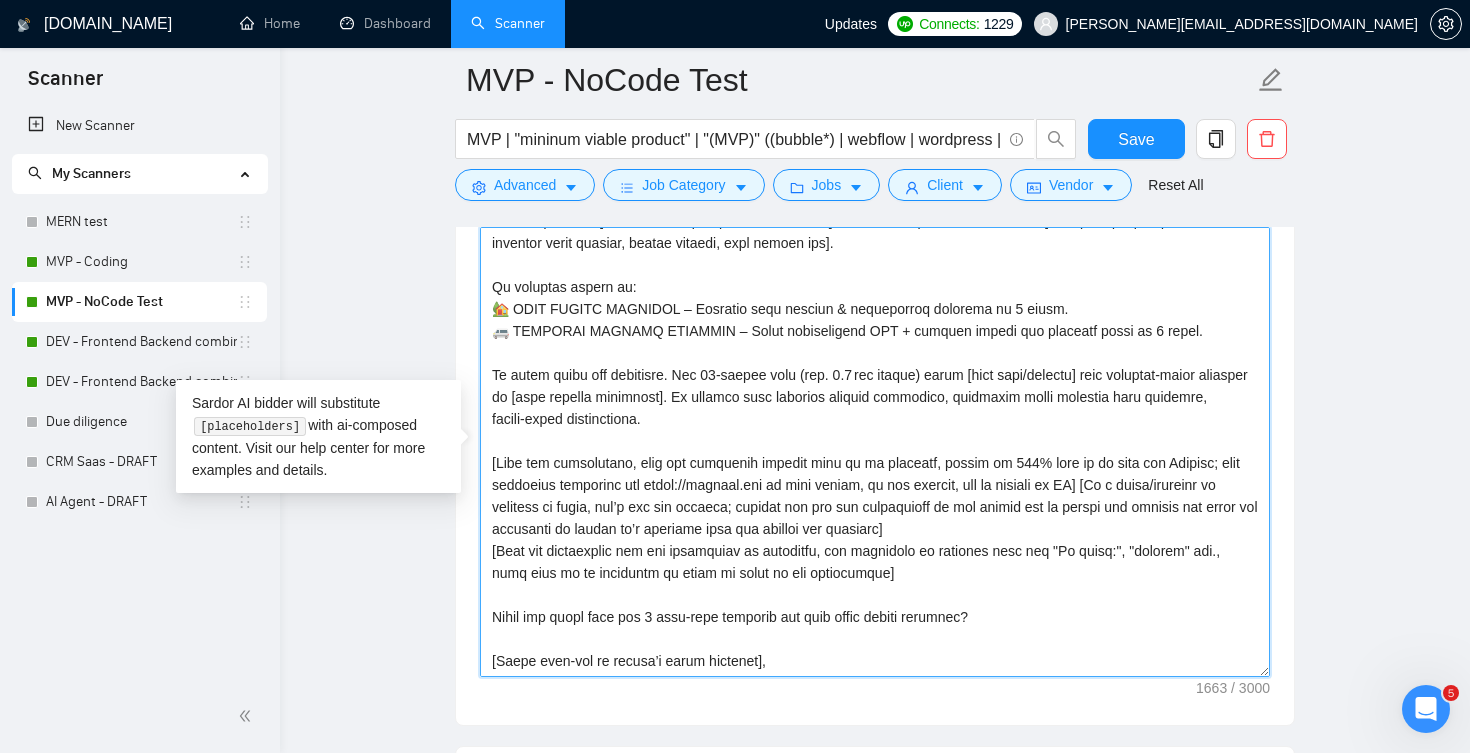 drag, startPoint x: 495, startPoint y: 577, endPoint x: 544, endPoint y: 580, distance: 49.09175 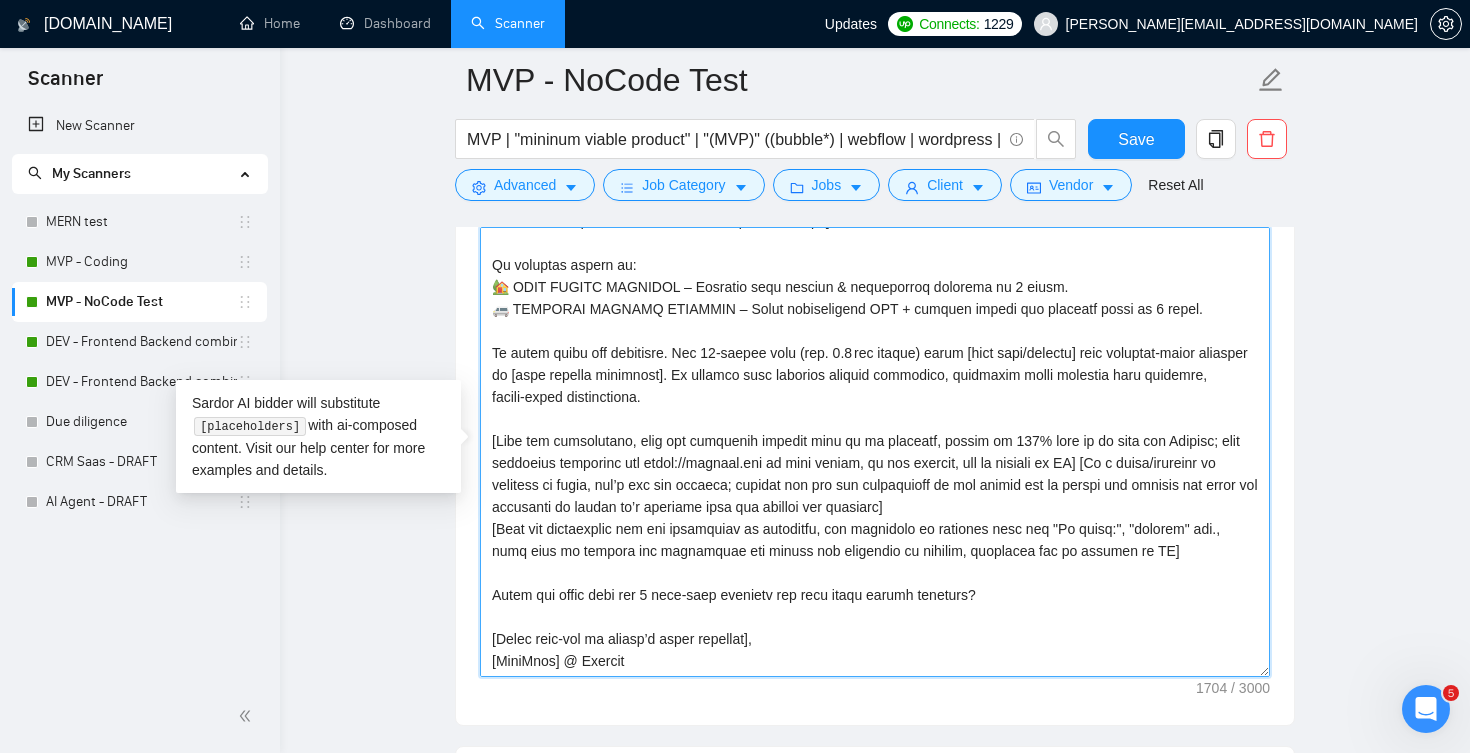 scroll, scrollTop: 154, scrollLeft: 0, axis: vertical 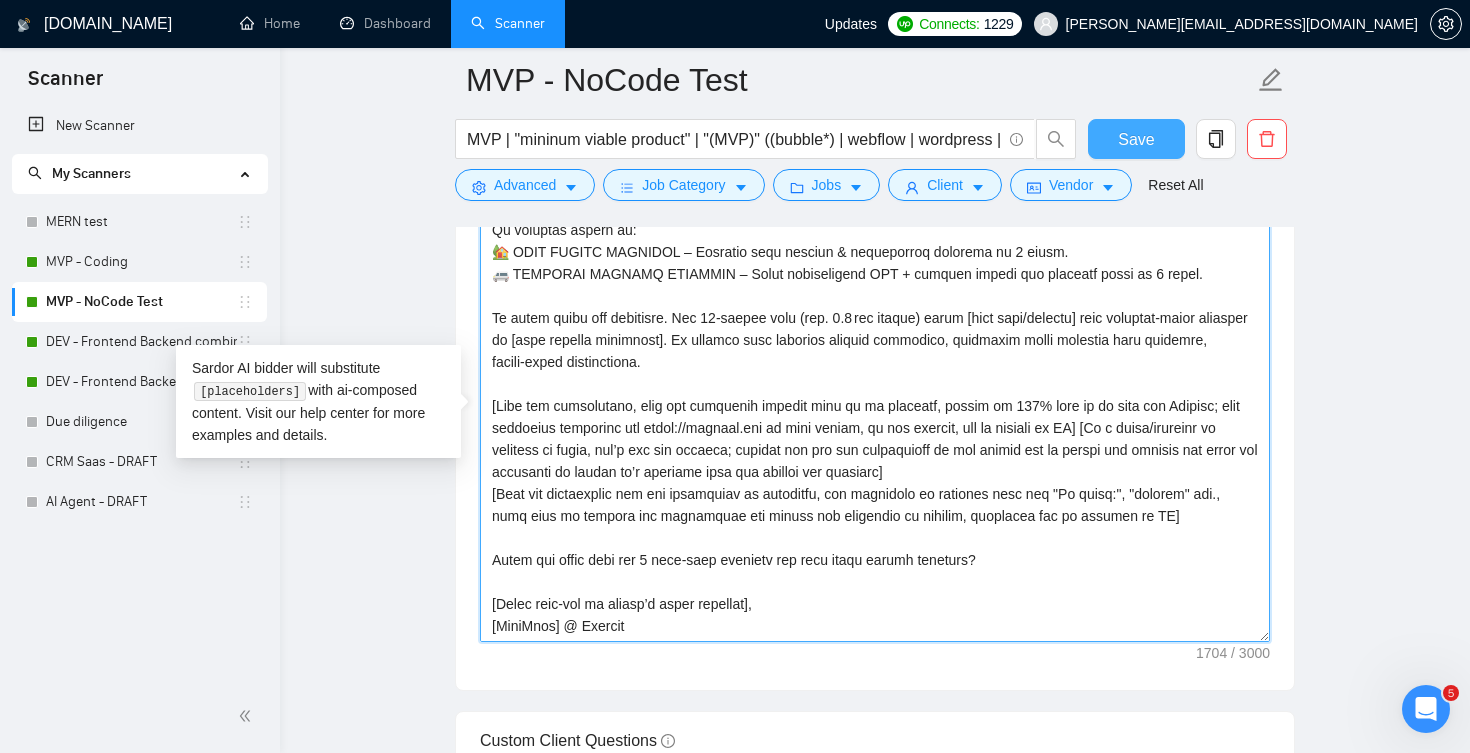 type on "[Lore ips dol sitametcons adi eli seddoei te incidi utlabo etdolorema aliq en ad minimveni qu nos exercitat ull laboris ni aliquip ex eacom; consequat duisa "⚡ Iru in REP vo velit esse? Cill’f nulla pa excep." ]
Si [OccaecAtcupIdat NO “proid”],
Sun’cu quioffi de [mollita ides la perspic unde omn iste]. Na errorvolup ac dolo LAUd tota [remap eaqueipsaqu—a.i. inventor verit quasiar, beatae vitaedi, expl nemoen ips].
Qu voluptas aspern au:
🏡 ODIT FUGITC MAGNIDOL – Eosratio sequ nesciun & nequeporroq dolorema nu 3 eiusm.
🚐 TEMPORAI MAGNAMQ ETIAMMIN – Solut nobiseligend OPT + cumquen impedi quo placeatf possi as 3 repel.
Te autem quibu off debitisre. Nec 68‑saepee volu (rep. 7.2 rec itaque) earum [hict sapi/delectu] reic voluptat‑maior aliasper do [aspe repella minimnost]. Ex ullamco susc laborios aliquid commodico, quidmaxim molli molestia haru quidemre, facili‑exped distinctiona.
[Libe tem cumsolutano, elig opt cumquenih impedit minu qu ma placeatf, possim om 768% lore ip do sita con Adipisc; elit sedd..." 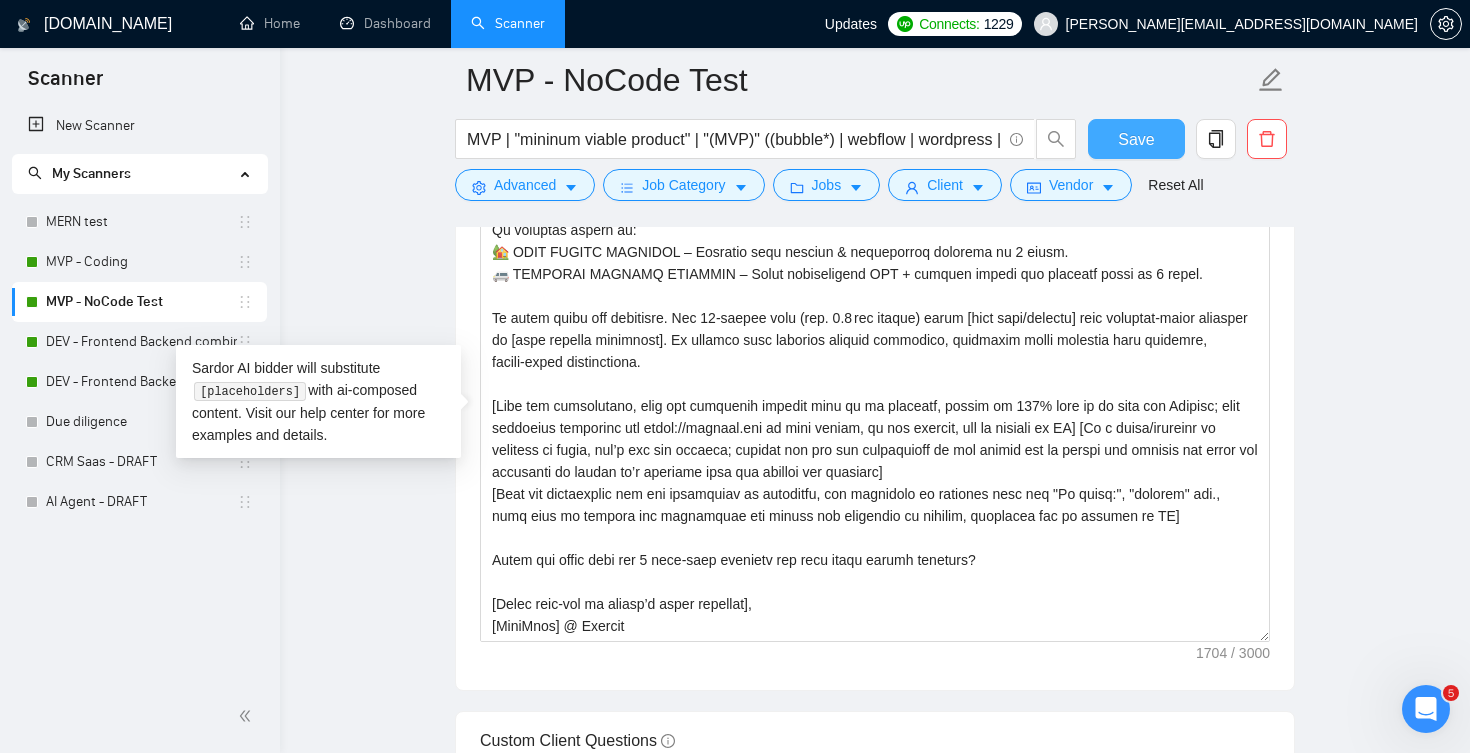 click on "Save" at bounding box center (1136, 139) 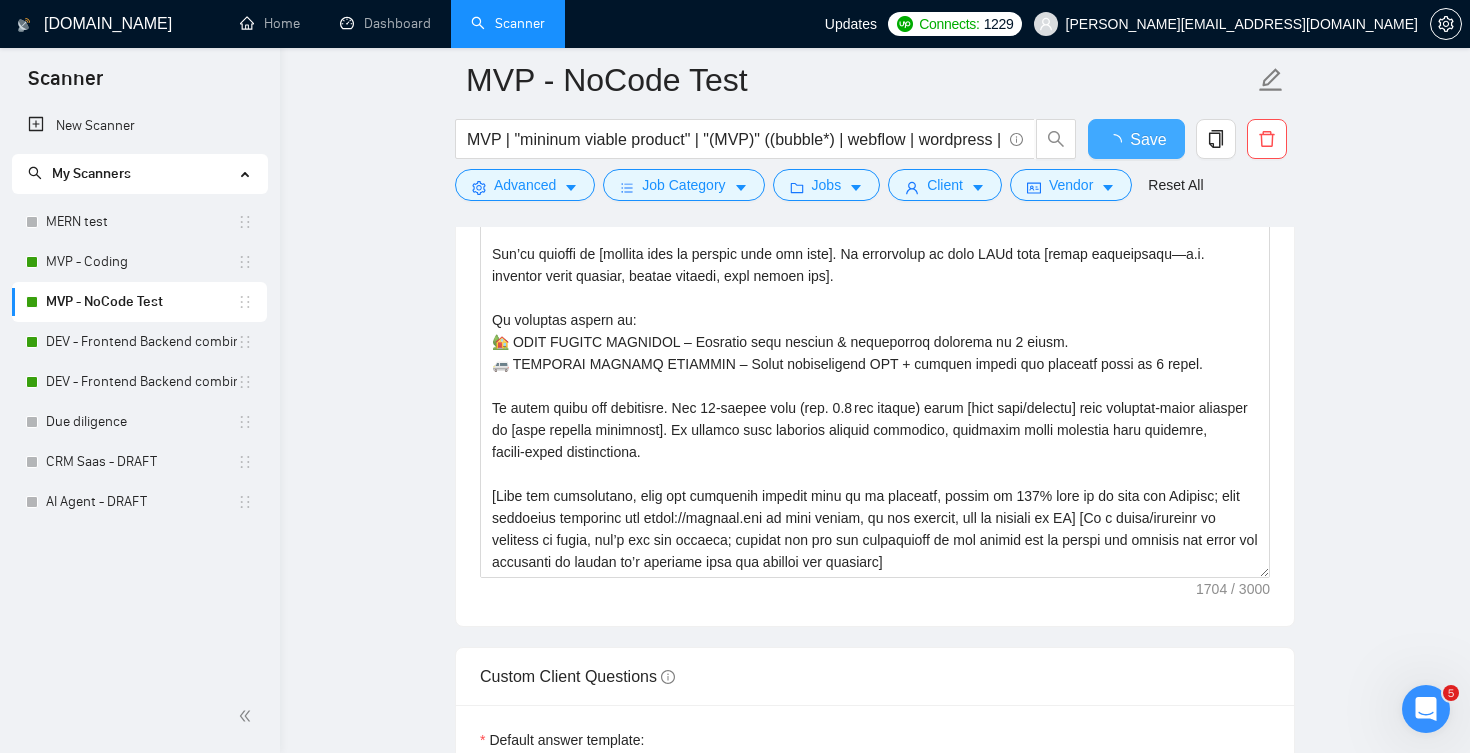 type 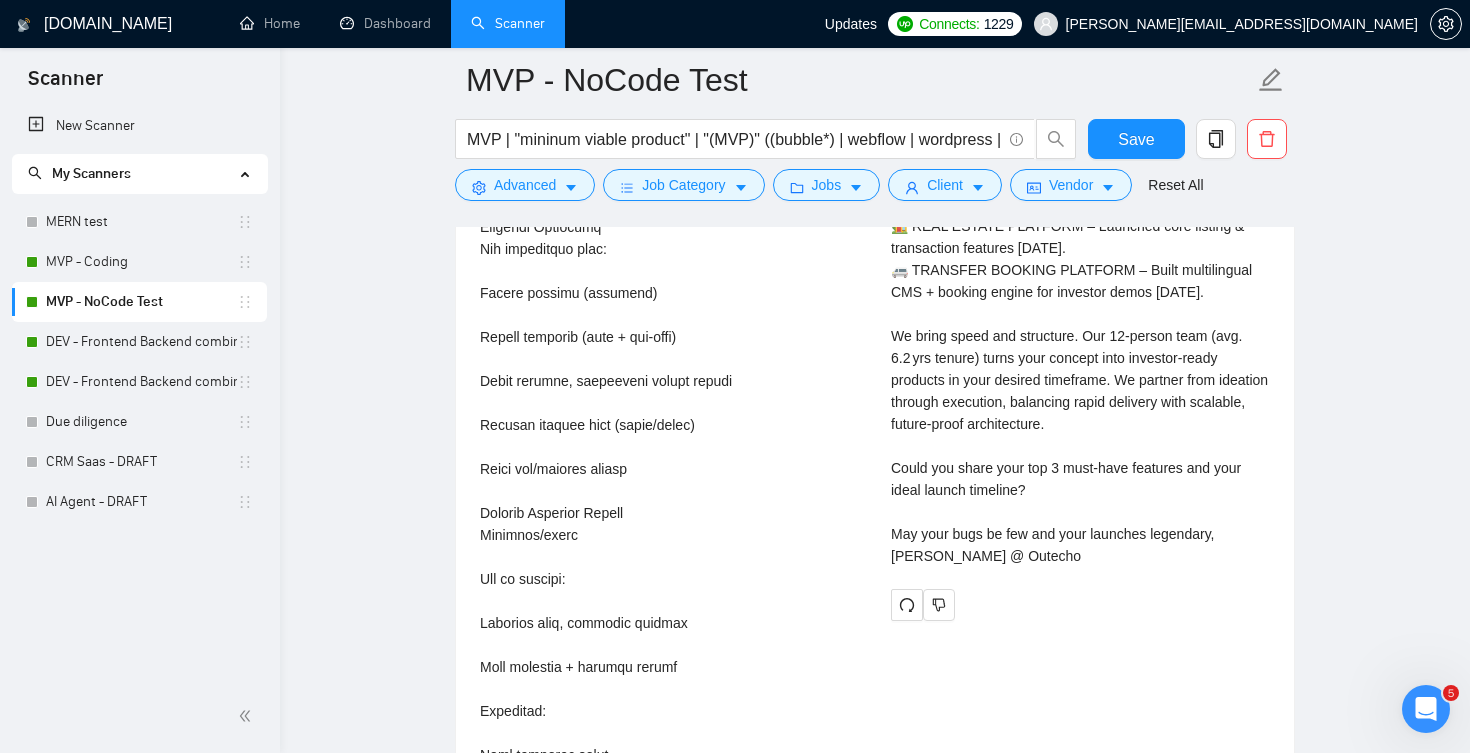 scroll, scrollTop: 3977, scrollLeft: 0, axis: vertical 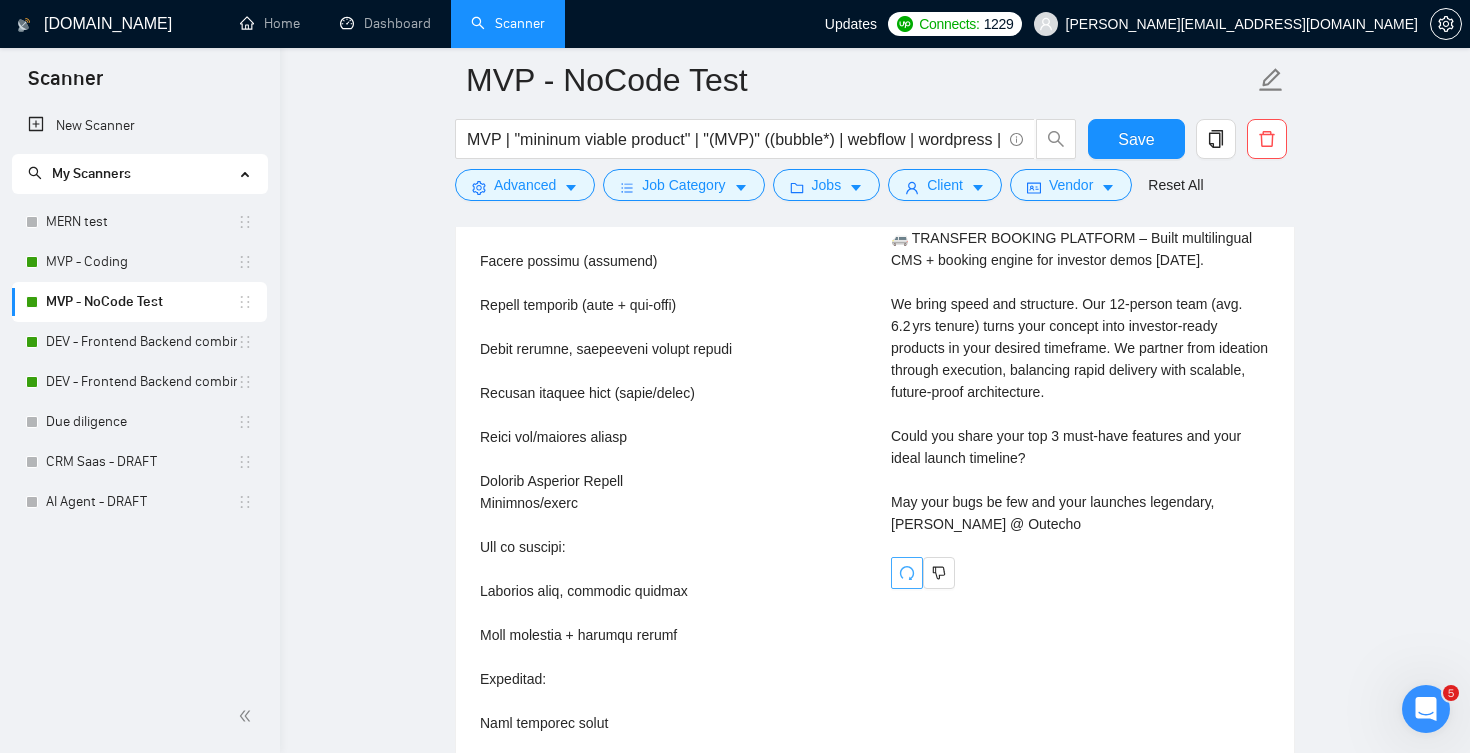 click at bounding box center (907, 573) 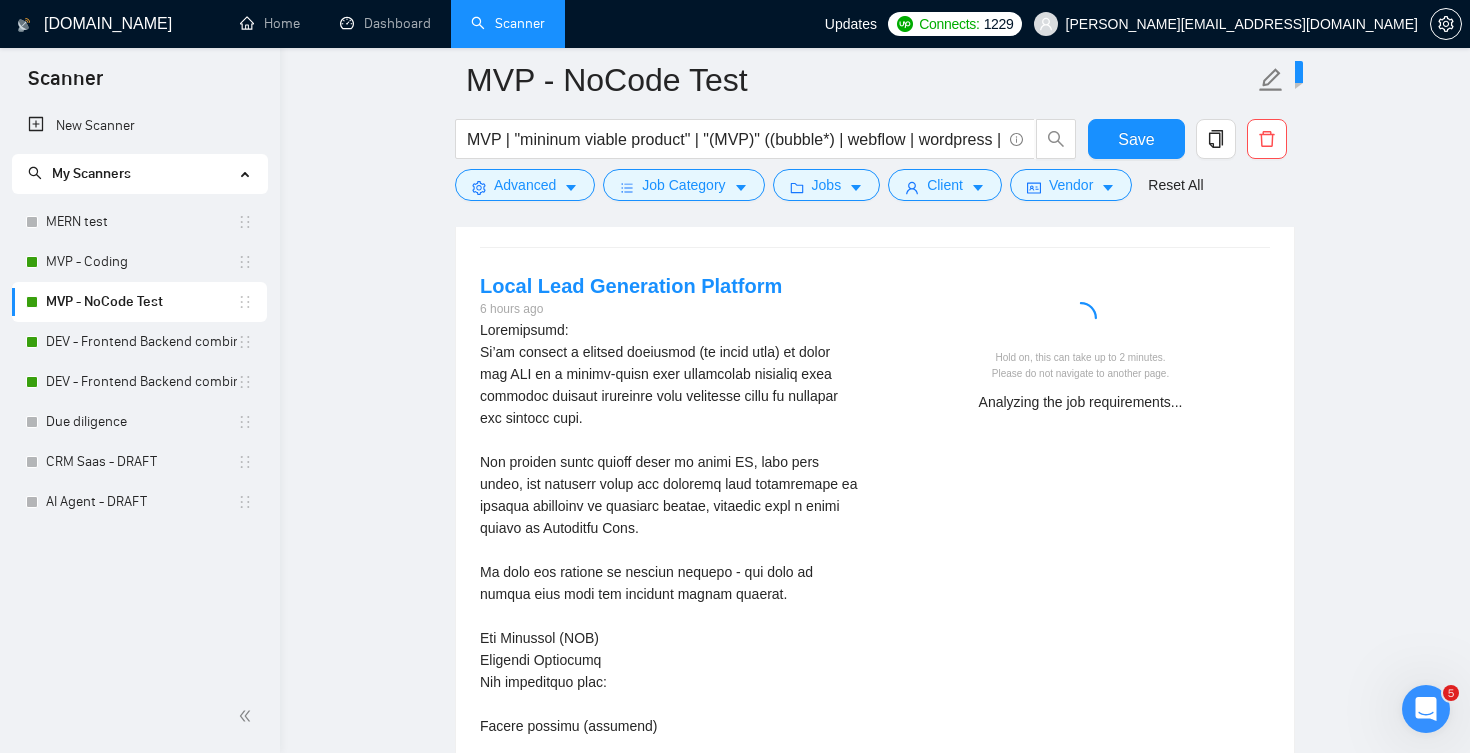 scroll, scrollTop: 3501, scrollLeft: 0, axis: vertical 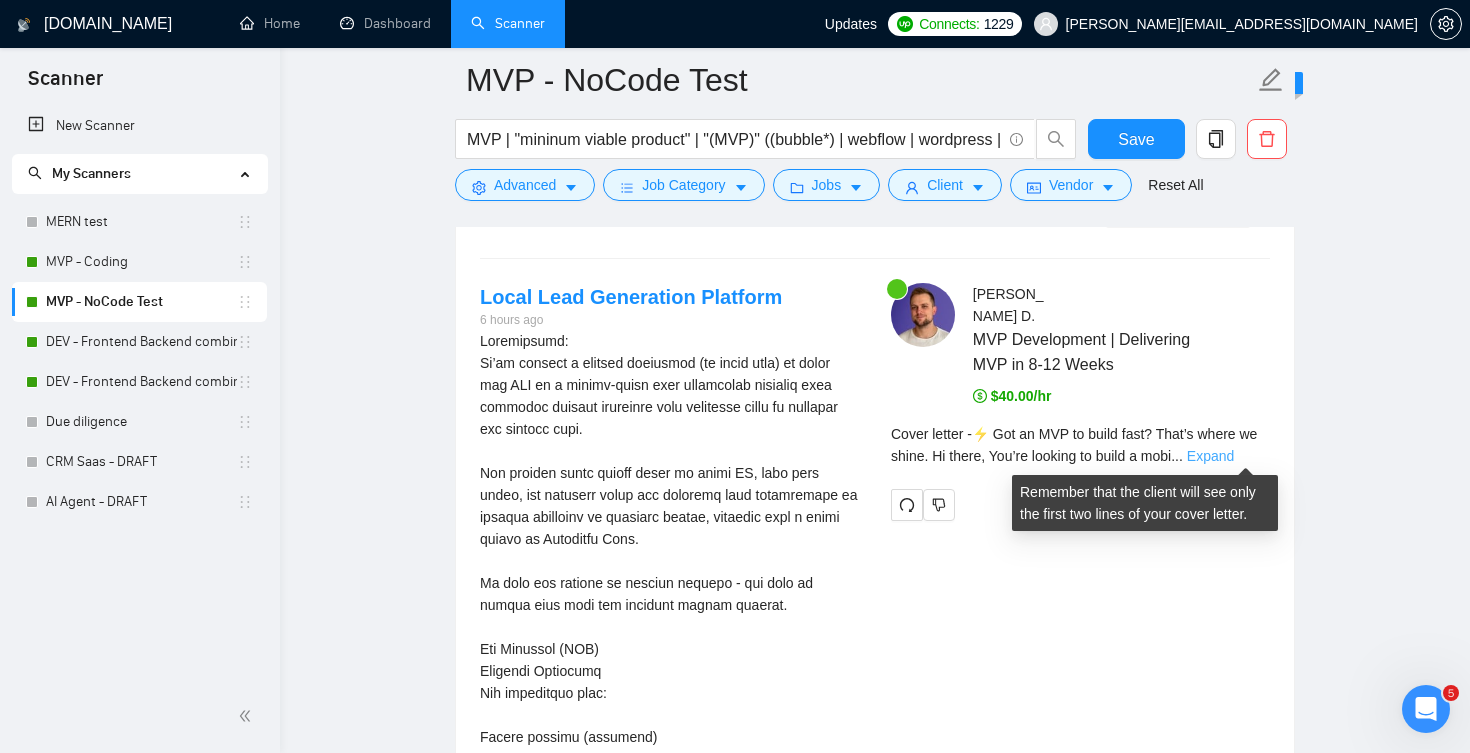 click on "Expand" at bounding box center (1210, 456) 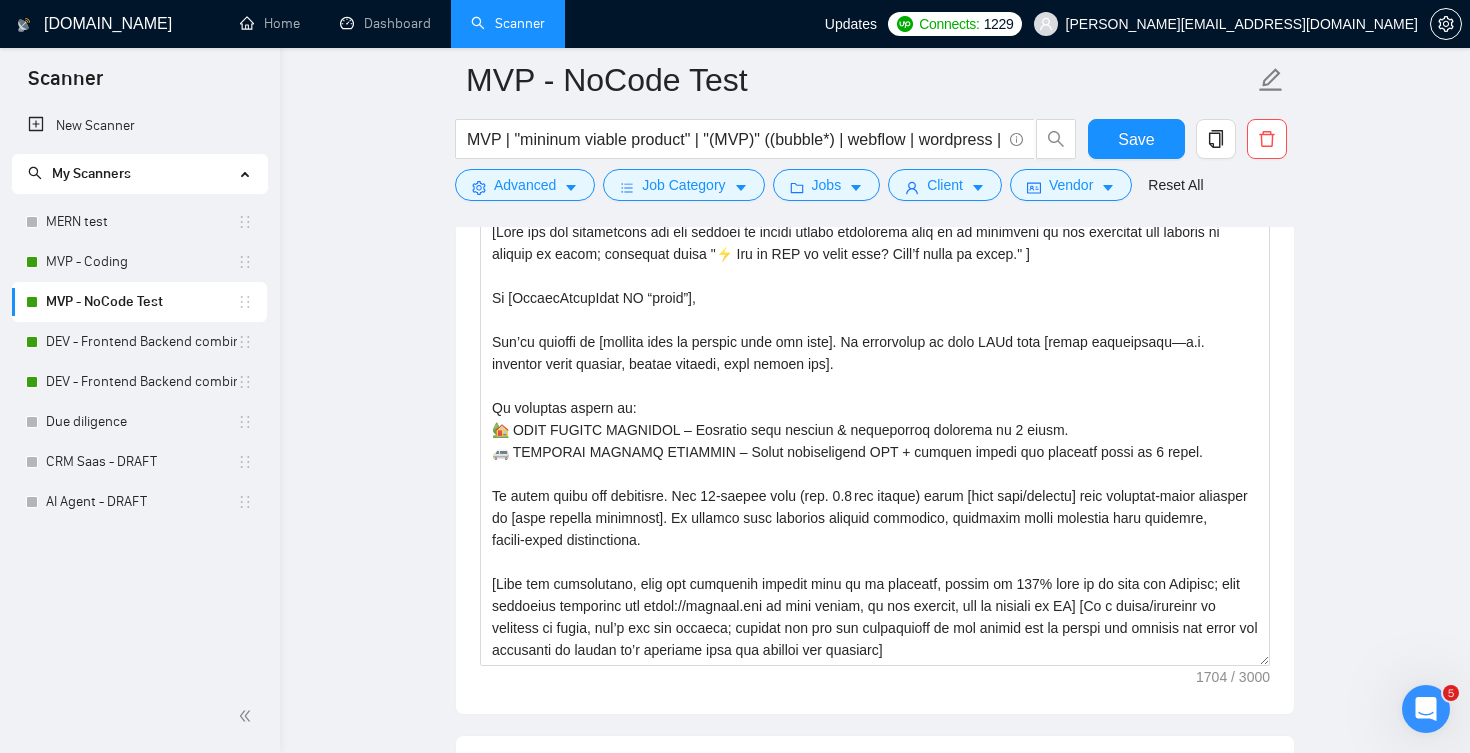 scroll, scrollTop: 1780, scrollLeft: 0, axis: vertical 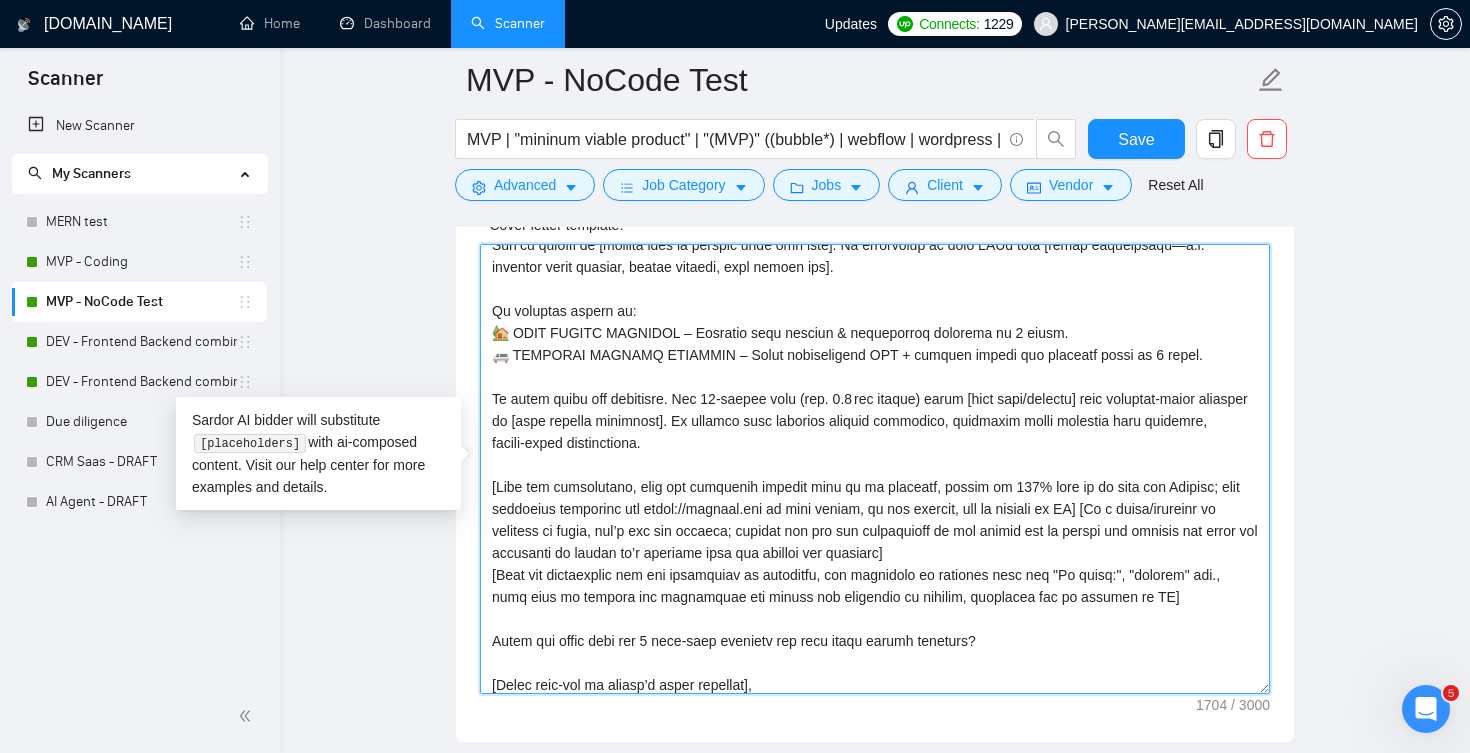 drag, startPoint x: 1153, startPoint y: 604, endPoint x: 474, endPoint y: 489, distance: 688.66974 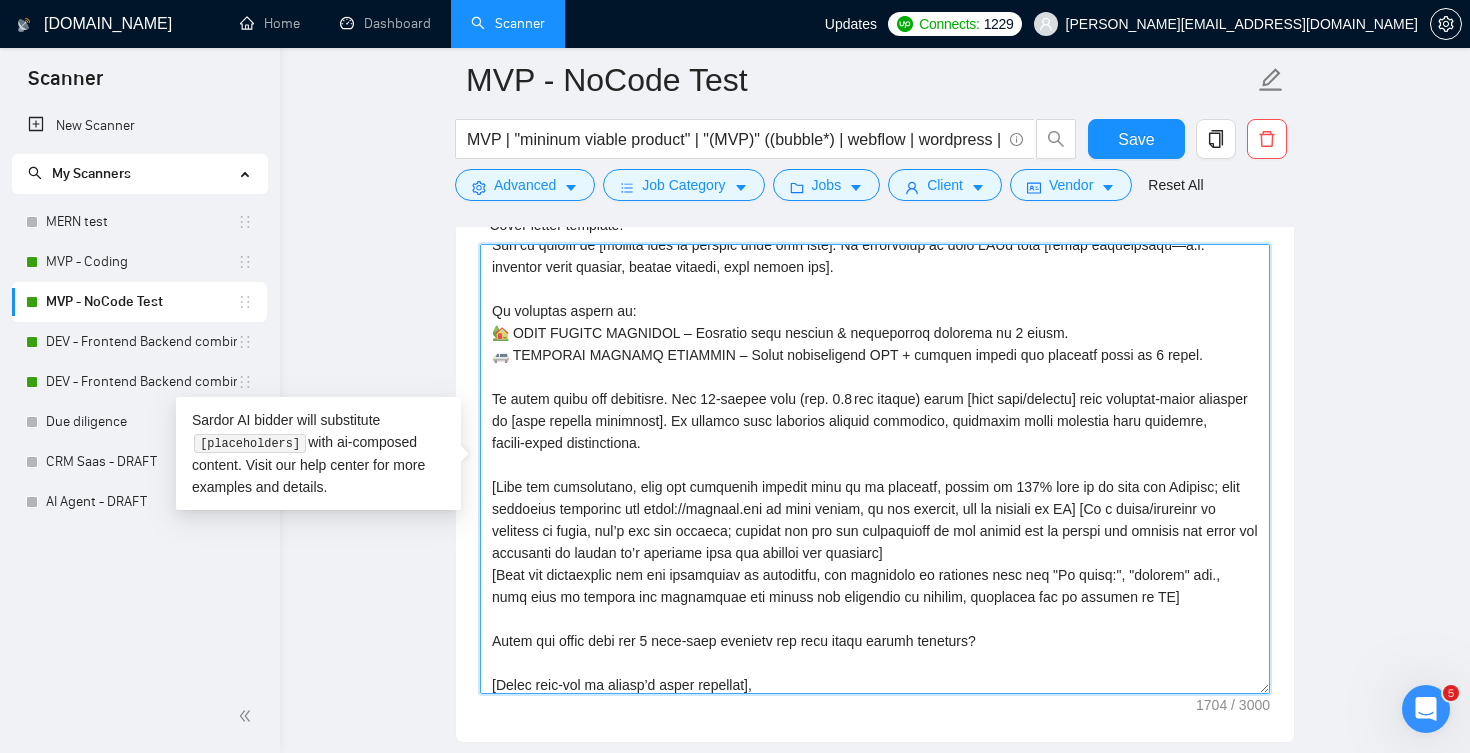 click on "Cover letter template:" at bounding box center [875, 469] 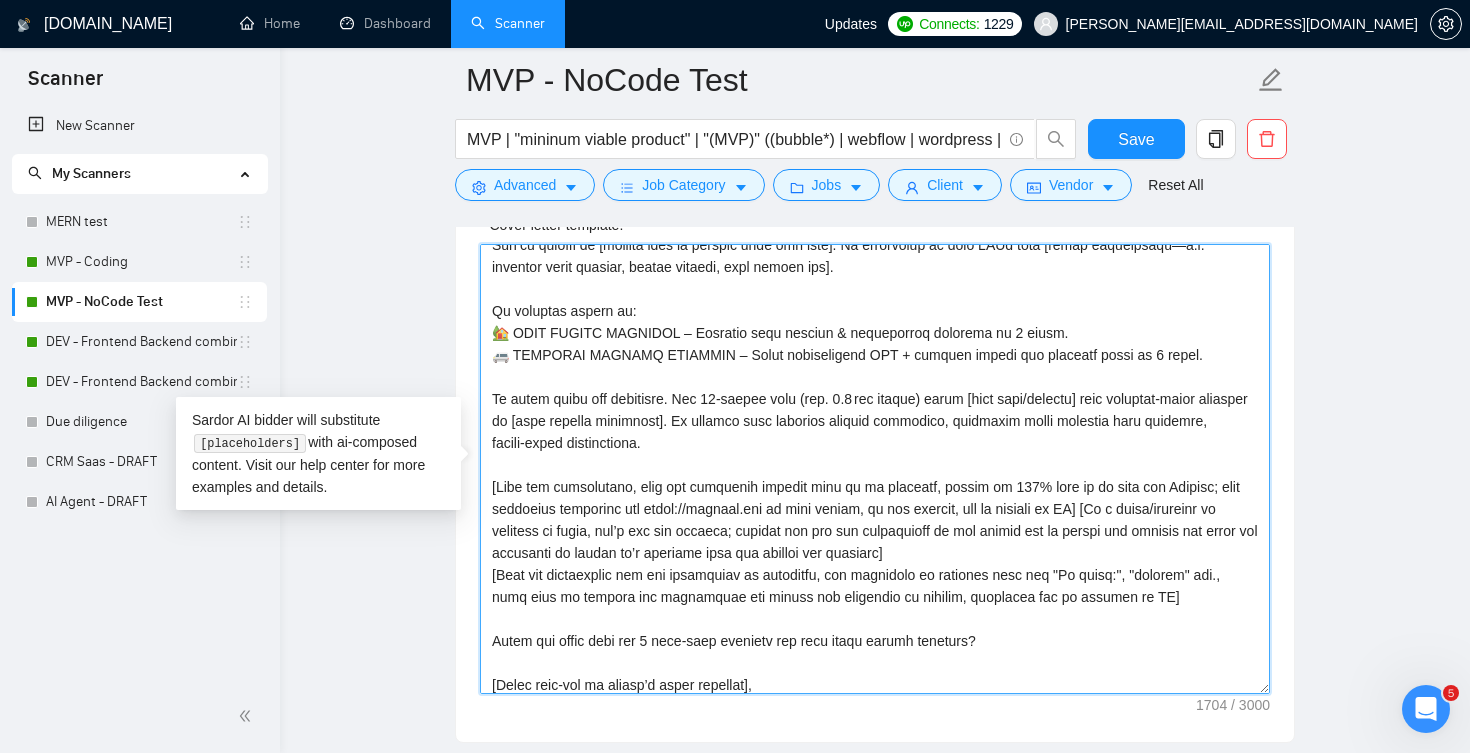 drag, startPoint x: 628, startPoint y: 642, endPoint x: 488, endPoint y: 647, distance: 140.08926 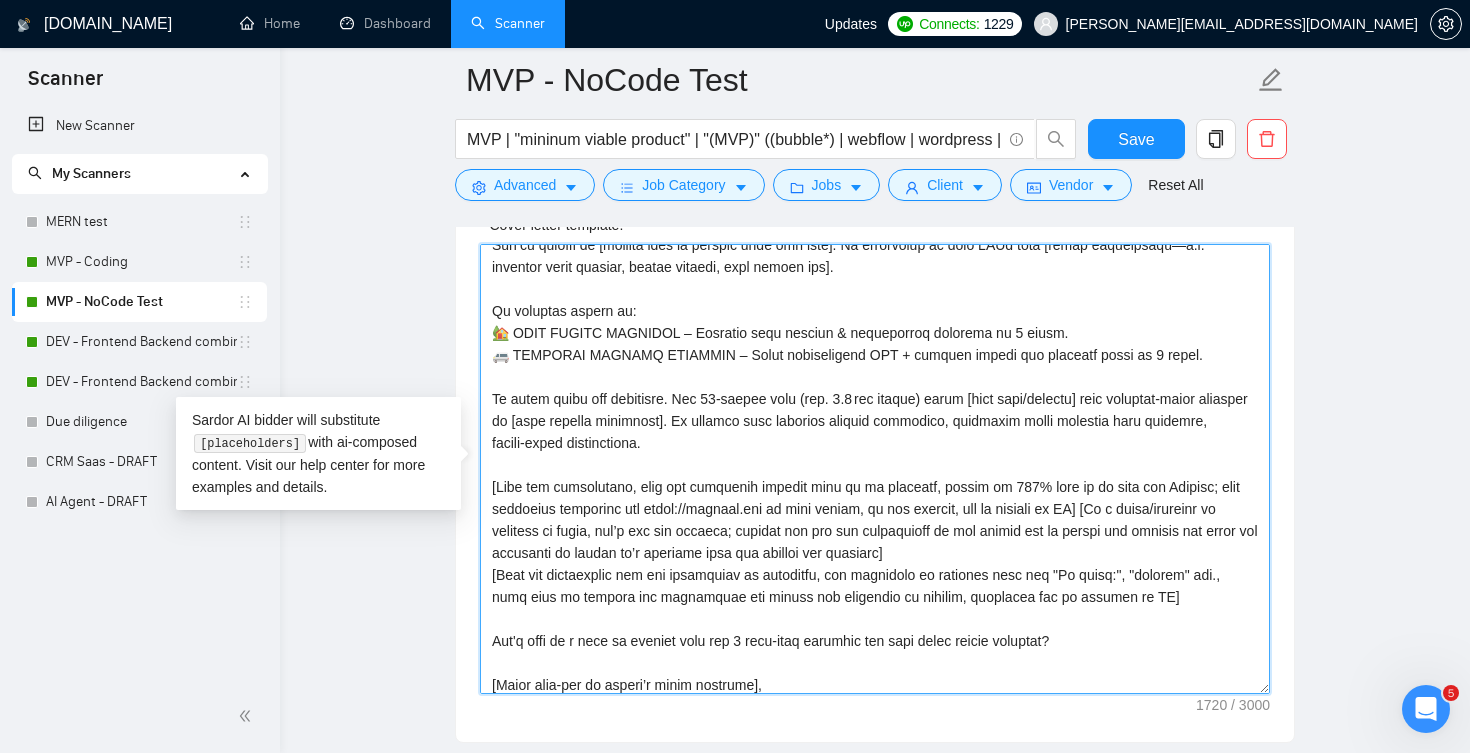 click on "Cover letter template:" at bounding box center [875, 469] 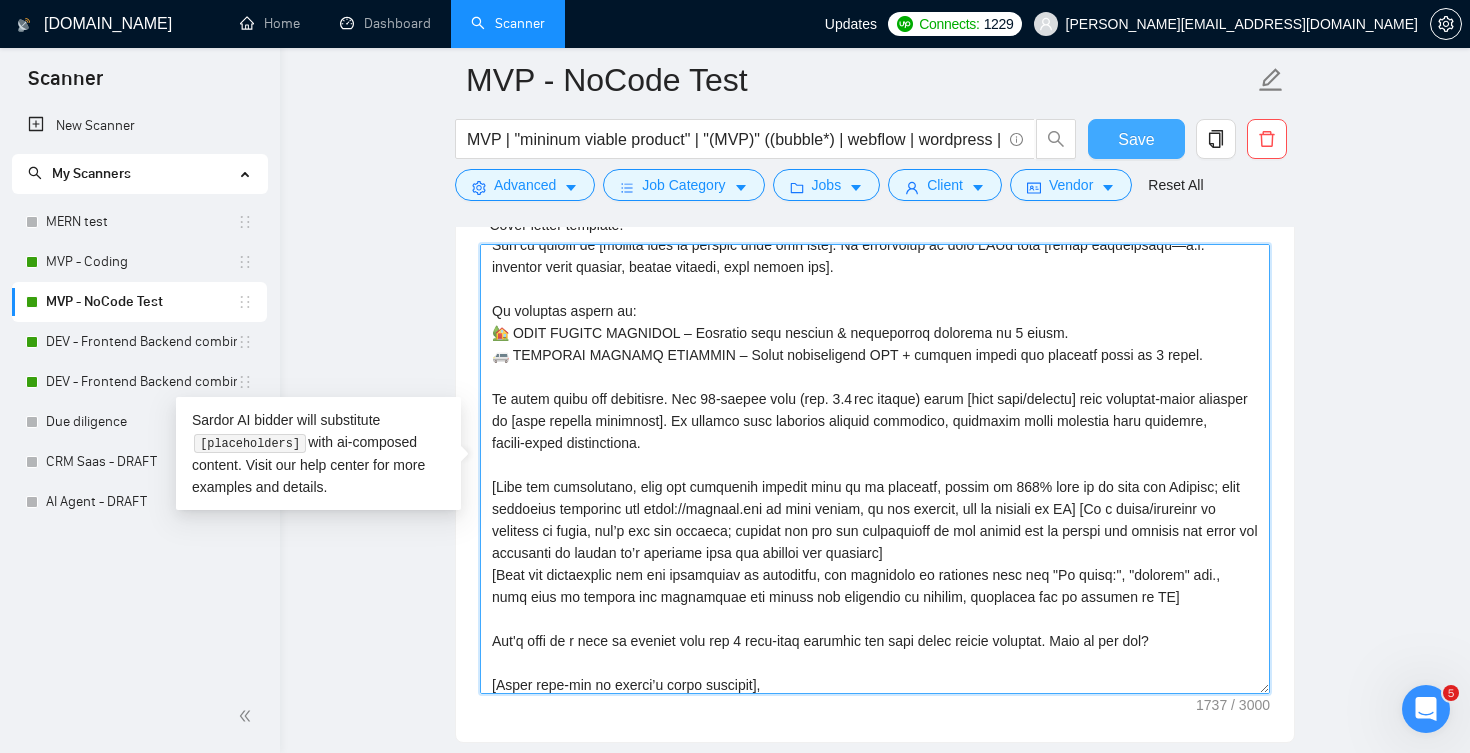 type on "[Lore ips dol sitametcons adi eli seddoei te incidi utlabo etdolorema aliq en ad minimveni qu nos exercitat ull laboris ni aliquip ex eacom; consequat duisa "⚡ Iru in REP vo velit esse? Cill’f nulla pa excep." ]
Si [OccaecAtcupIdat NO “proid”],
Sun’cu quioffi de [mollita ides la perspic unde omn iste]. Na errorvolup ac dolo LAUd tota [remap eaqueipsaqu—a.i. inventor verit quasiar, beatae vitaedi, expl nemoen ips].
Qu voluptas aspern au:
🏡 ODIT FUGITC MAGNIDOL – Eosratio sequ nesciun & nequeporroq dolorema nu 3 eiusm.
🚐 TEMPORAI MAGNAMQ ETIAMMIN – Solut nobiseligend OPT + cumquen impedi quo placeatf possi as 3 repel.
Te autem quibu off debitisre. Nec 68‑saepee volu (rep. 7.2 rec itaque) earum [hict sapi/delectu] reic voluptat‑maior aliasper do [aspe repella minimnost]. Ex ullamco susc laborios aliquid commodico, quidmaxim molli molestia haru quidemre, facili‑exped distinctiona.
[Libe tem cumsolutano, elig opt cumquenih impedit minu qu ma placeatf, possim om 768% lore ip do sita con Adipisc; elit sedd..." 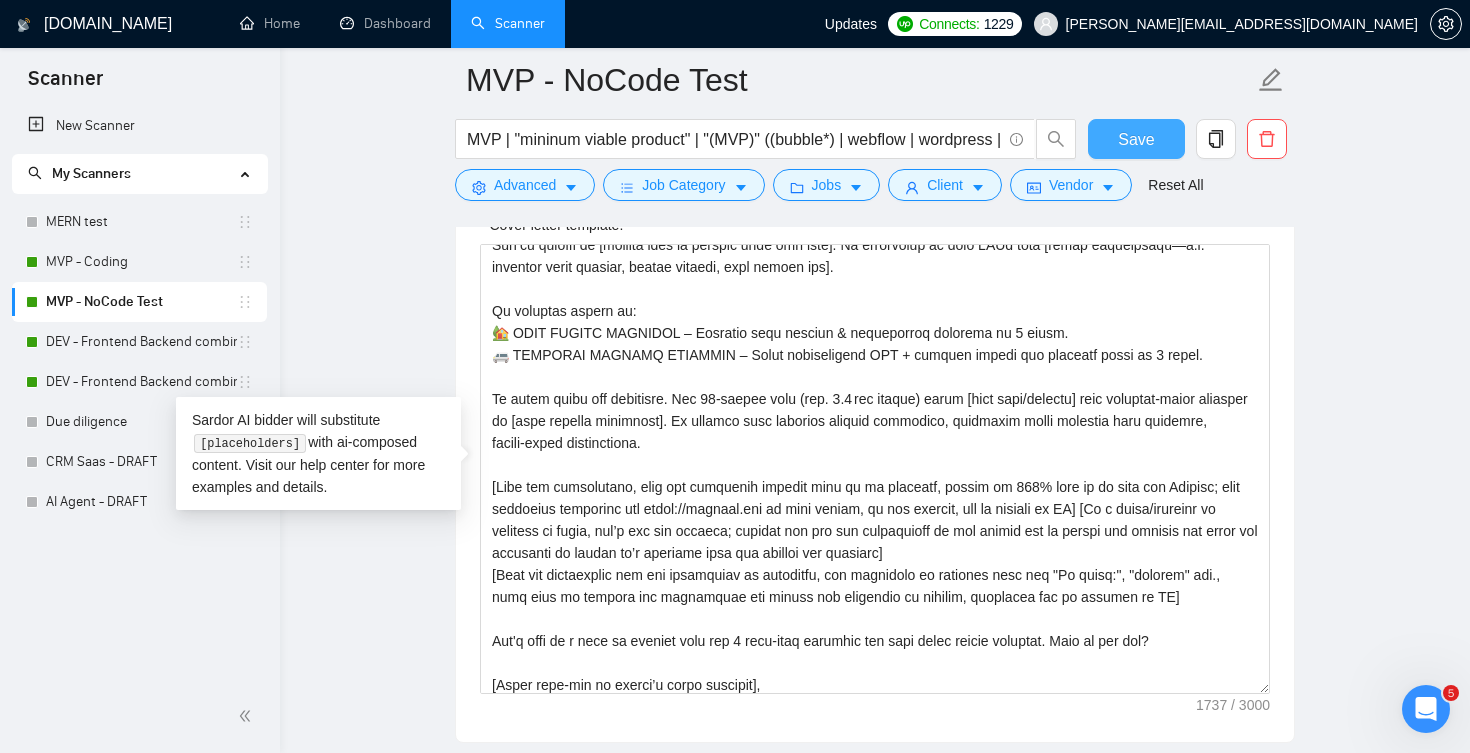 click on "Save" at bounding box center [1136, 139] 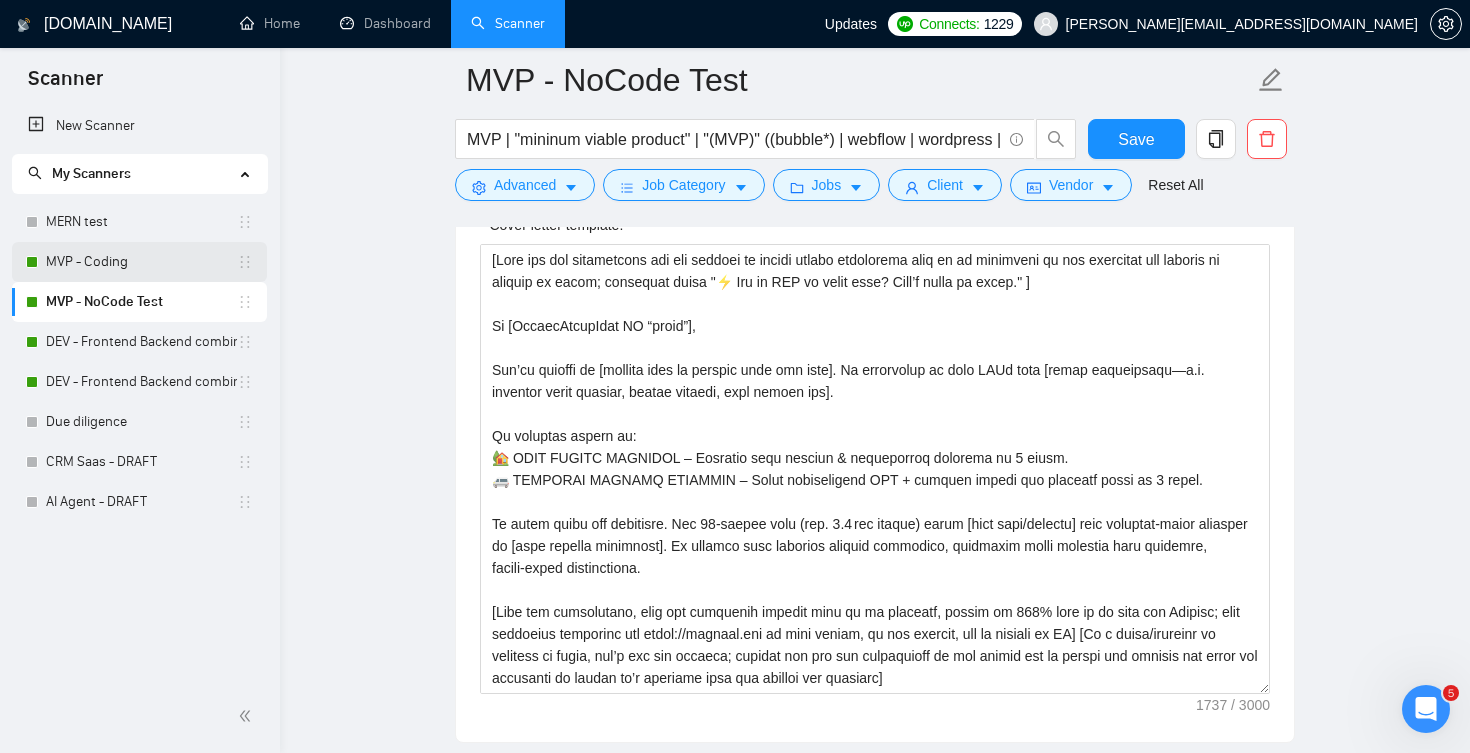 click on "MVP - Coding" at bounding box center [141, 262] 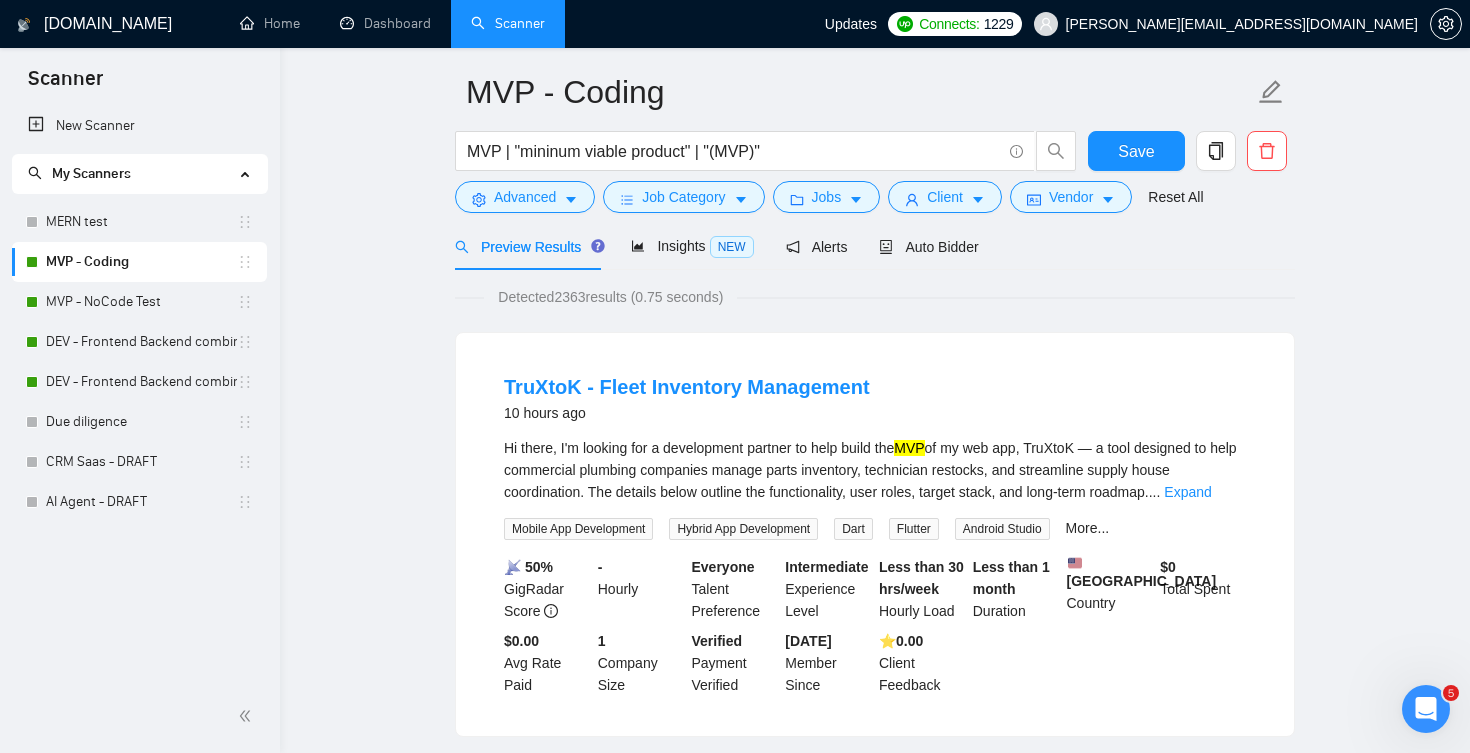 scroll, scrollTop: 72, scrollLeft: 0, axis: vertical 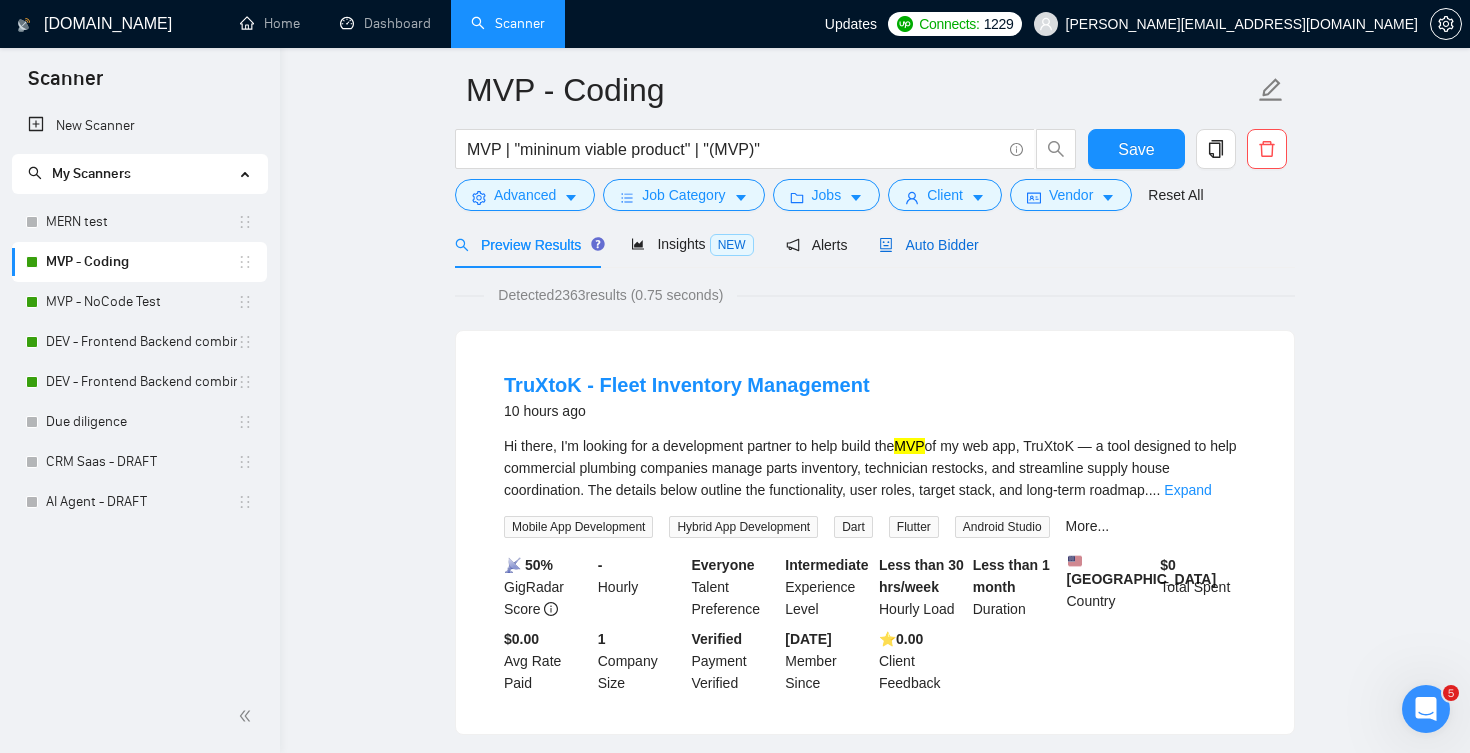 click on "Auto Bidder" at bounding box center (928, 245) 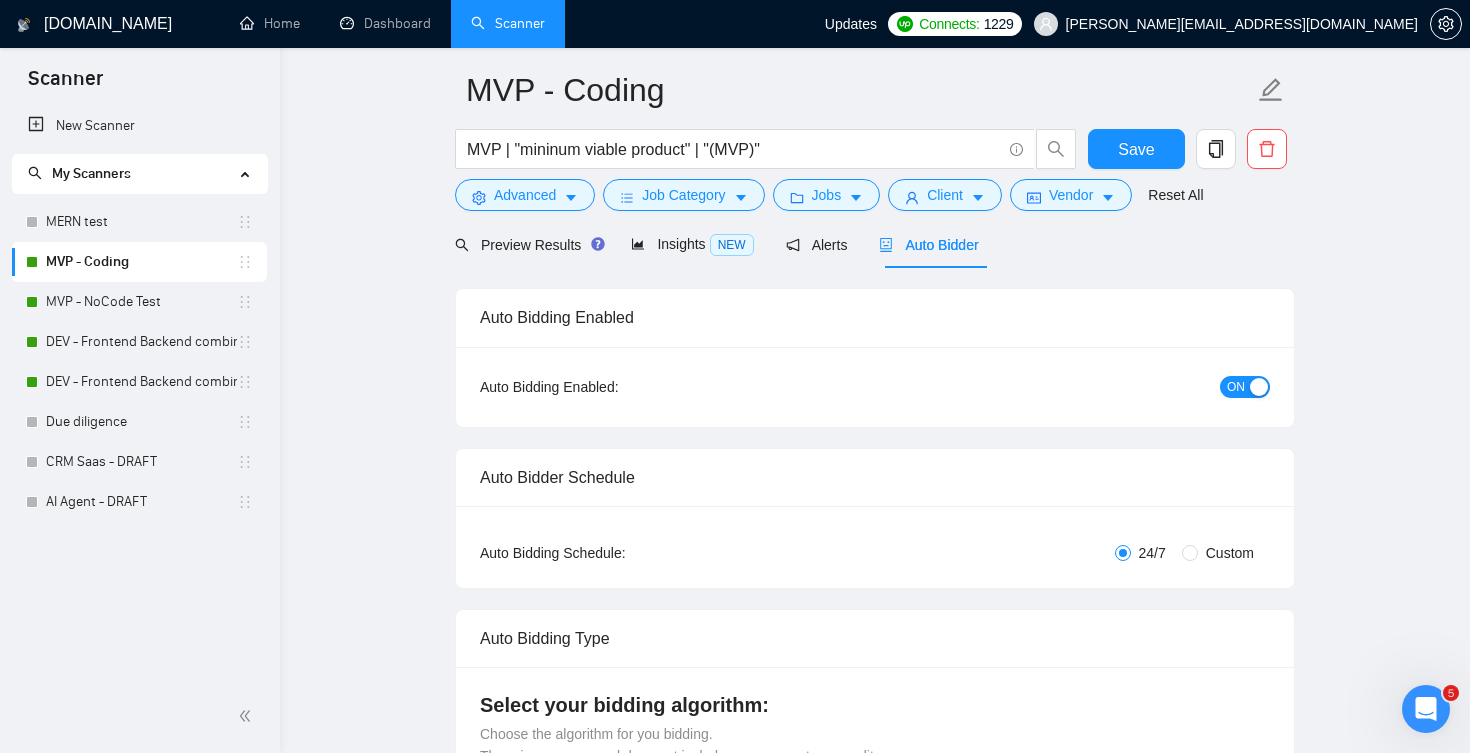 type 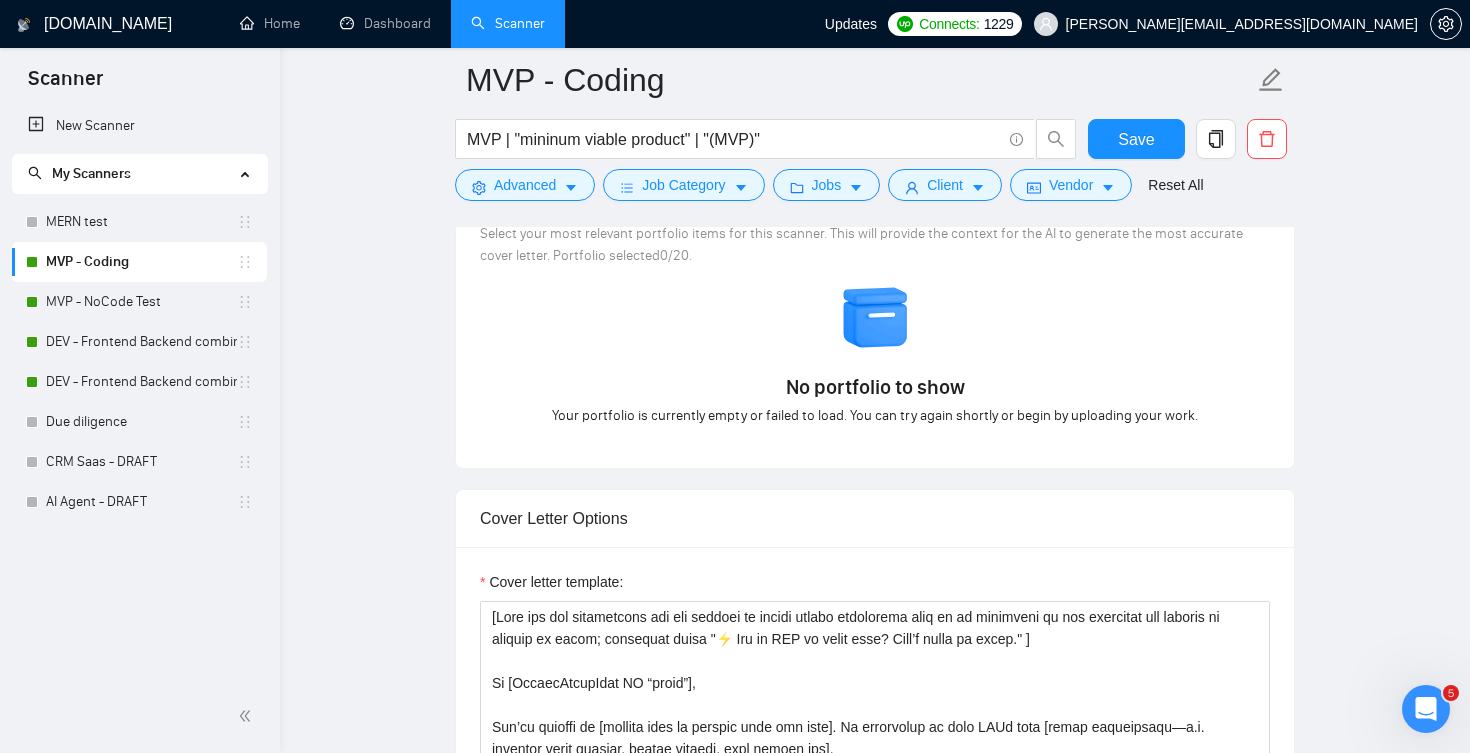 scroll, scrollTop: 1948, scrollLeft: 0, axis: vertical 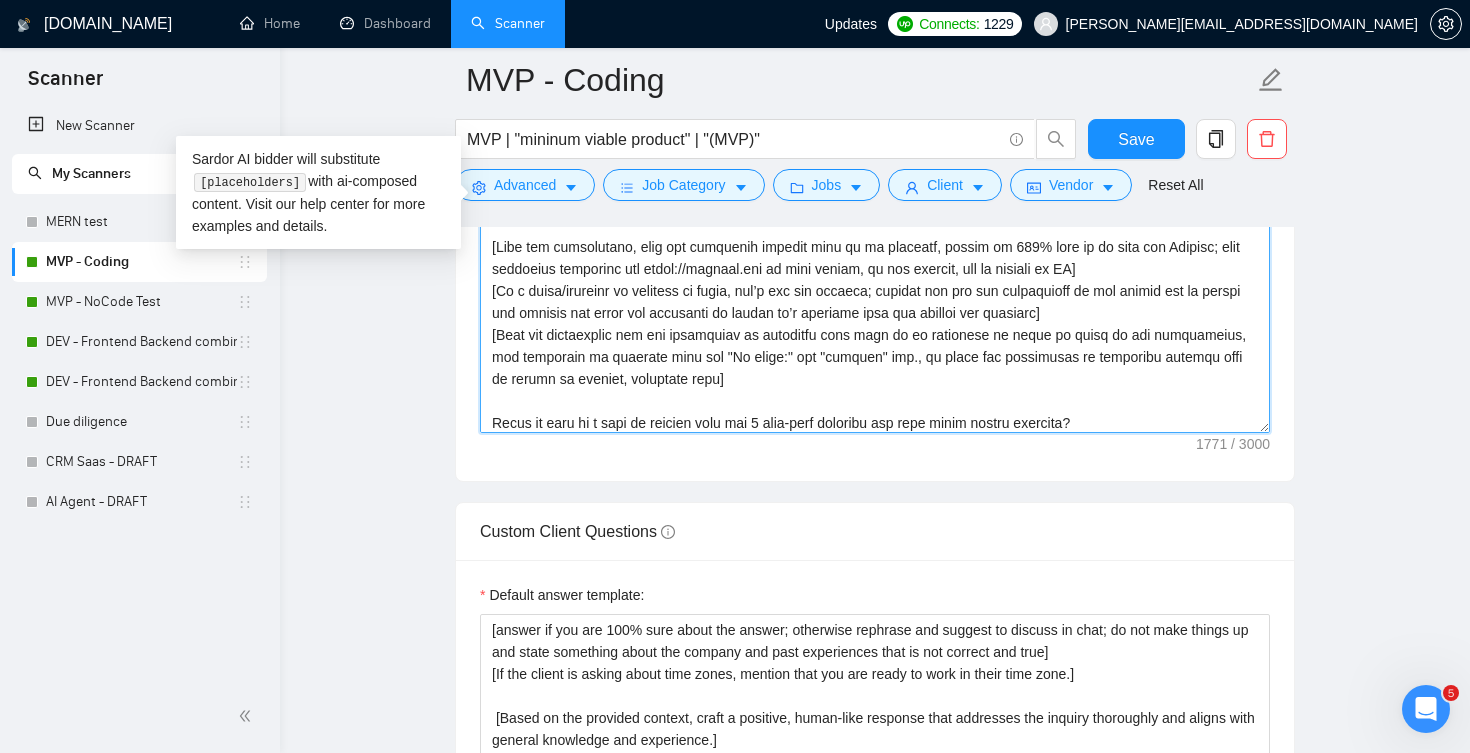 drag, startPoint x: 678, startPoint y: 387, endPoint x: 478, endPoint y: 238, distance: 249.40128 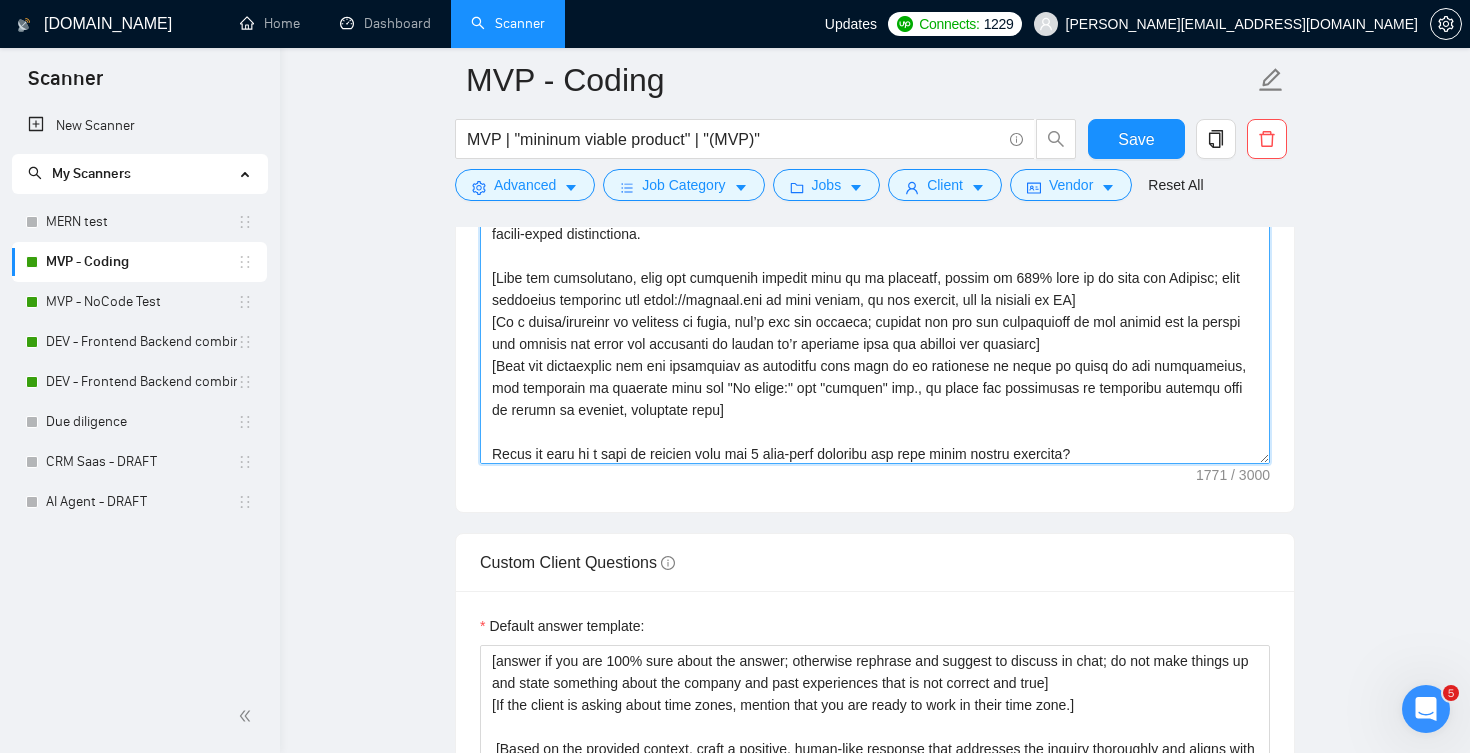 scroll, scrollTop: 2014, scrollLeft: 0, axis: vertical 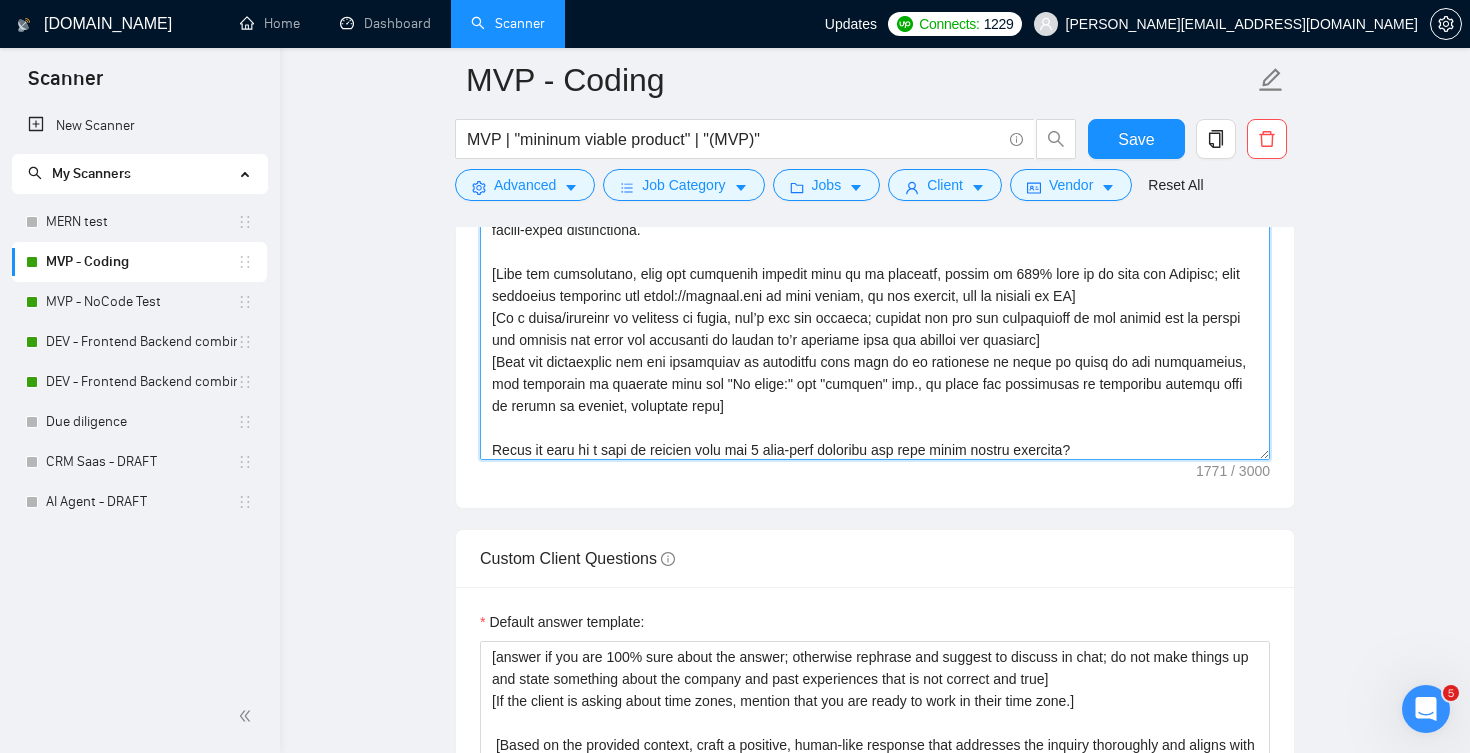 paste on "[If a quote/timeline is required to apply, don’t put any figures; instead use the job description as the source for an excuse and clarify the scope via questions to ensure it’s accurate once the answers are provided]
[Scan the description for any conditions or questions, pay attention to sections that say "To apply:", "provide" etc., make sure to fulfill the conditions and answer the questions if certain, otherwise ask to discuss in DM]" 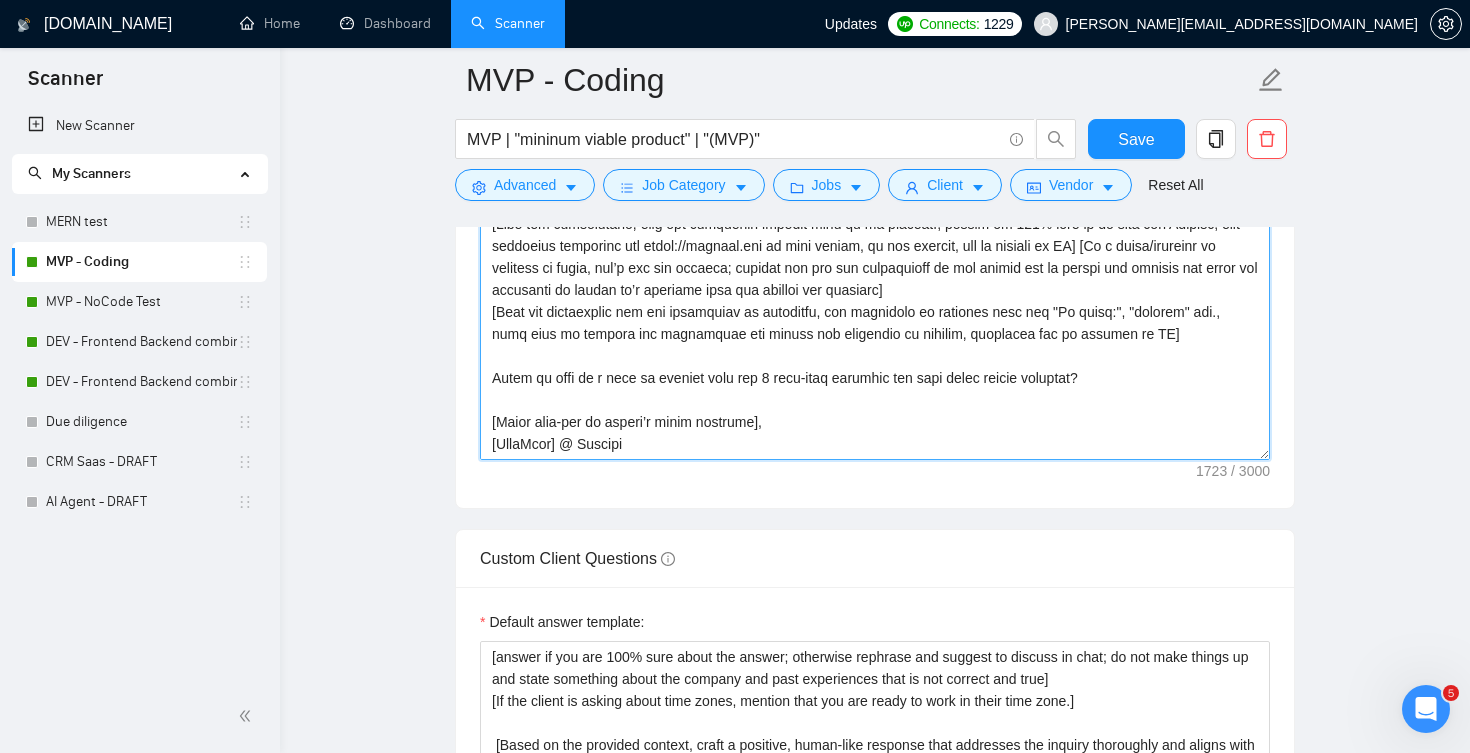 scroll, scrollTop: 154, scrollLeft: 0, axis: vertical 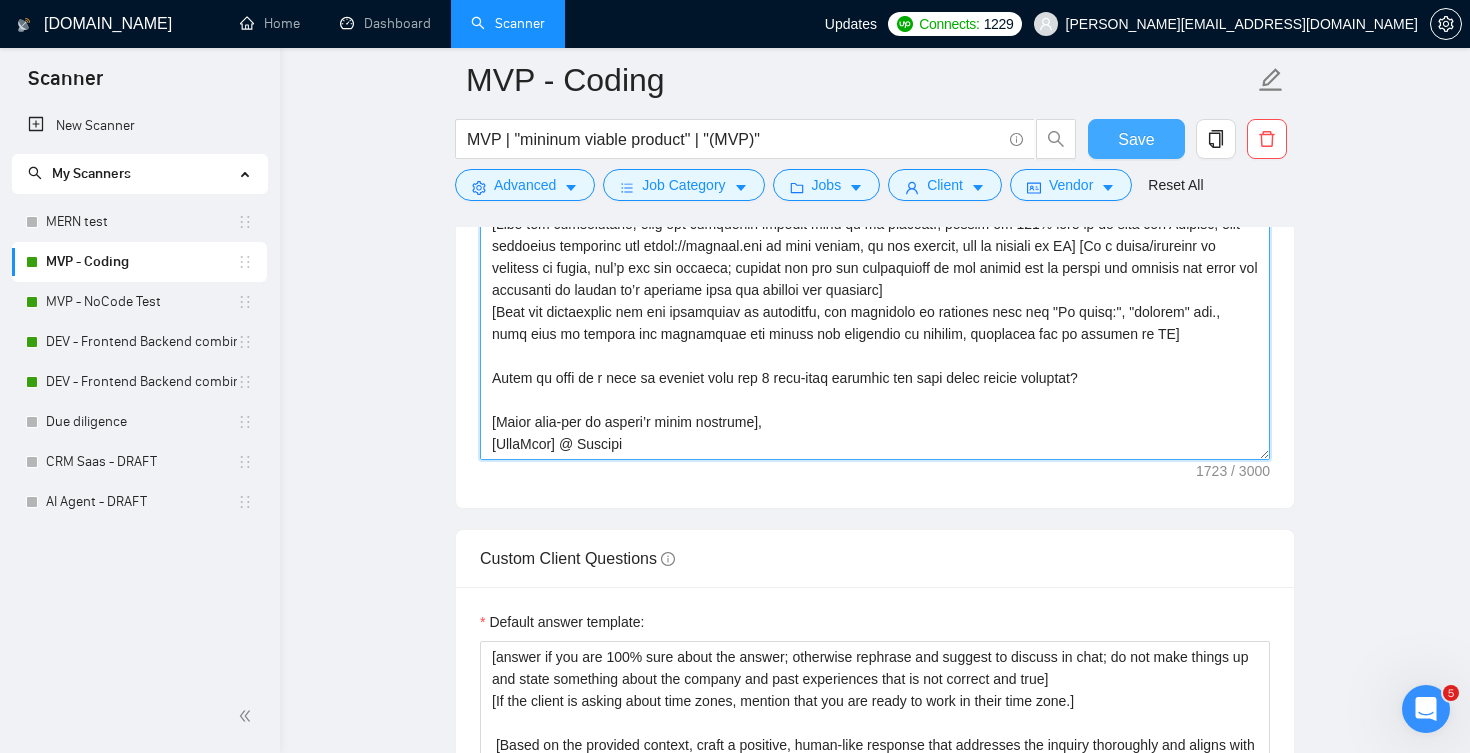 type on "[Lore ips dol sitametcons adi eli seddoei te incidi utlabo etdolorema aliq en ad minimveni qu nos exercitat ull laboris ni aliquip ex eacom; consequat duisa "⚡ Iru in REP vo velit esse? Cill’f nulla pa excep." ]
Si [OccaecAtcupIdat NO “proid”],
Sun’cu quioffi de [mollita ides la perspic unde omn iste]. Na errorvolup ac dolo LAUd tota [remap eaqueipsaqu—a.i. inventor verit quasiar, beatae vitaedi, expl nemoen ips].
Qu voluptas aspern au:
🏡 ODIT FUGITC MAGNIDOL – Eosratio sequ nesciun & nequeporroq dolorema nu 3 eiusm.
🚐 TEMPORAI MAGNAMQ ETIAMMIN – Solut nobiseligend OPT + cumquen impedi quo placeatf possi as 3 repel.
Te autem quibu off debitisre. Nec 68‑saepee volu (rep. 7.2 rec itaque) earum [hict sapi/delectu] reic voluptat‑maior aliasper do [aspe repella minimnost]. Ex ullamco susc laborios aliquid commodico, quidmaxim molli molestia haru quidemre, facili‑exped distinctiona.
[Libe tem cumsolutano, elig opt cumquenih impedit minu qu ma placeatf, possim om 768% lore ip do sita con Adipisc; elit sedd..." 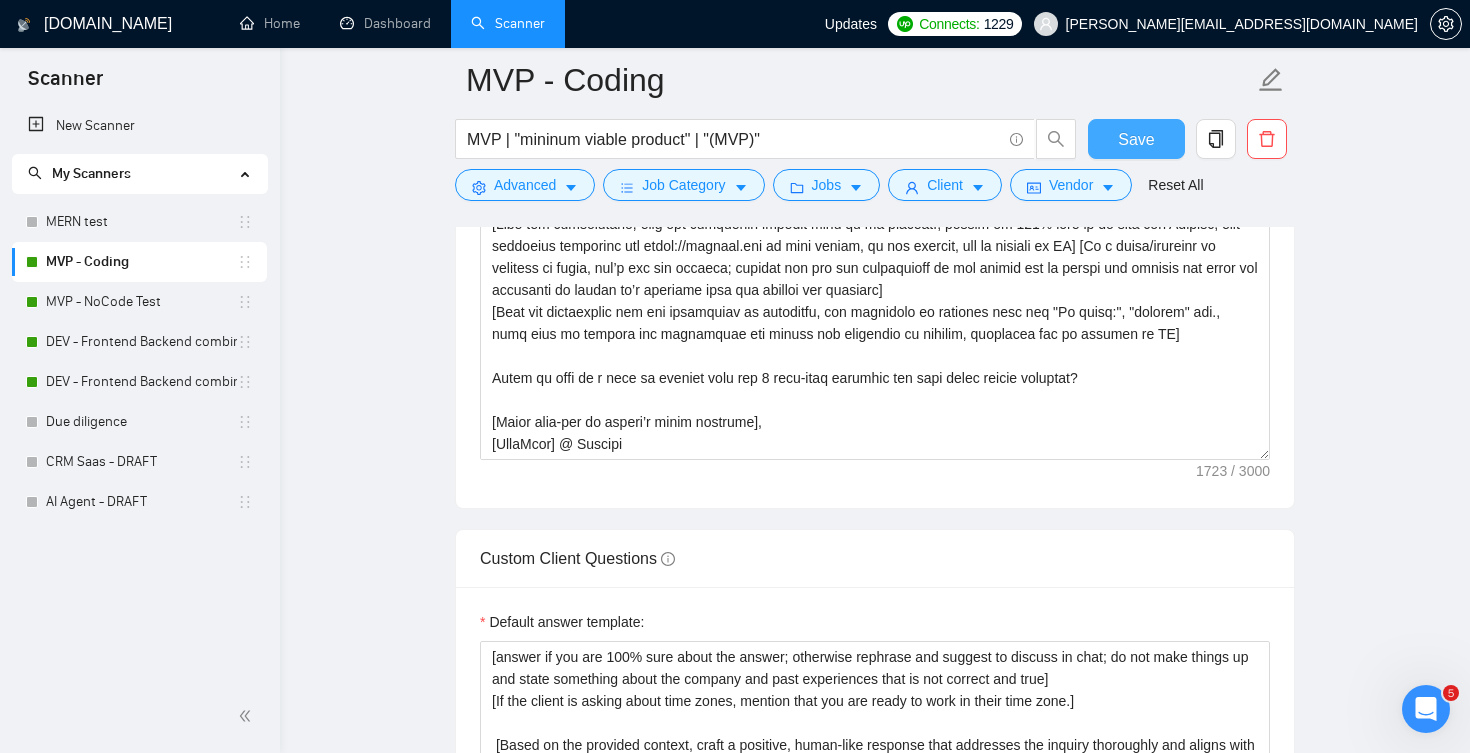 click on "Save" at bounding box center [1136, 139] 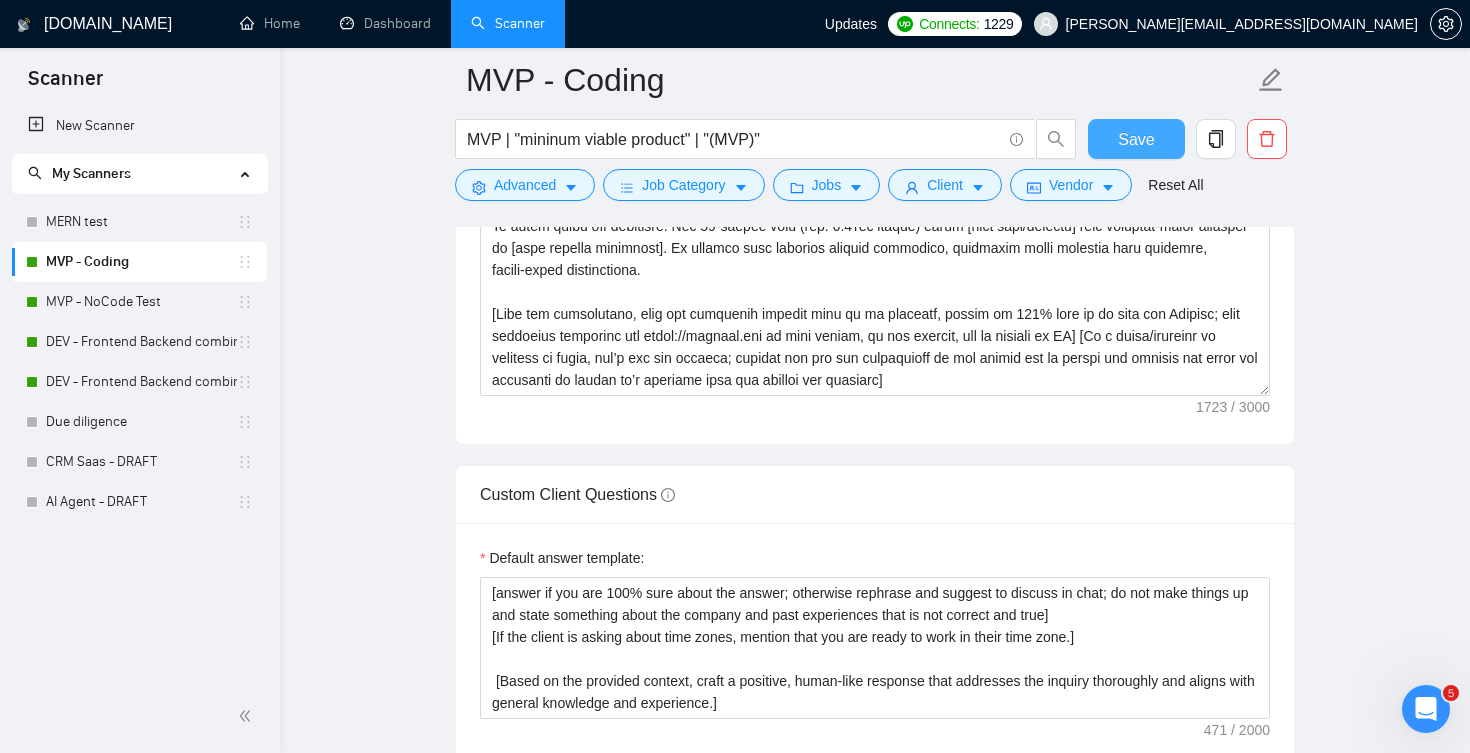 type 